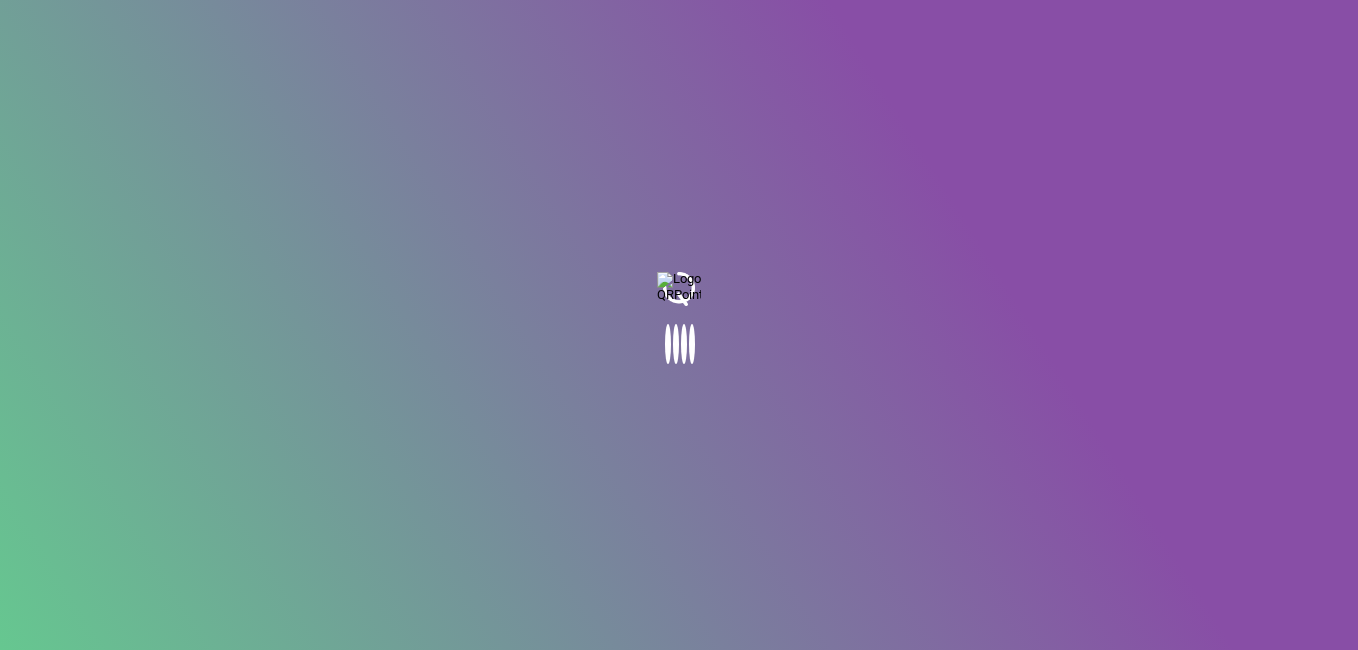 scroll, scrollTop: 0, scrollLeft: 0, axis: both 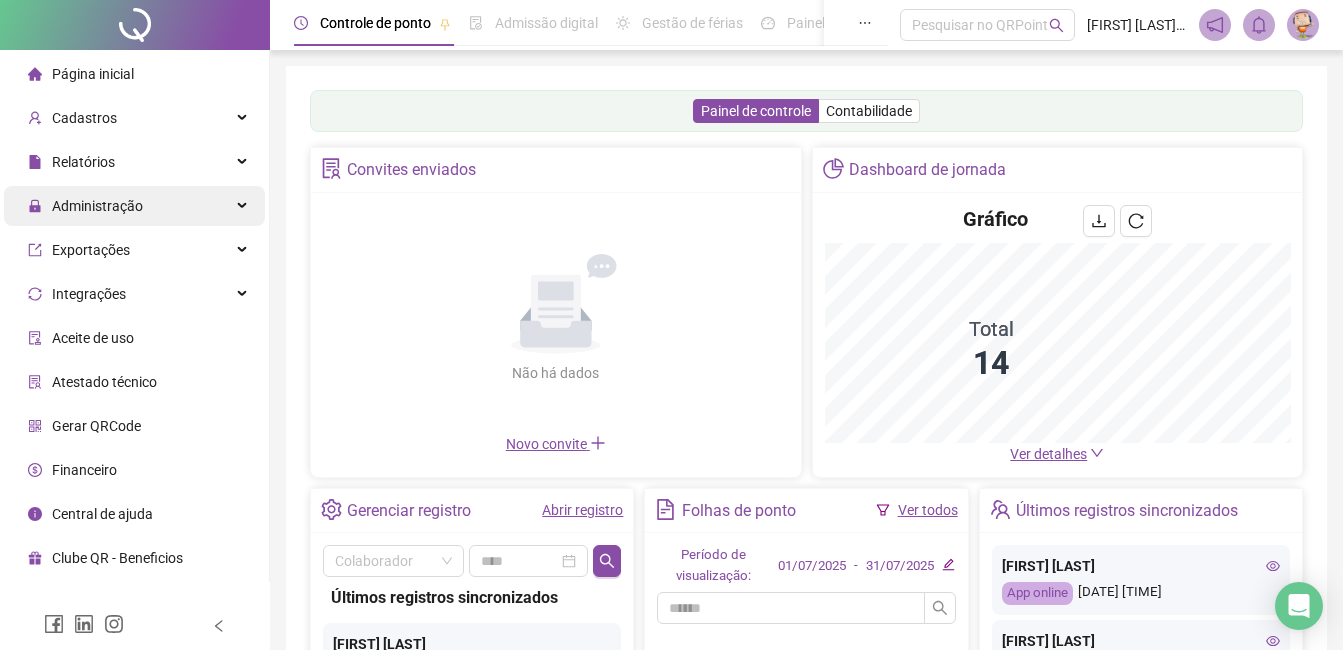 click on "Administração" at bounding box center [134, 206] 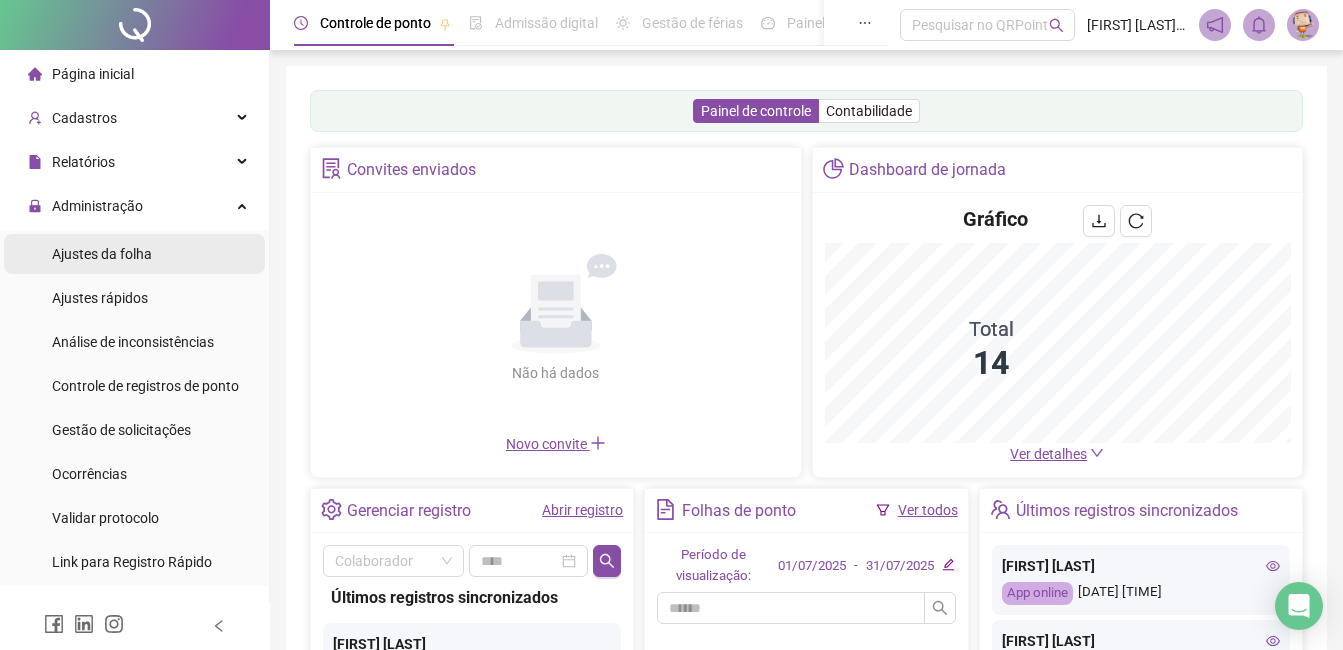 click on "Ajustes da folha" at bounding box center [102, 254] 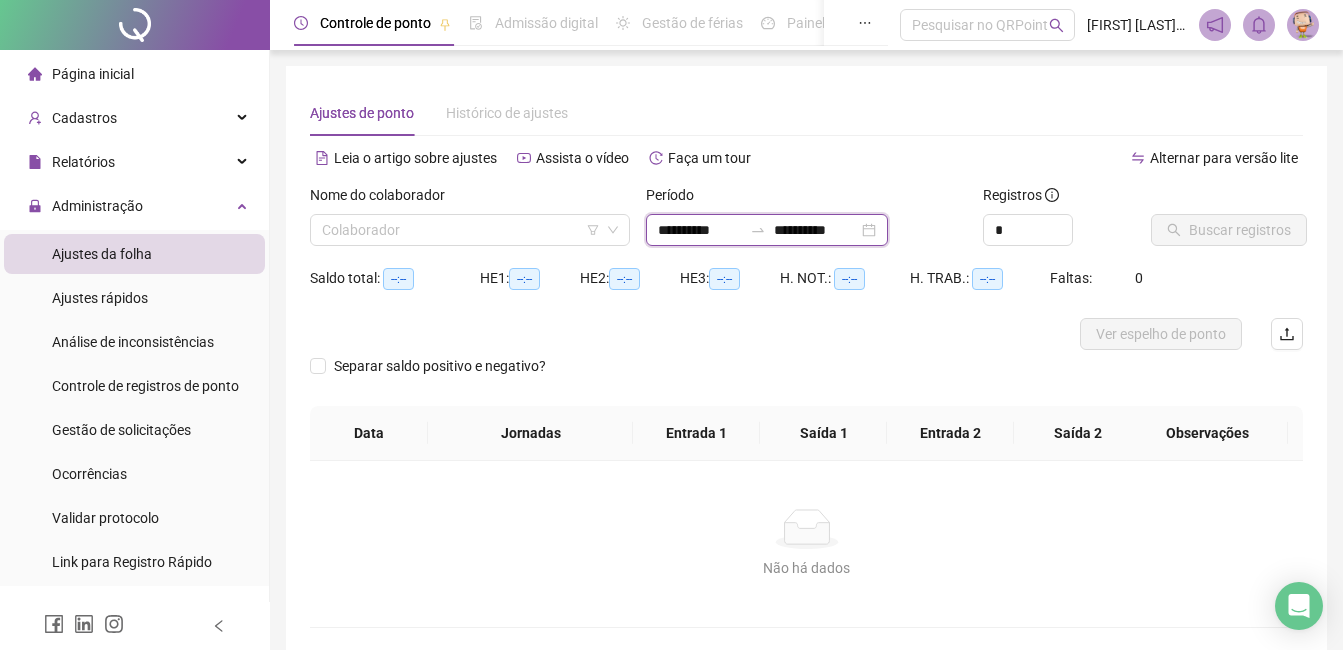 click on "**********" at bounding box center [700, 230] 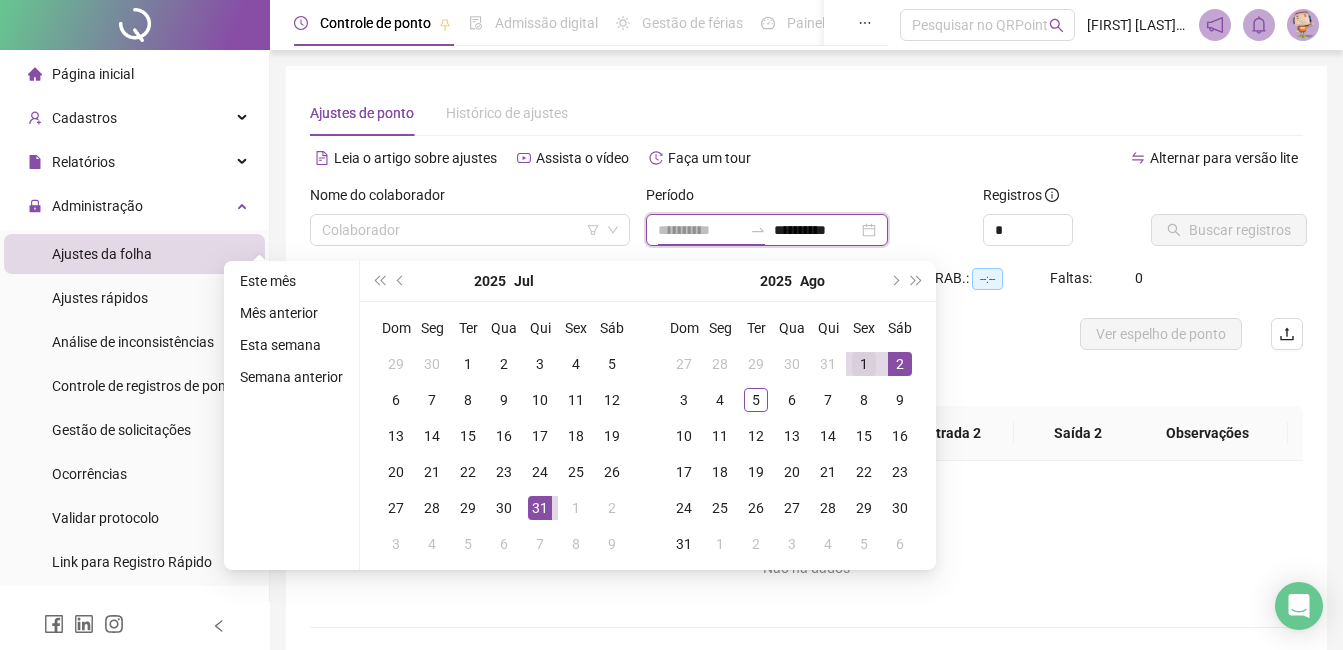 type on "**********" 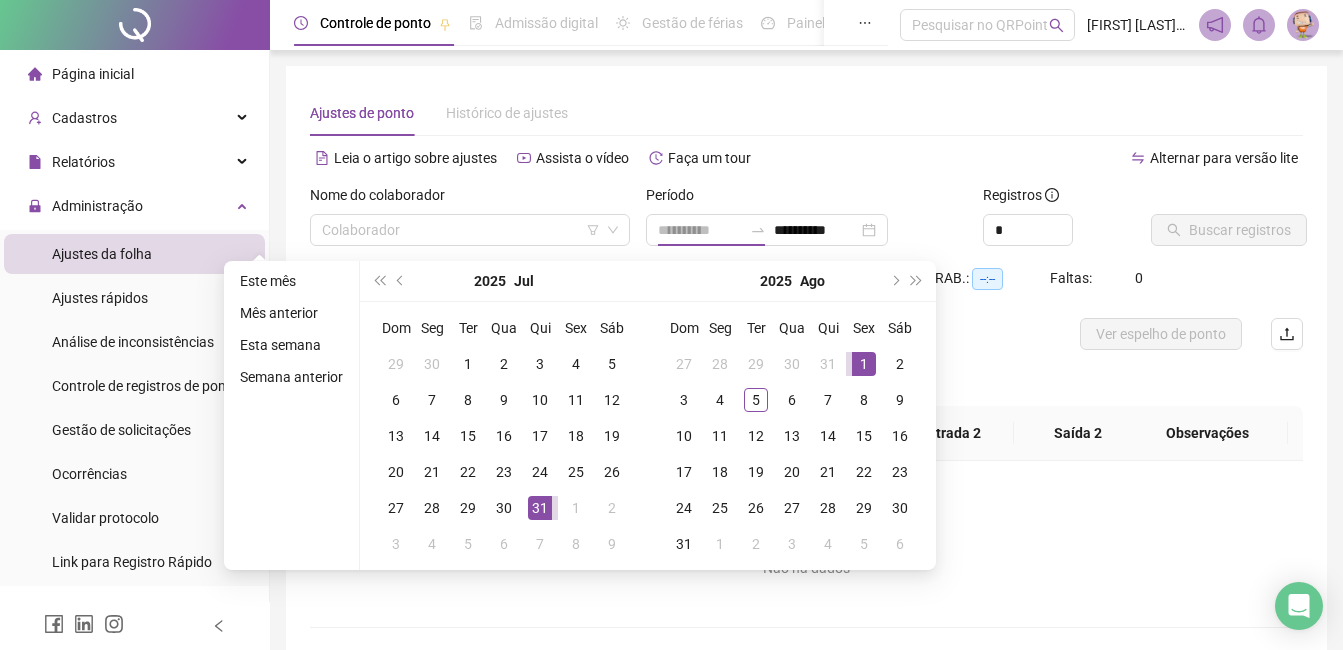 click on "1" at bounding box center (864, 364) 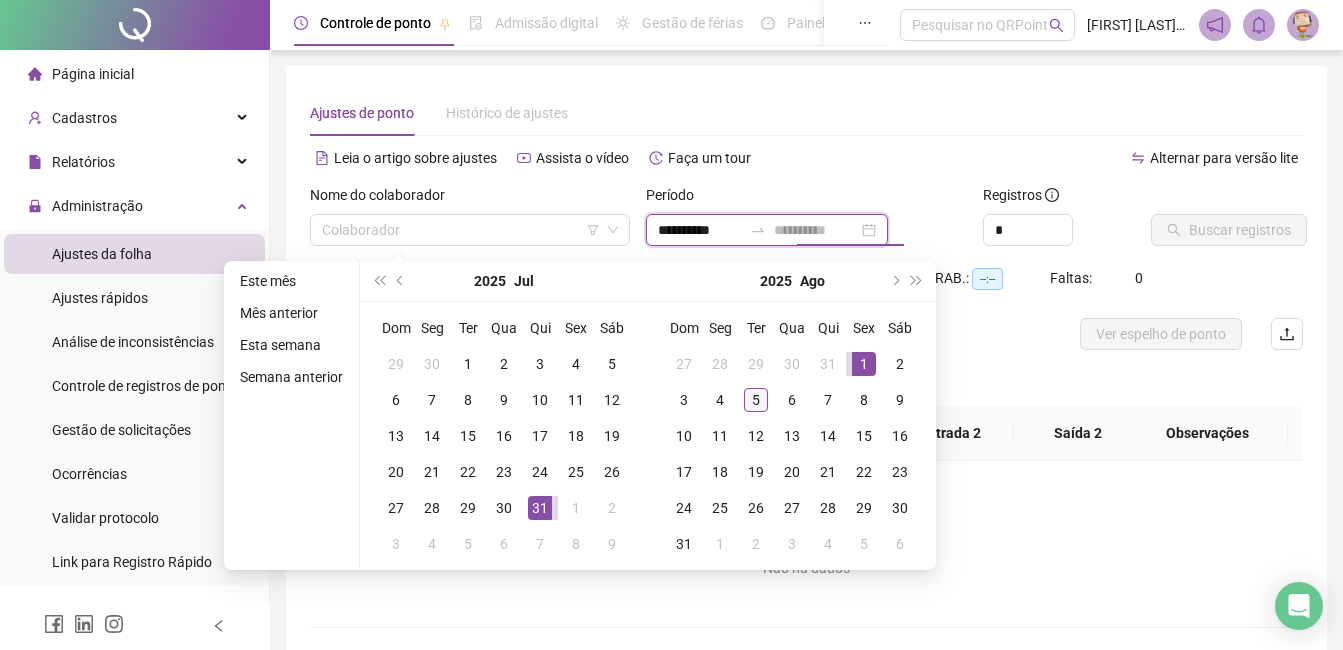 type on "**********" 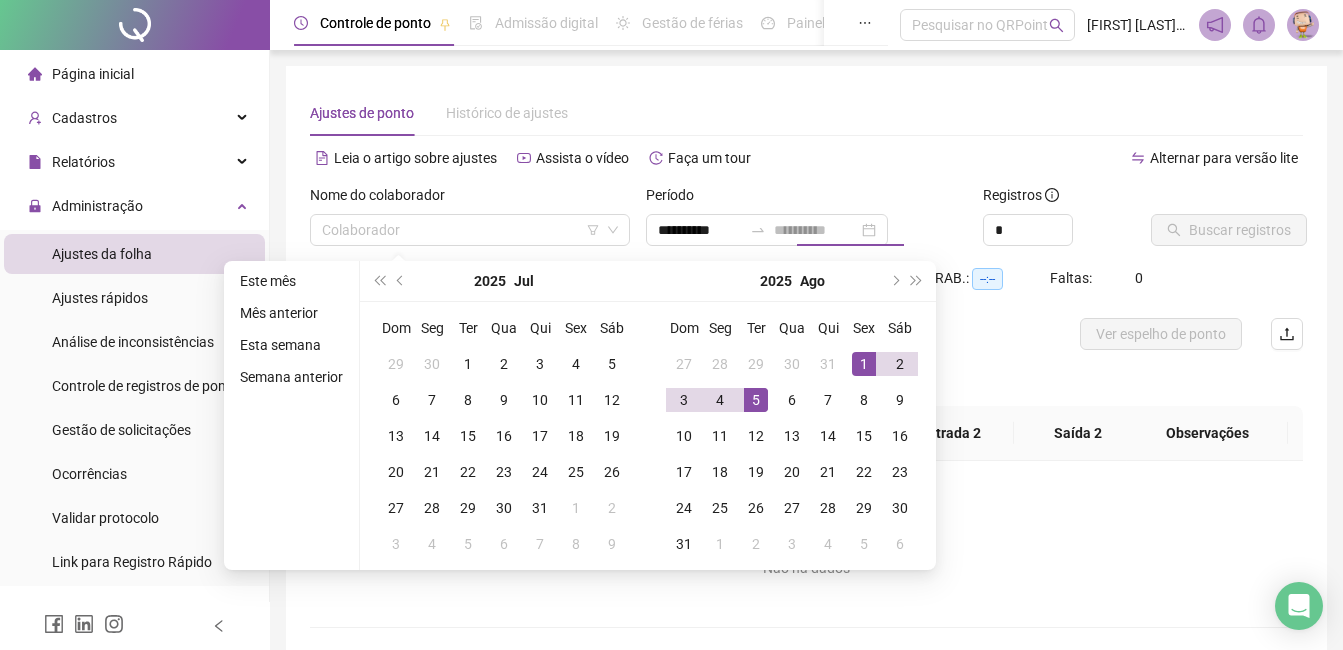 click on "5" at bounding box center (756, 400) 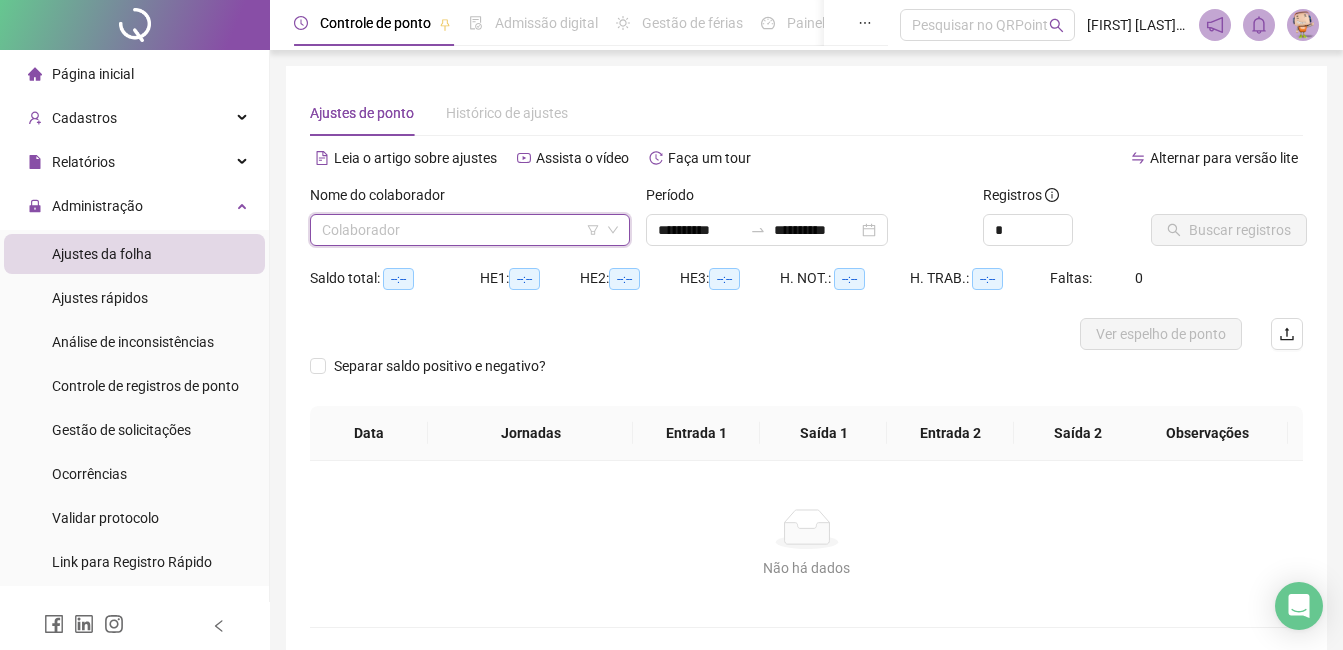 click at bounding box center [461, 230] 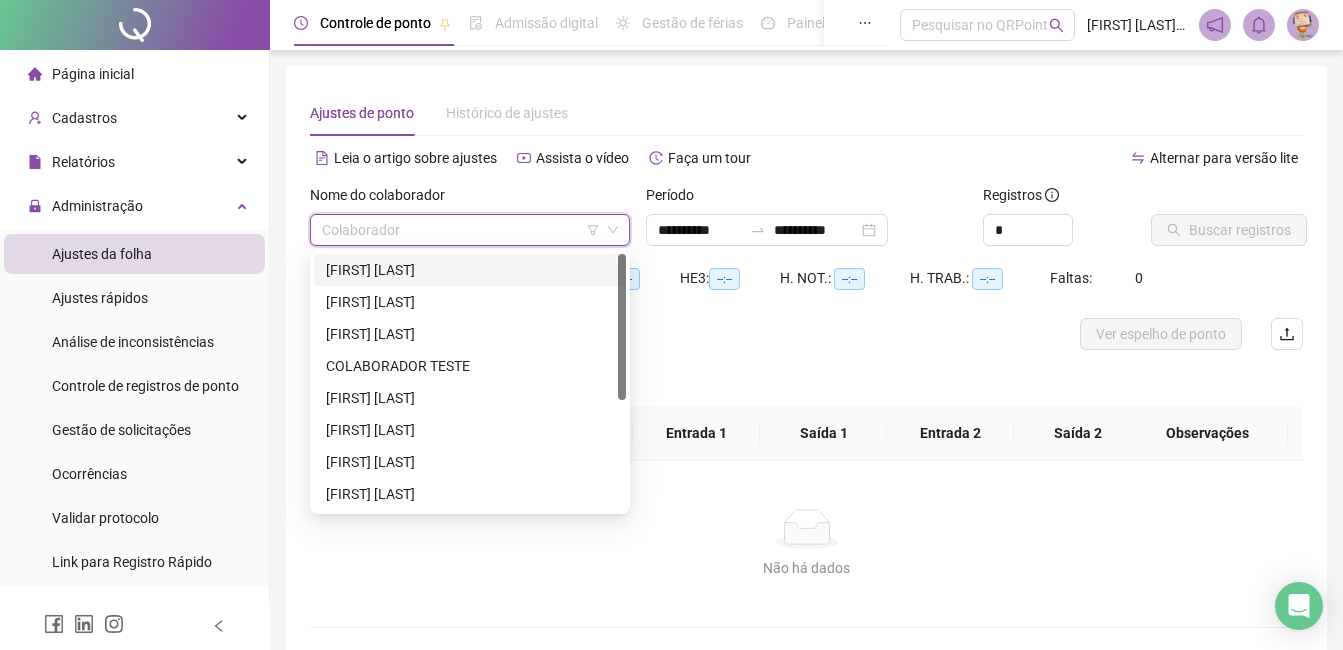 click on "[FIRST] [LAST]" at bounding box center (470, 270) 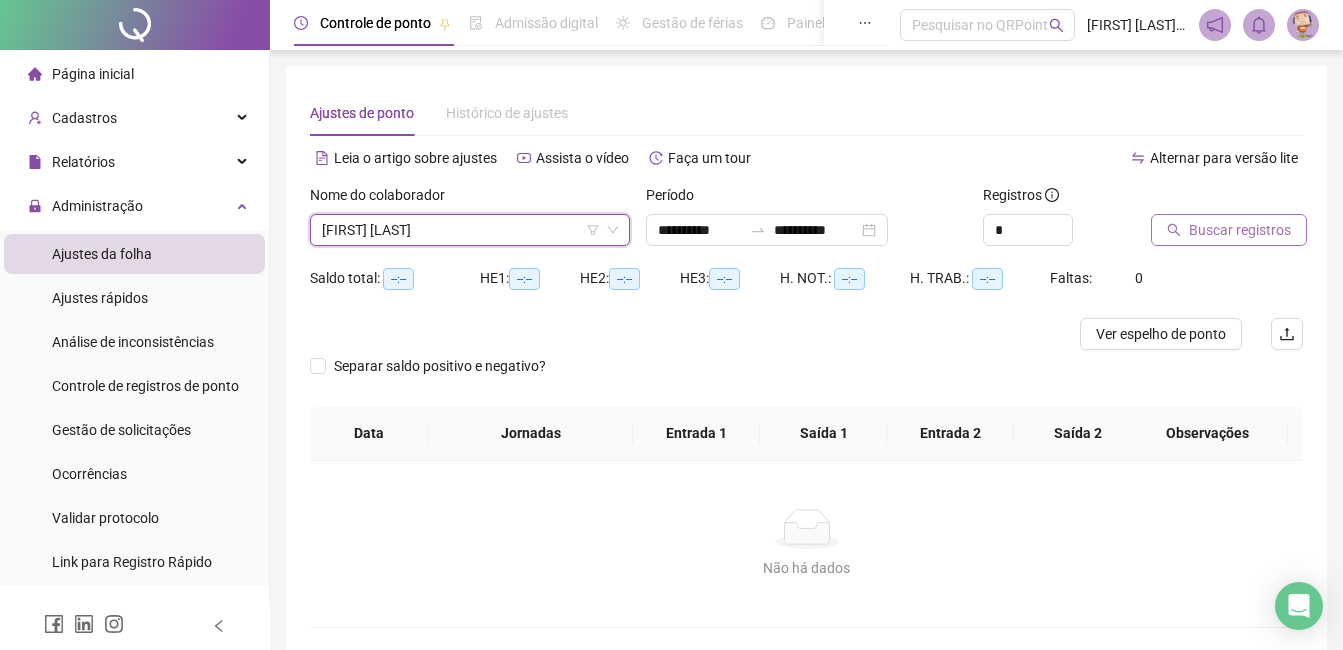 click on "Buscar registros" at bounding box center (1229, 230) 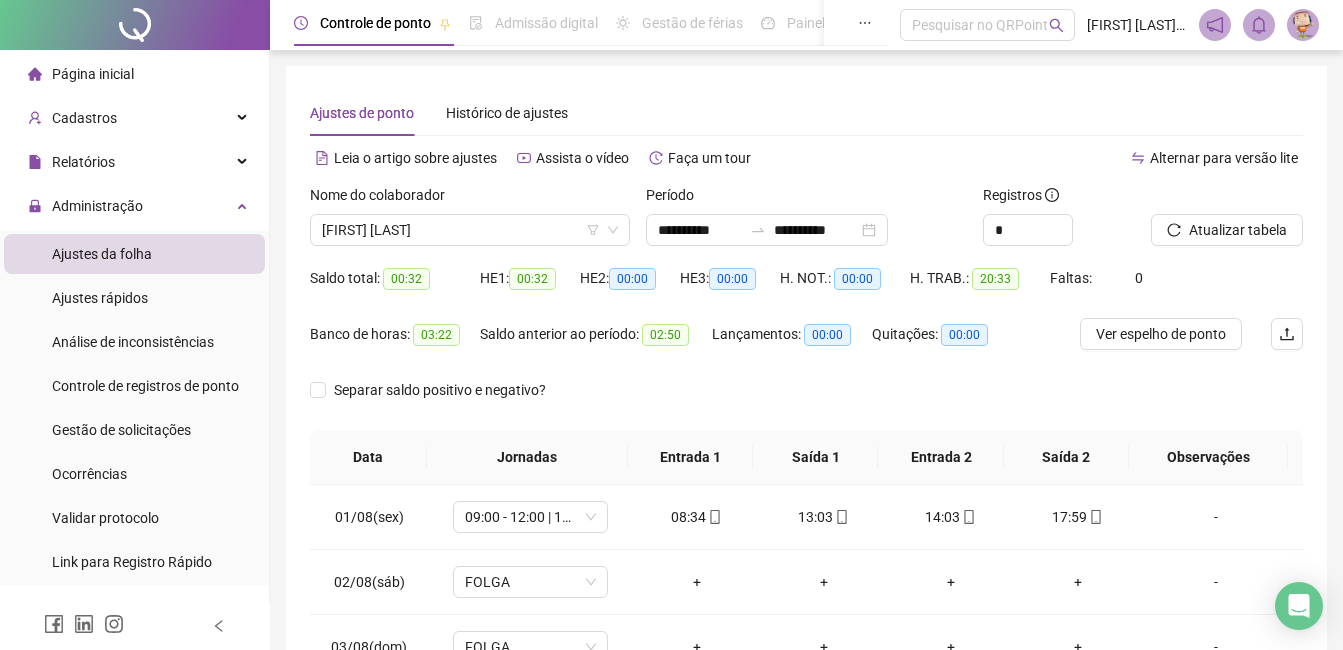 scroll, scrollTop: 270, scrollLeft: 0, axis: vertical 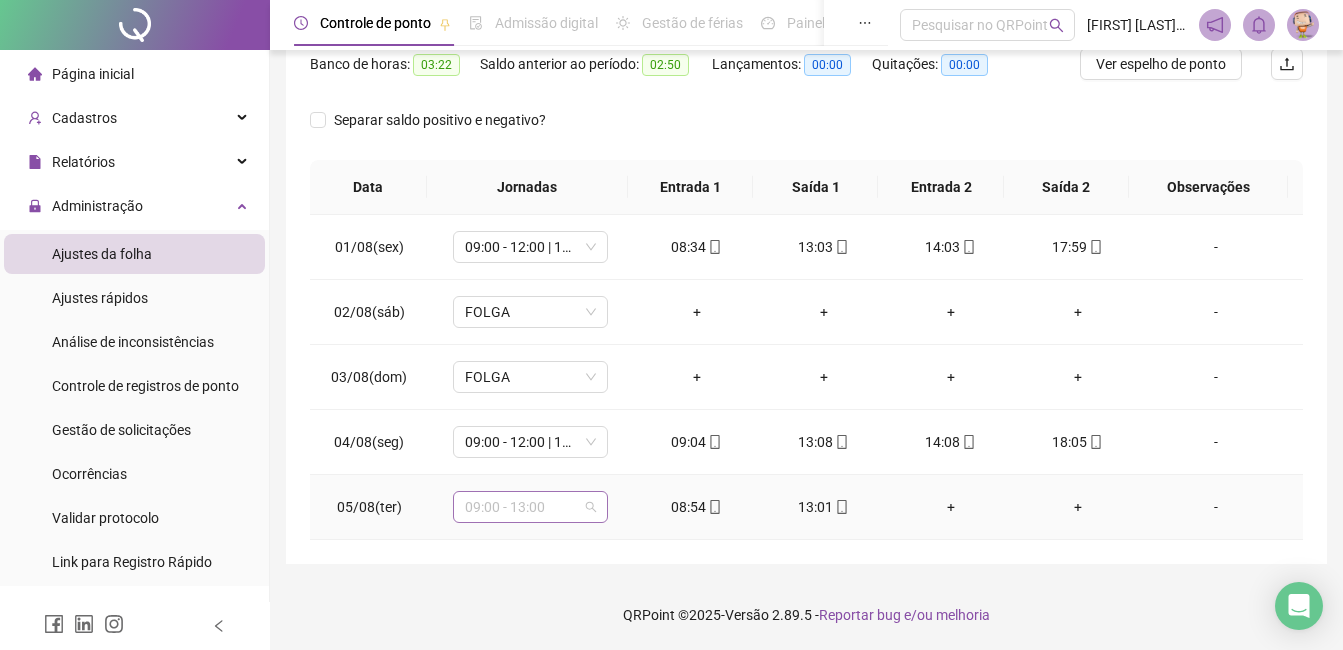 click on "09:00 - 13:00" at bounding box center (530, 507) 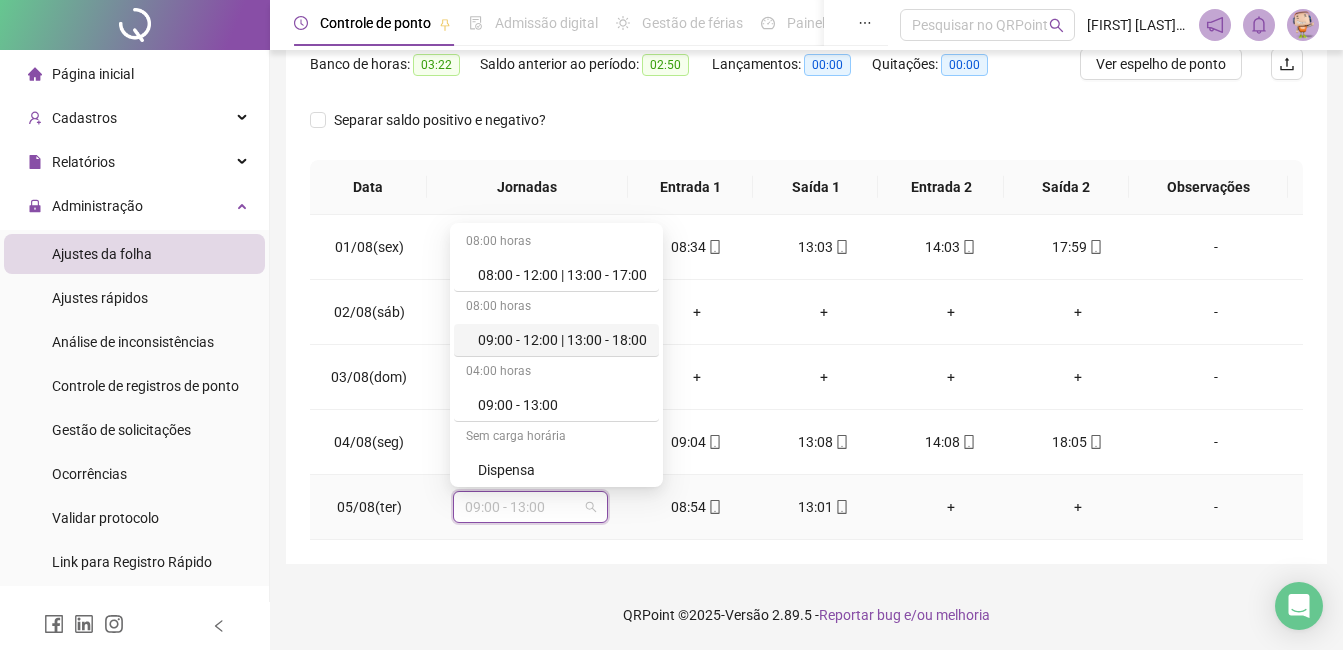 click on "09:00 - 12:00 | 13:00 - 18:00" at bounding box center [562, 340] 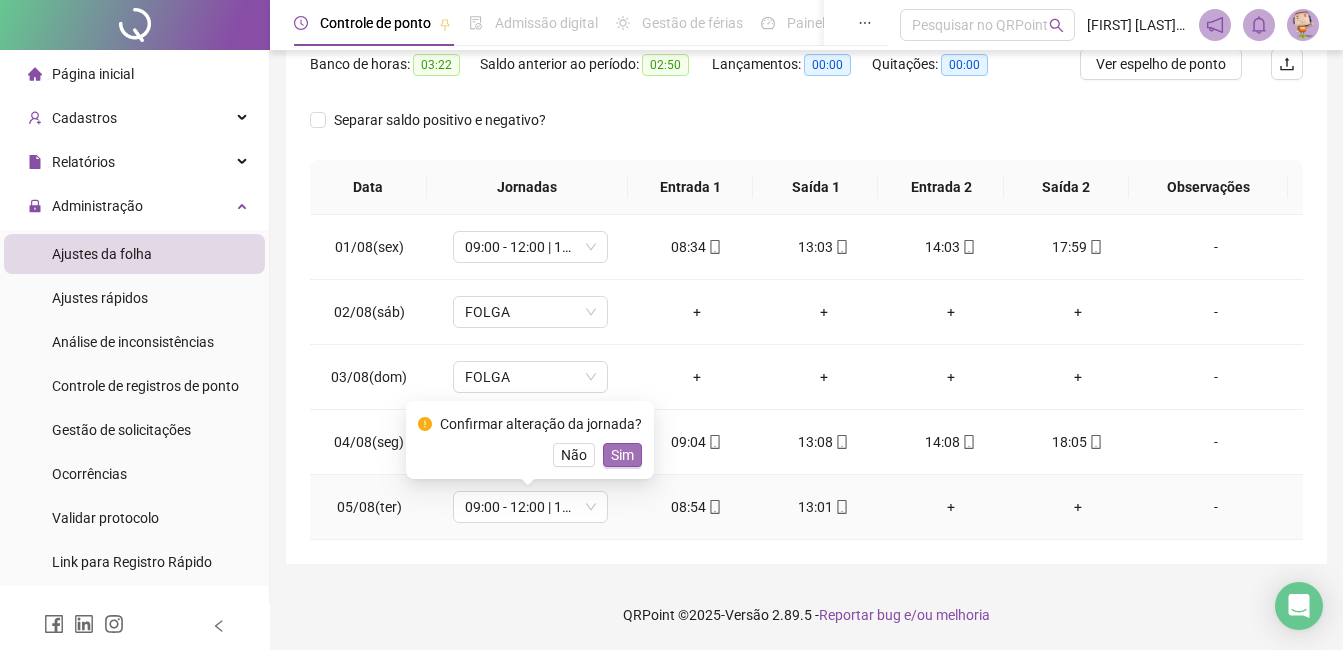 click on "Sim" at bounding box center [622, 455] 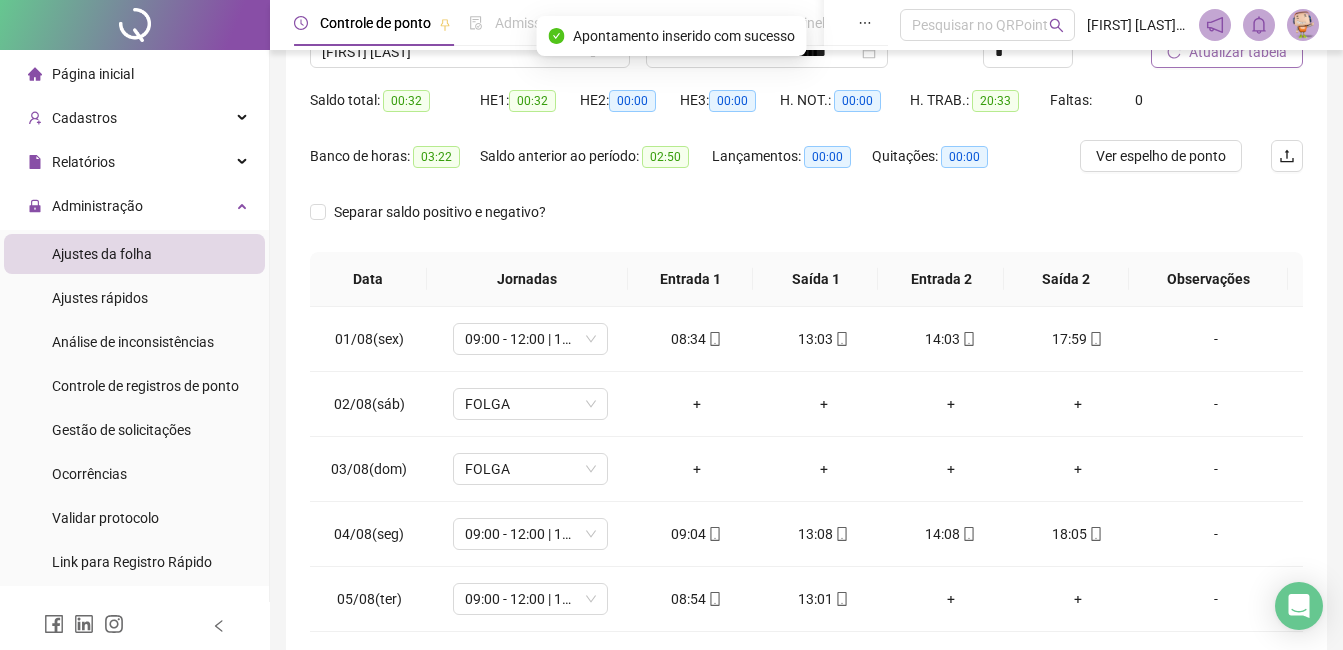 scroll, scrollTop: 70, scrollLeft: 0, axis: vertical 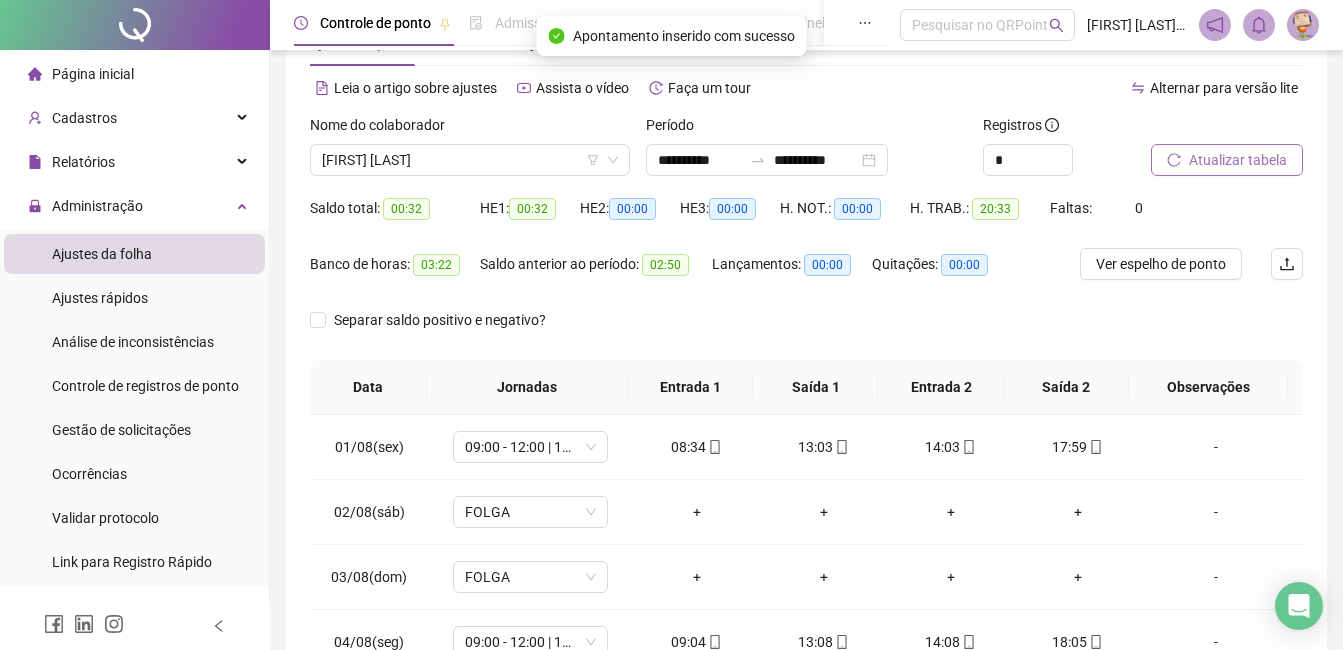 click on "Atualizar tabela" at bounding box center (1238, 160) 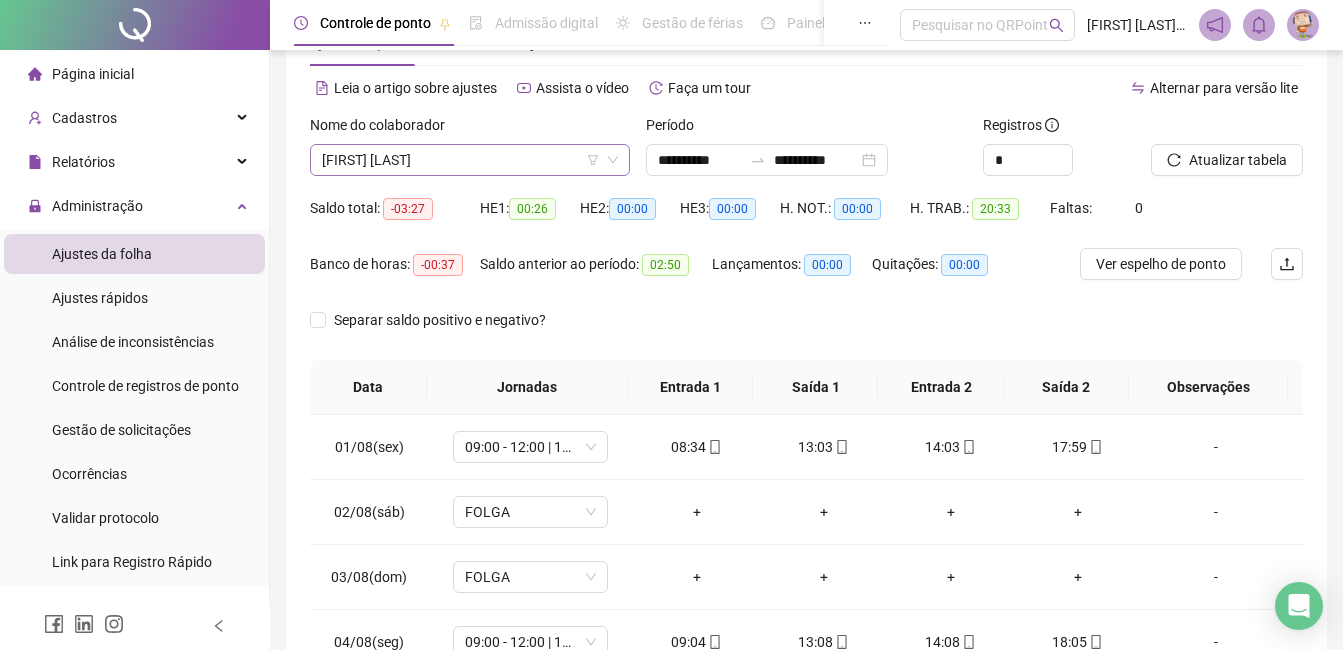 click on "[FIRST] [LAST]" at bounding box center (470, 160) 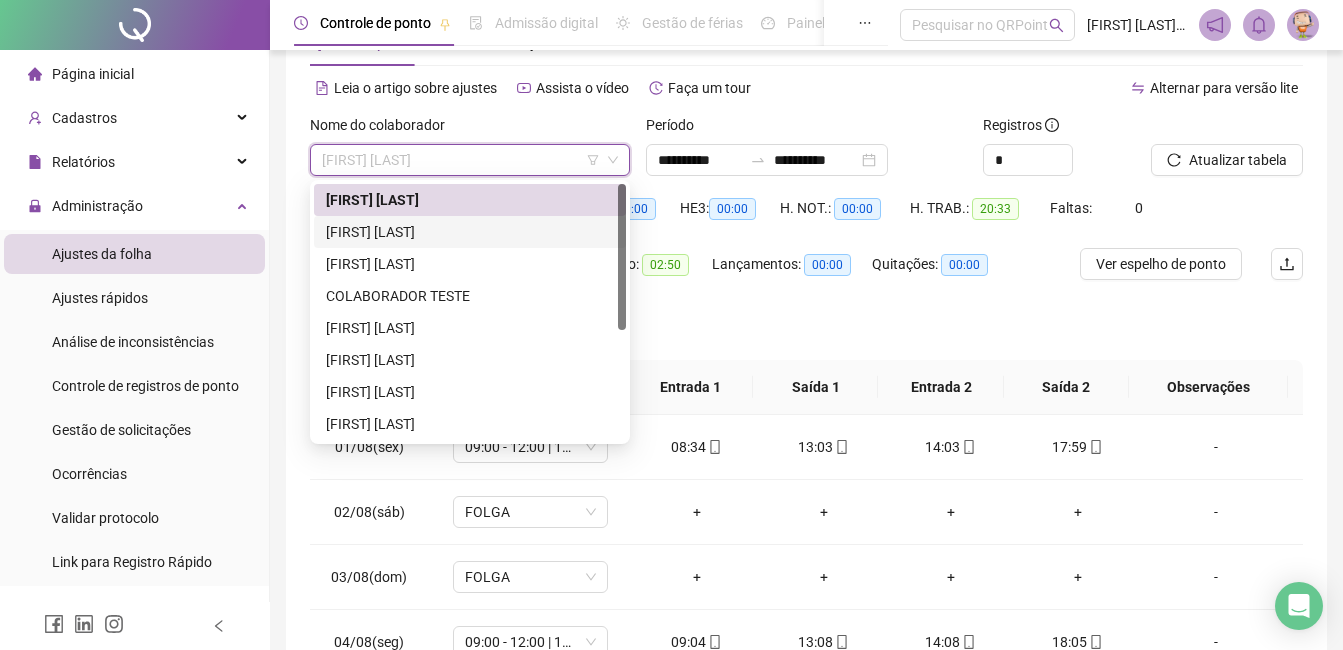 click on "[FIRST] [LAST]" at bounding box center (470, 232) 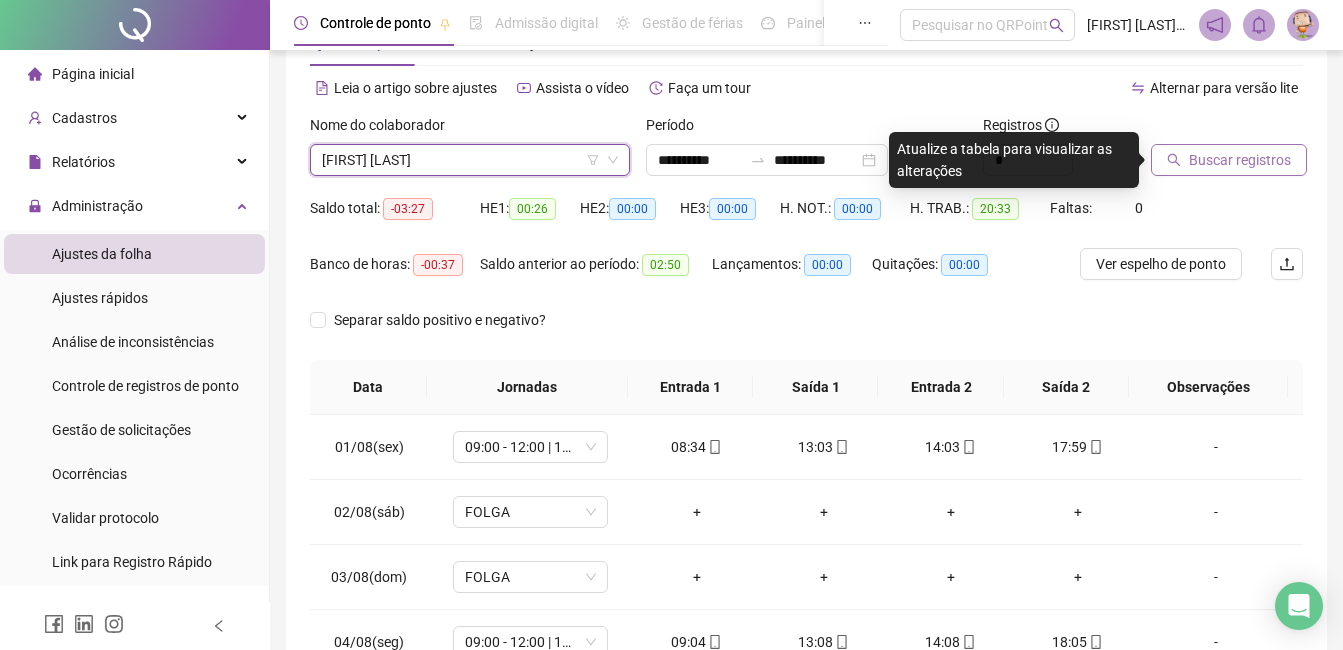click on "Buscar registros" at bounding box center [1240, 160] 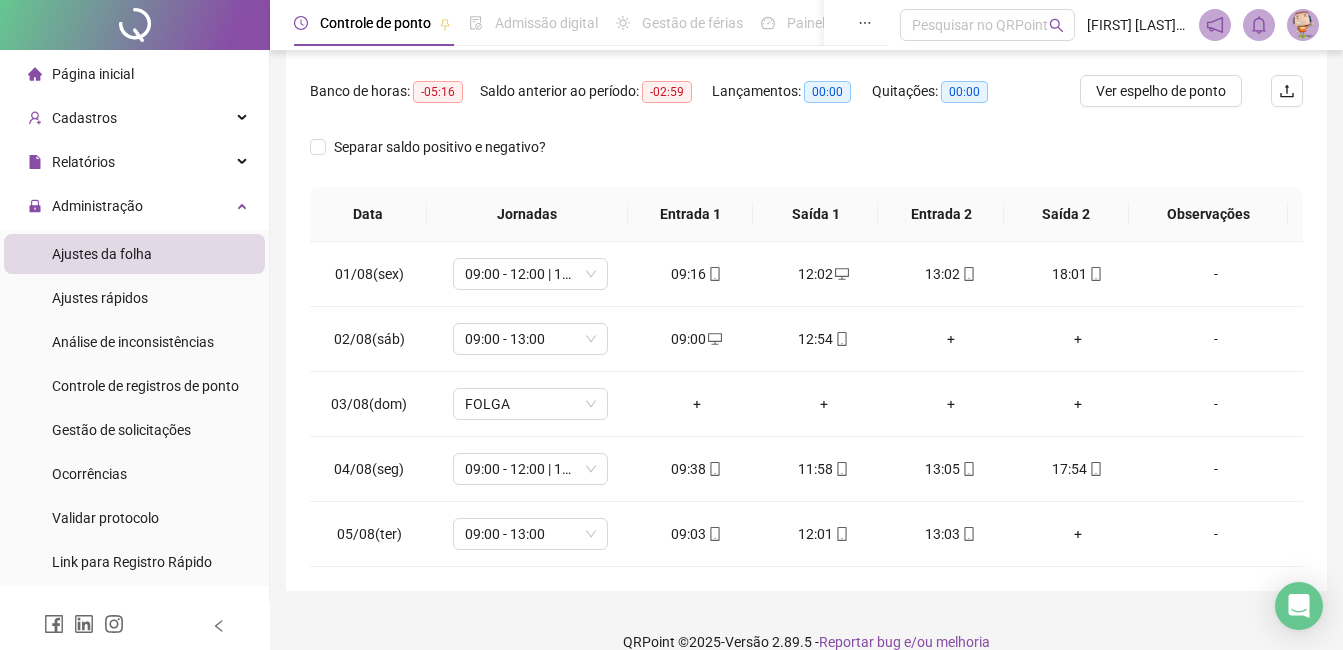 scroll, scrollTop: 270, scrollLeft: 0, axis: vertical 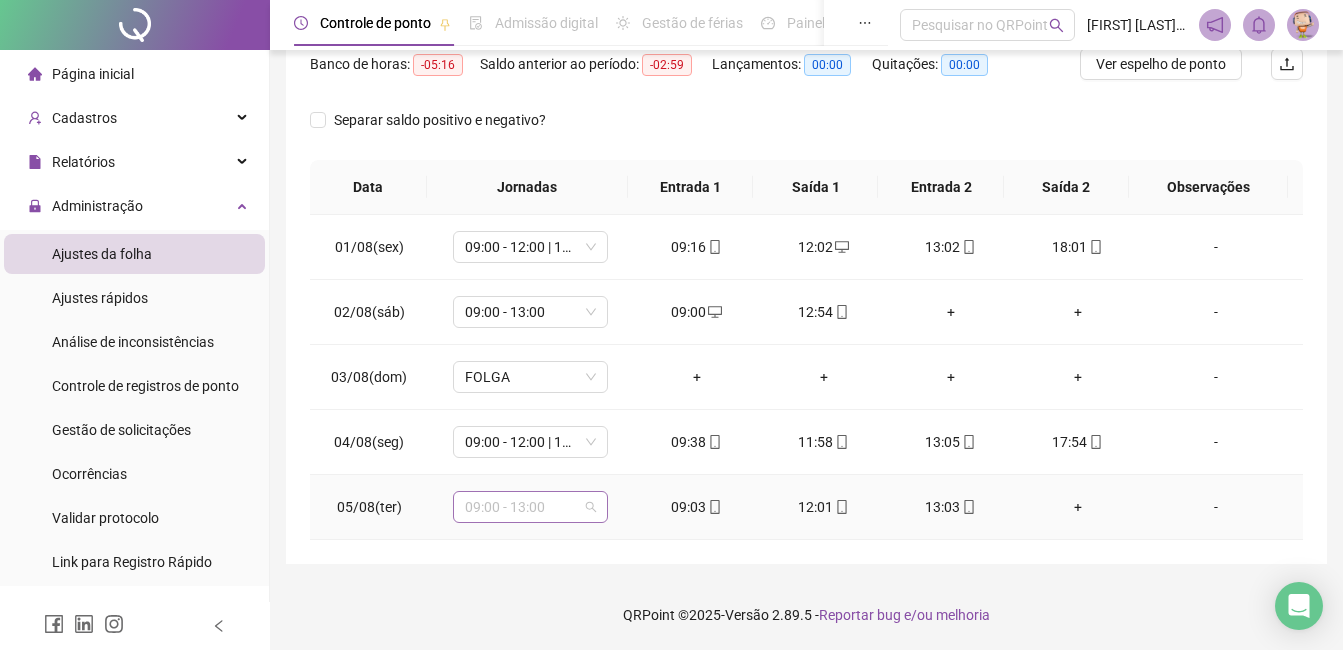 click on "09:00 - 13:00" at bounding box center [530, 507] 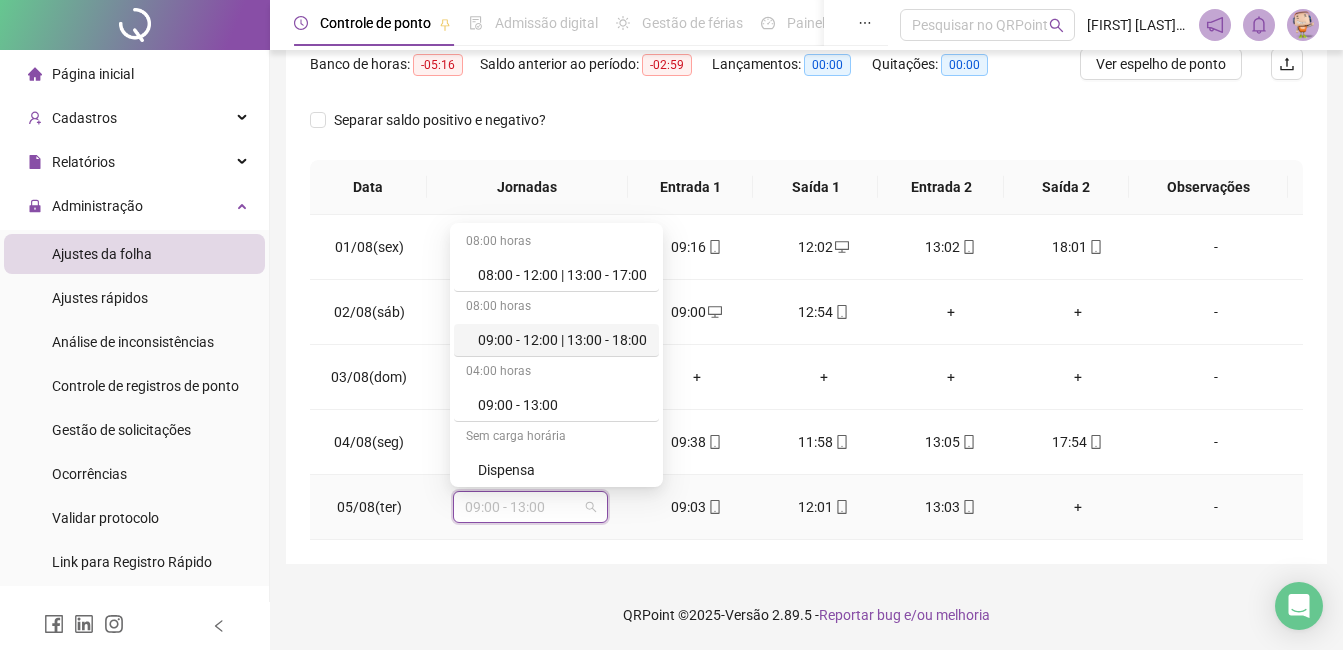 click on "09:00 - 12:00 | 13:00 - 18:00" at bounding box center (562, 340) 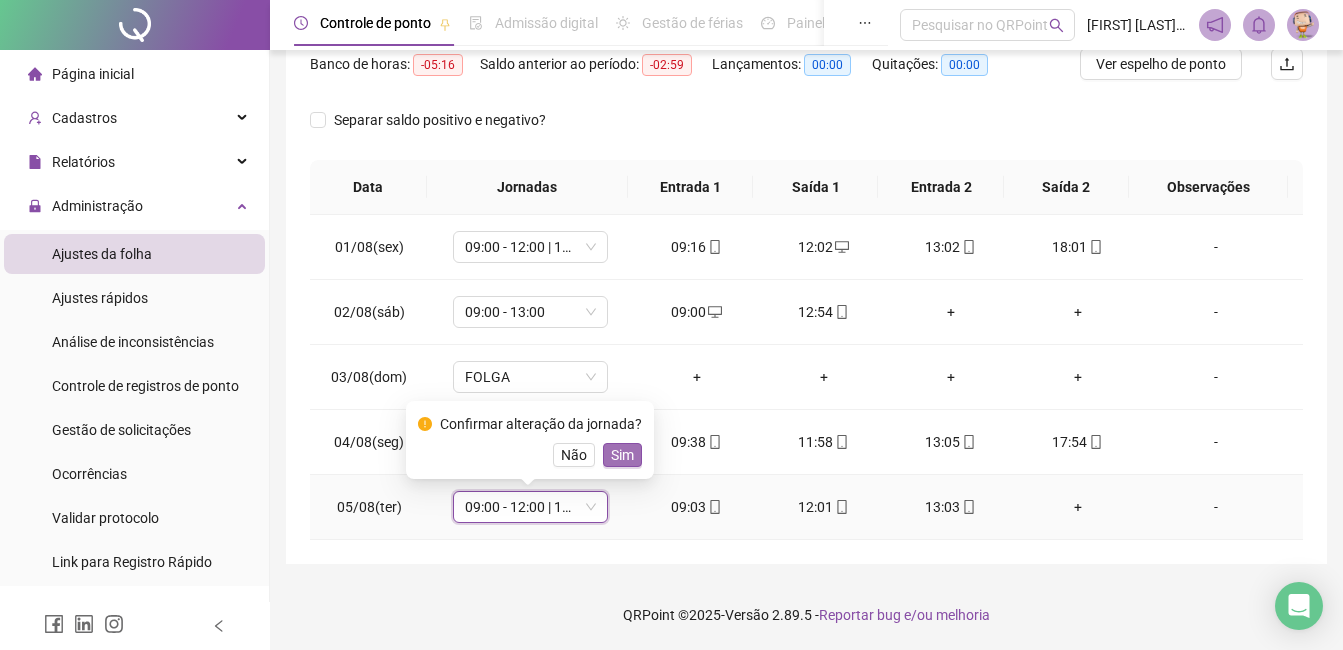click on "Sim" at bounding box center (622, 455) 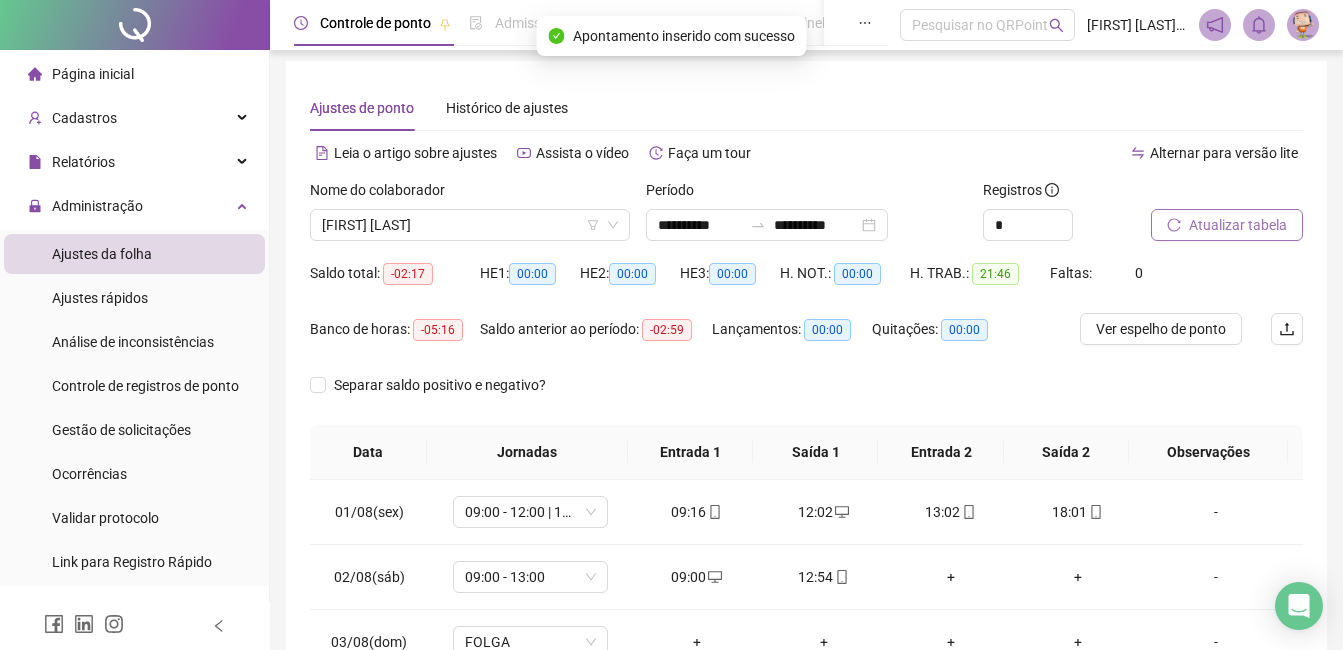 scroll, scrollTop: 0, scrollLeft: 0, axis: both 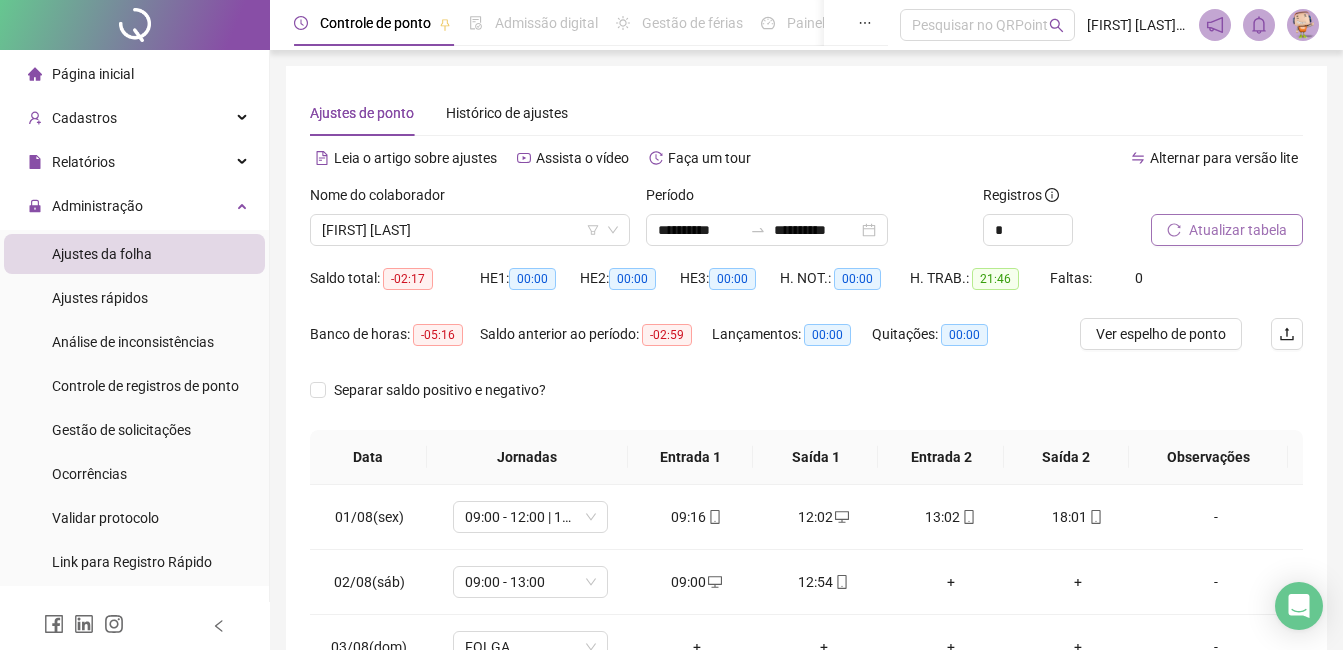 click on "Atualizar tabela" at bounding box center (1238, 230) 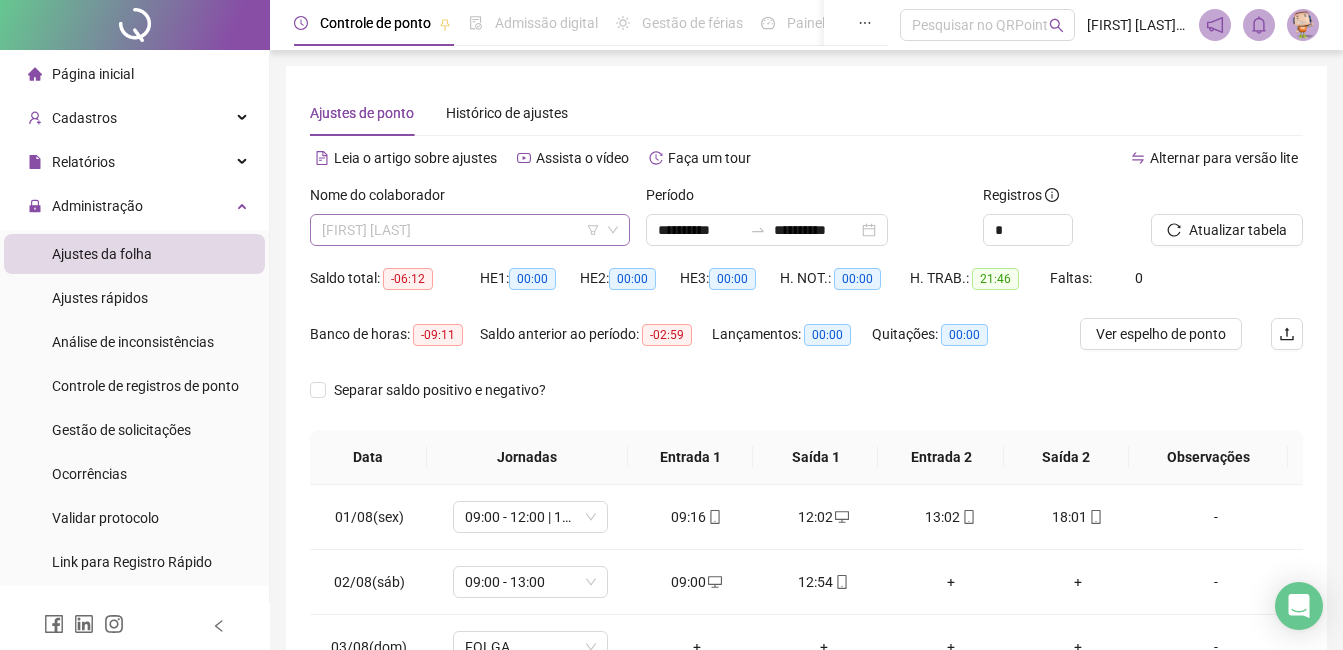 click on "[FIRST] [LAST]" at bounding box center (470, 230) 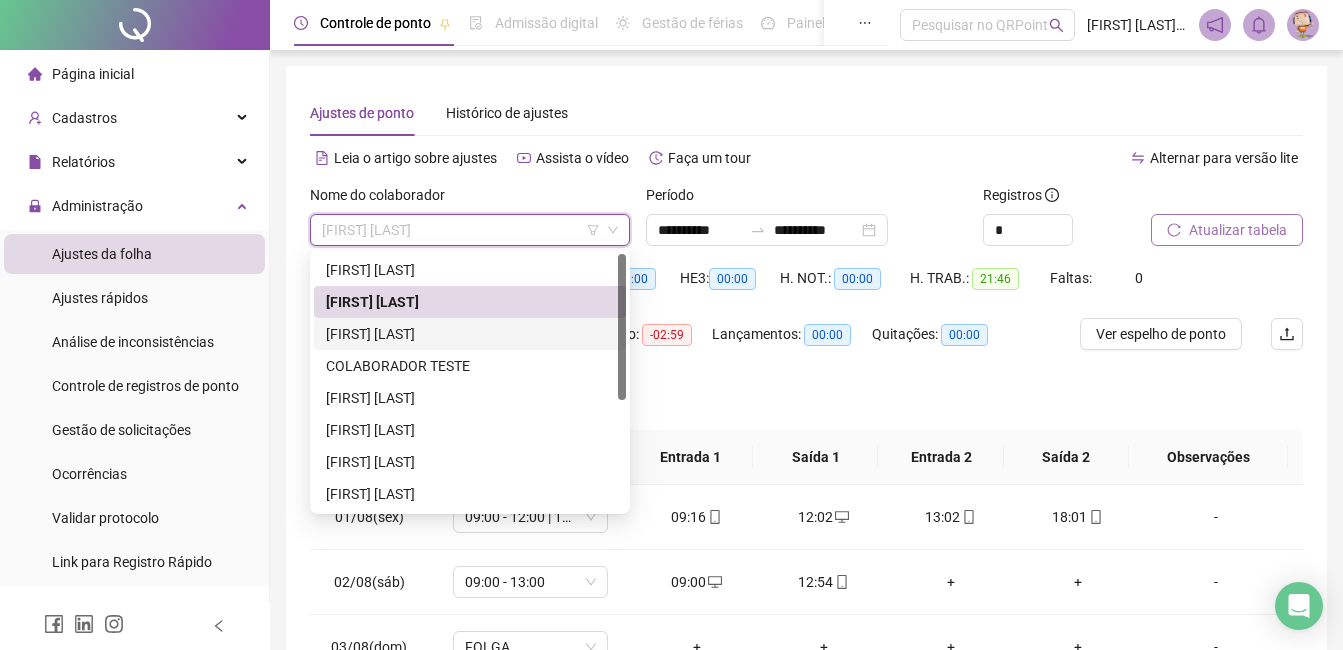 click on "[FIRST] [LAST]" at bounding box center [470, 334] 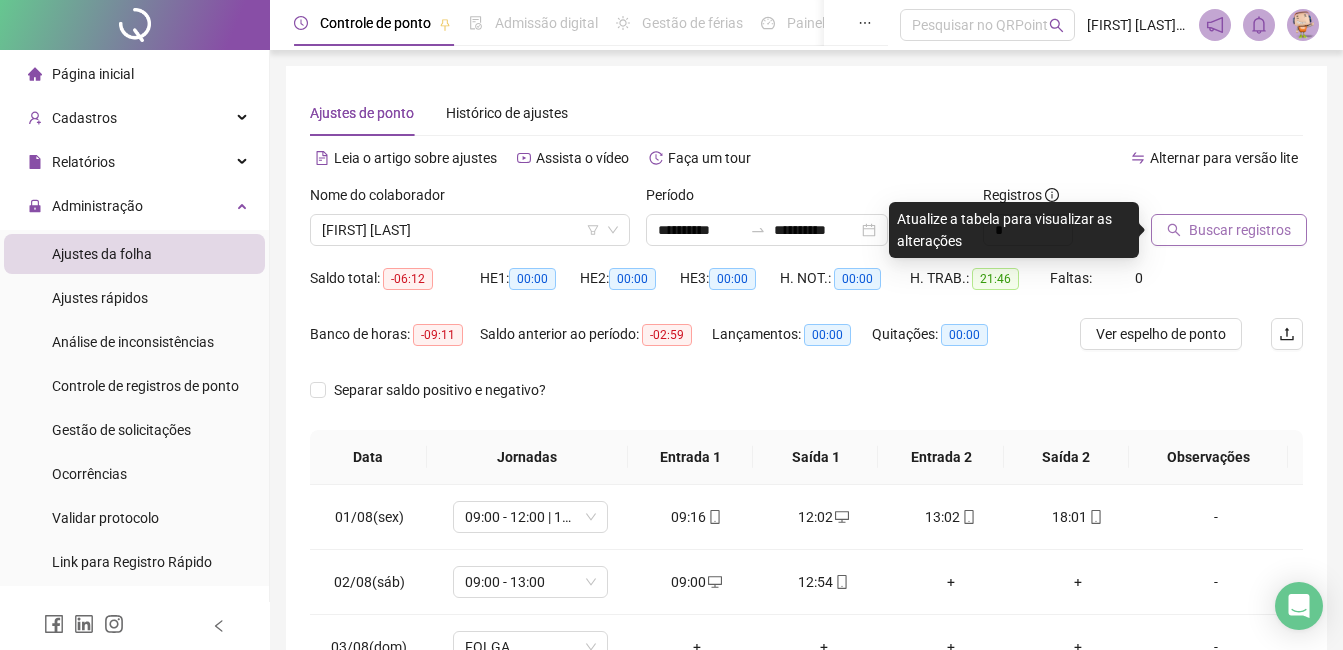 click on "Buscar registros" at bounding box center [1229, 230] 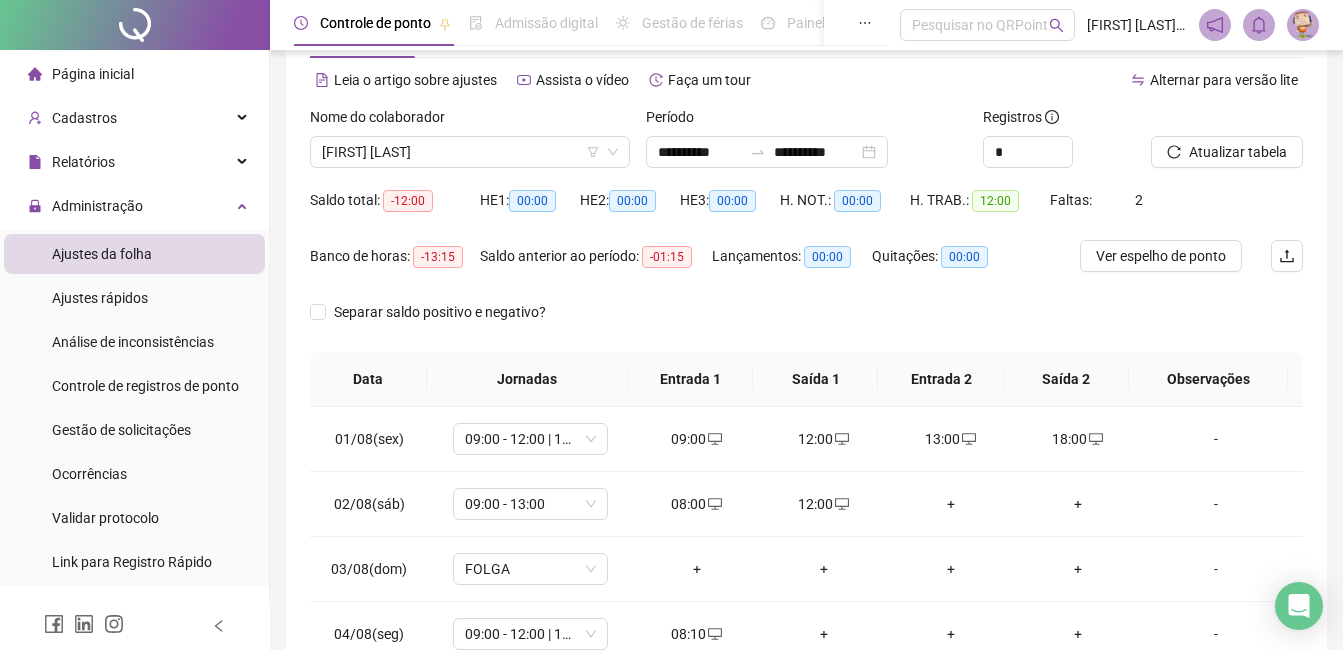 scroll, scrollTop: 270, scrollLeft: 0, axis: vertical 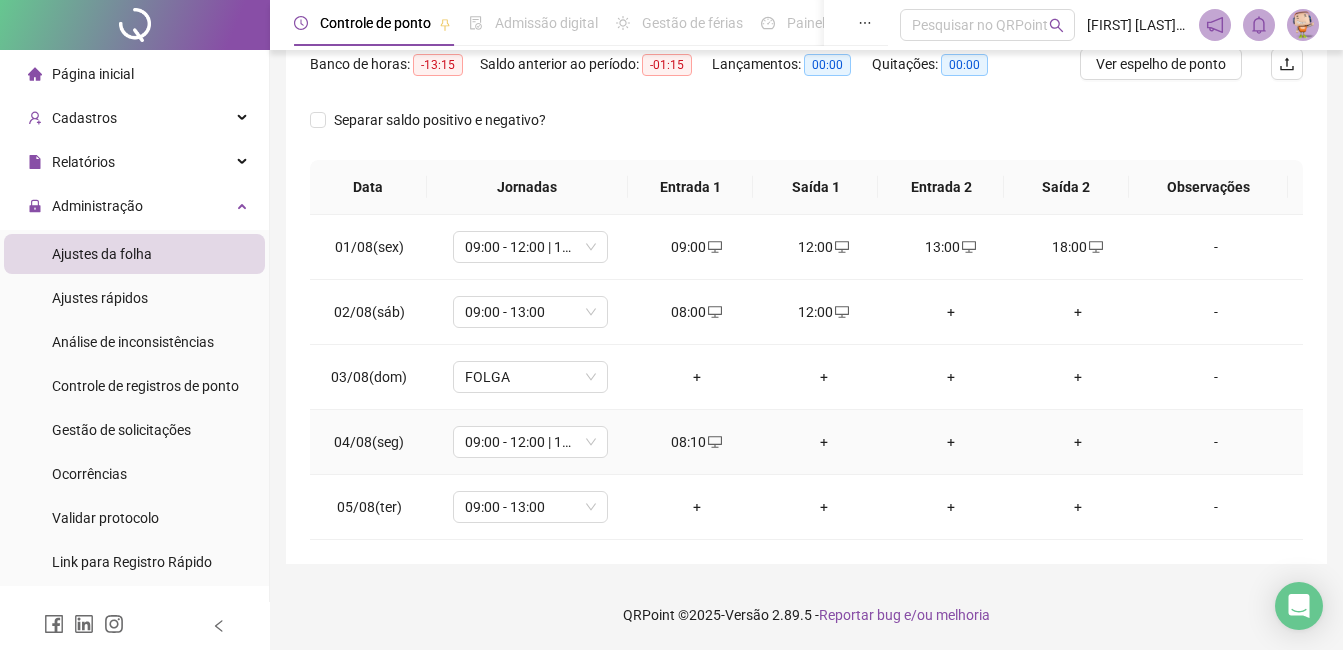 click on "+" at bounding box center (823, 442) 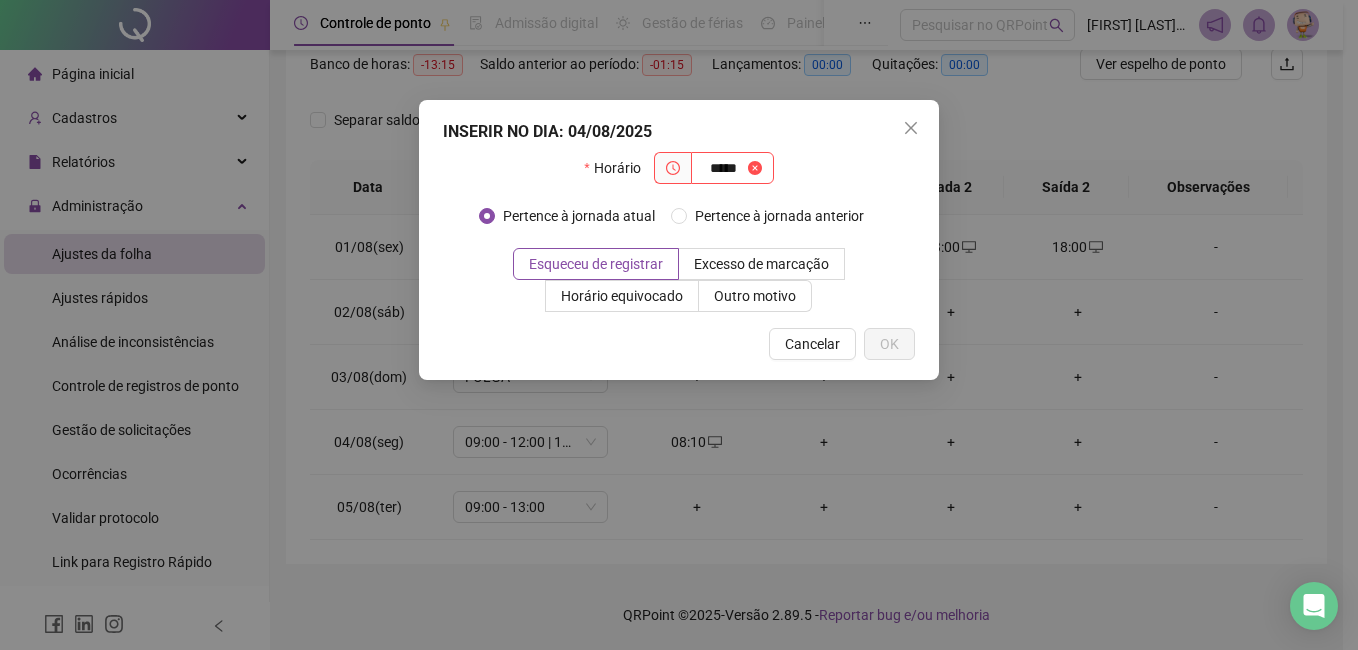 type on "*****" 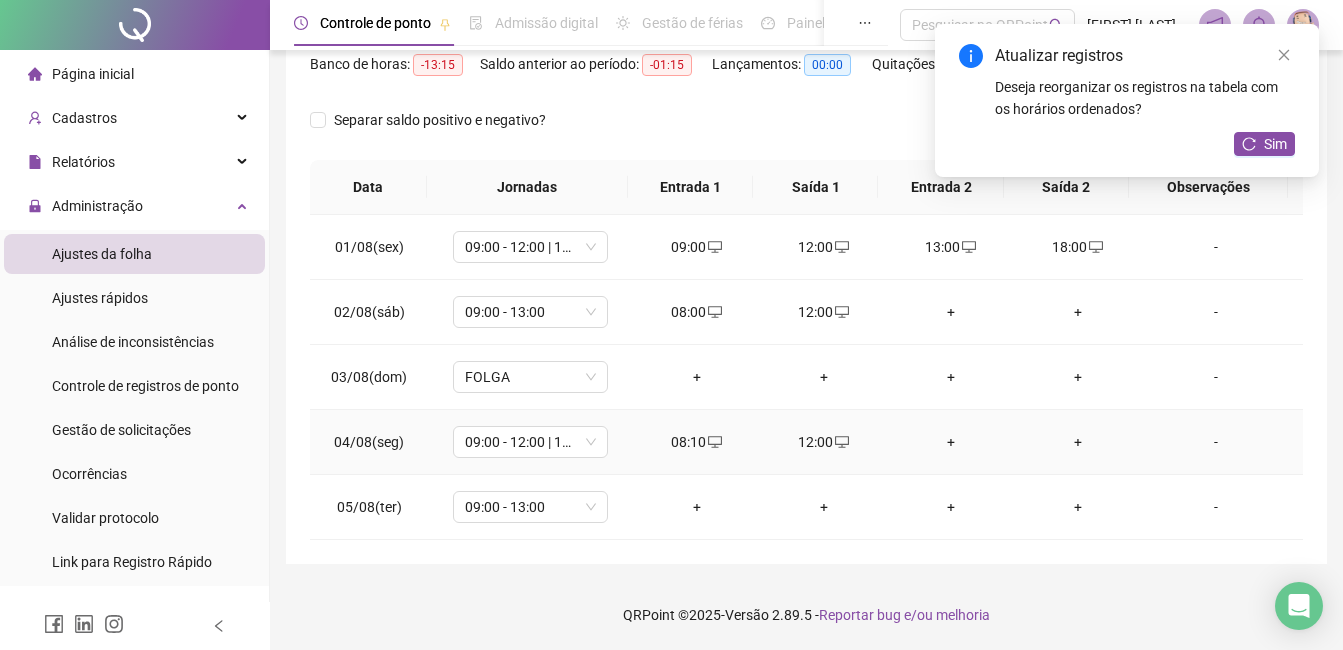 click on "+" at bounding box center [950, 442] 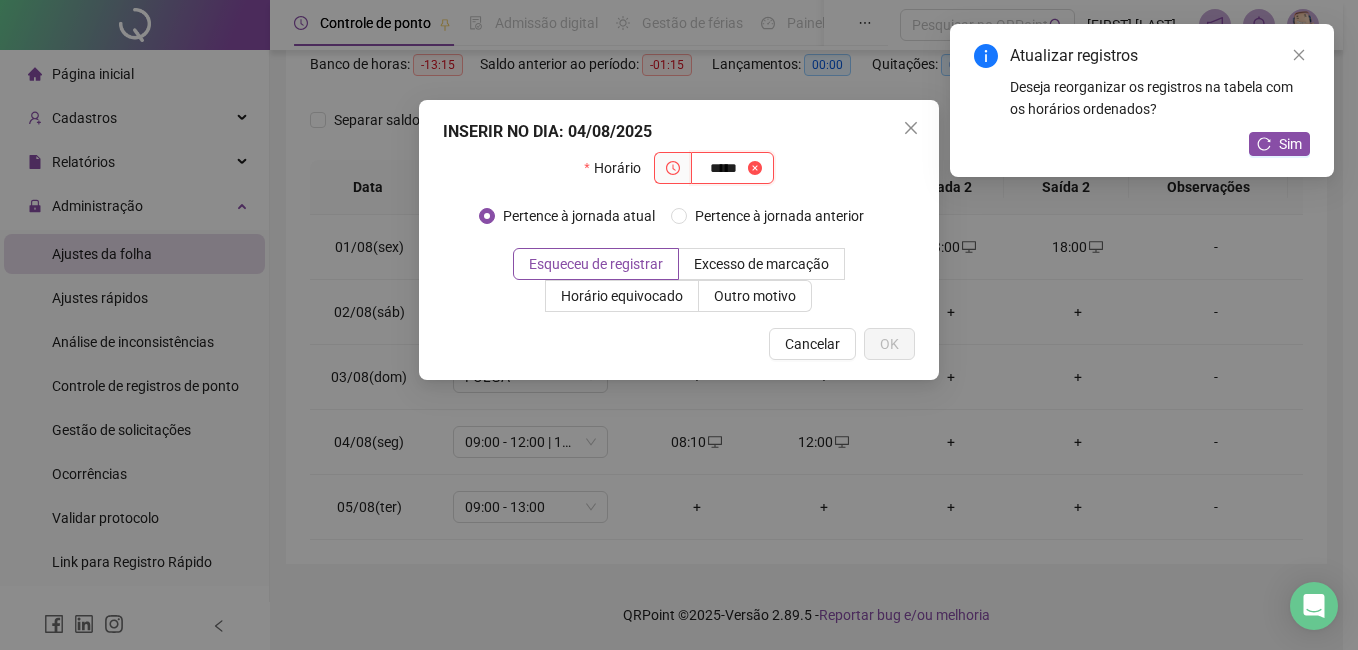type on "*****" 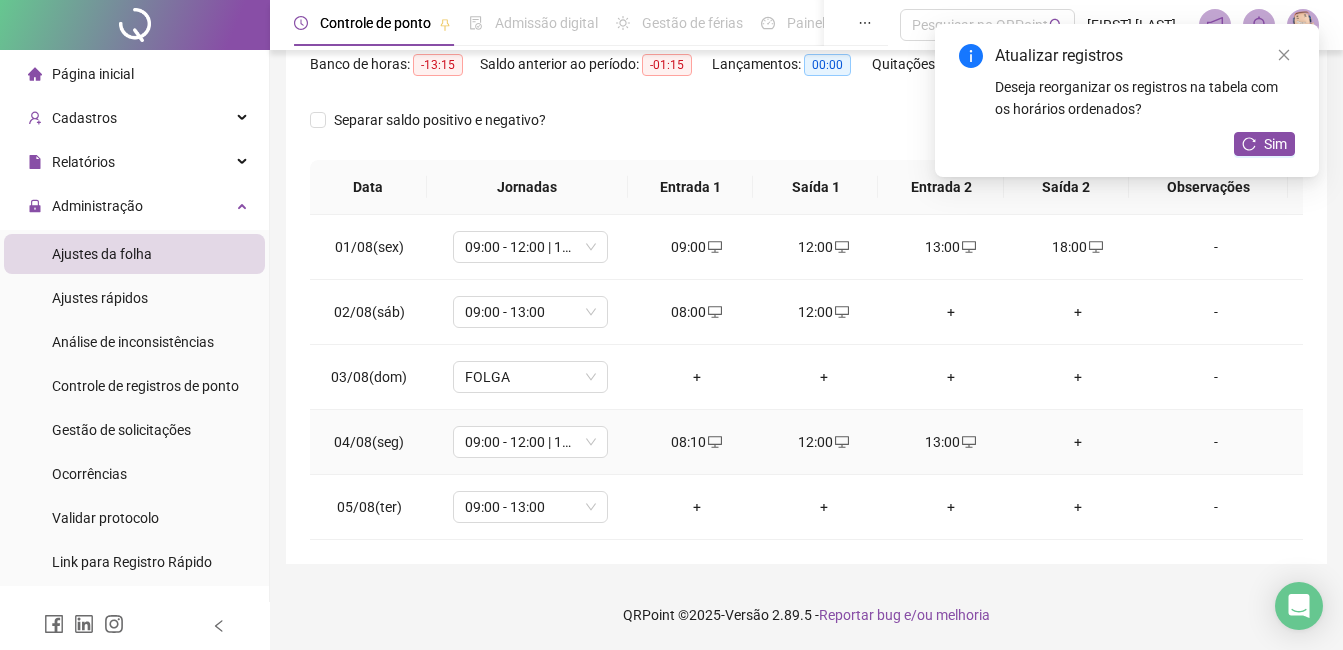click on "+" at bounding box center [1077, 442] 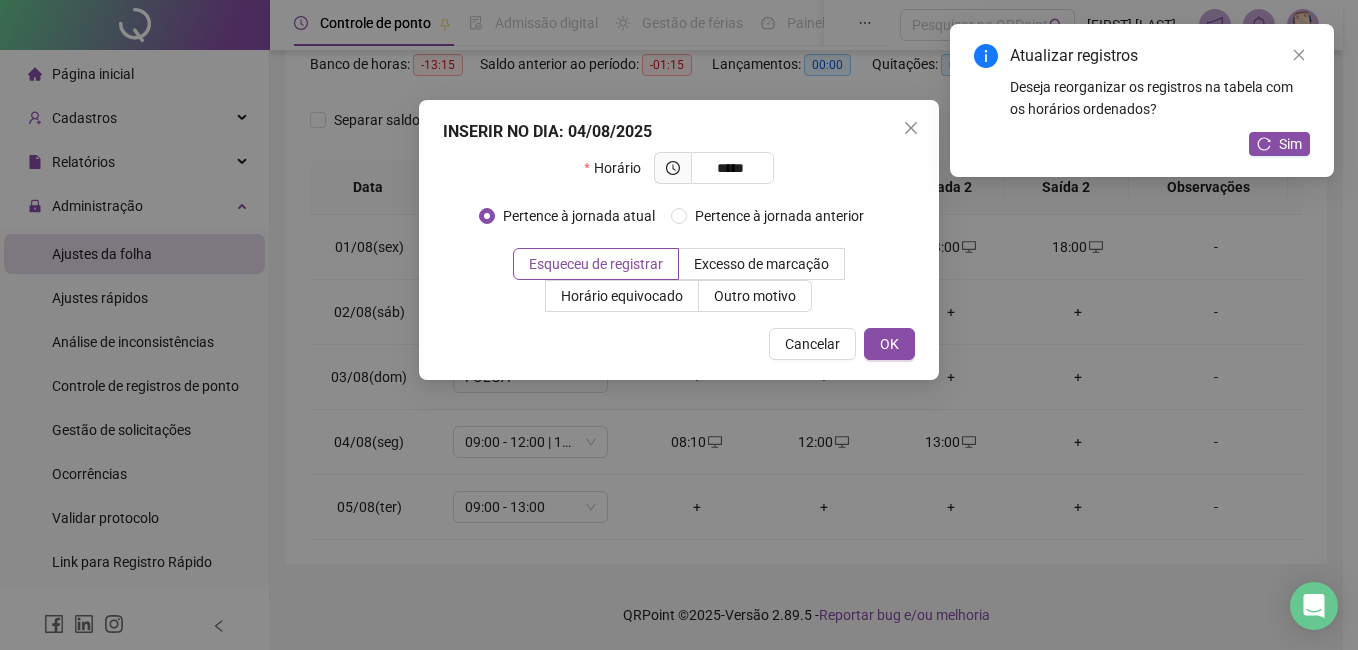 type on "*****" 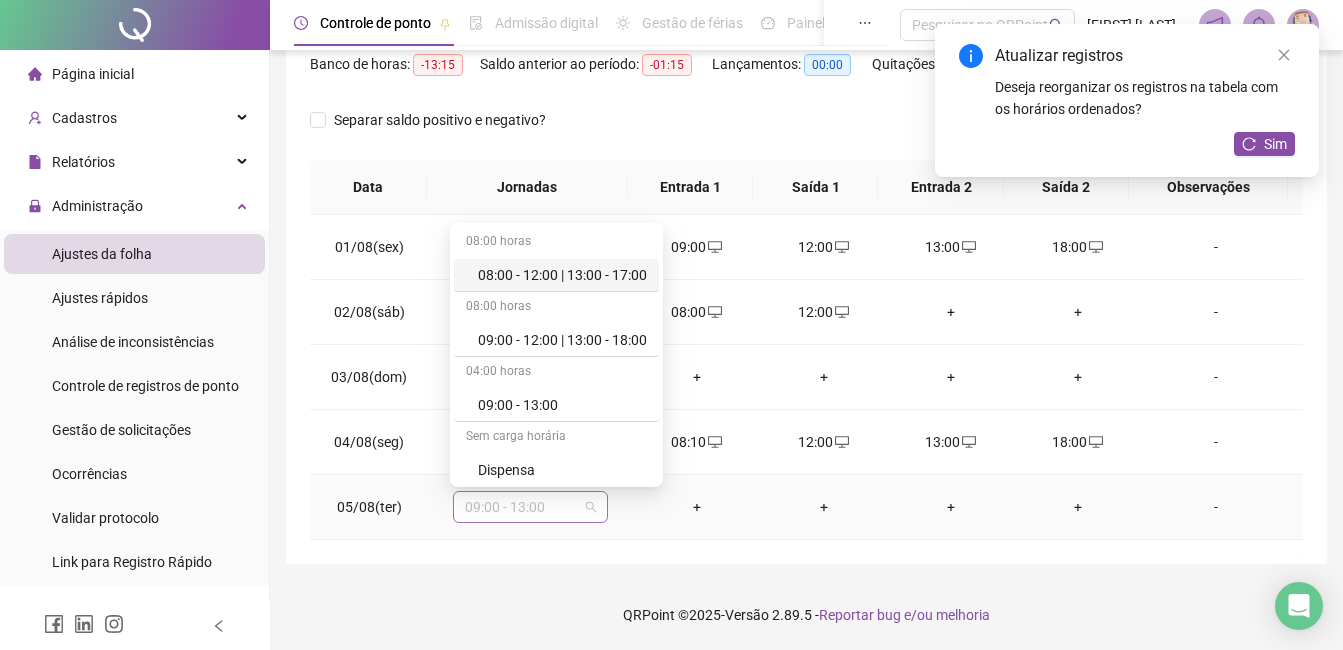 click on "09:00 - 13:00" at bounding box center (530, 507) 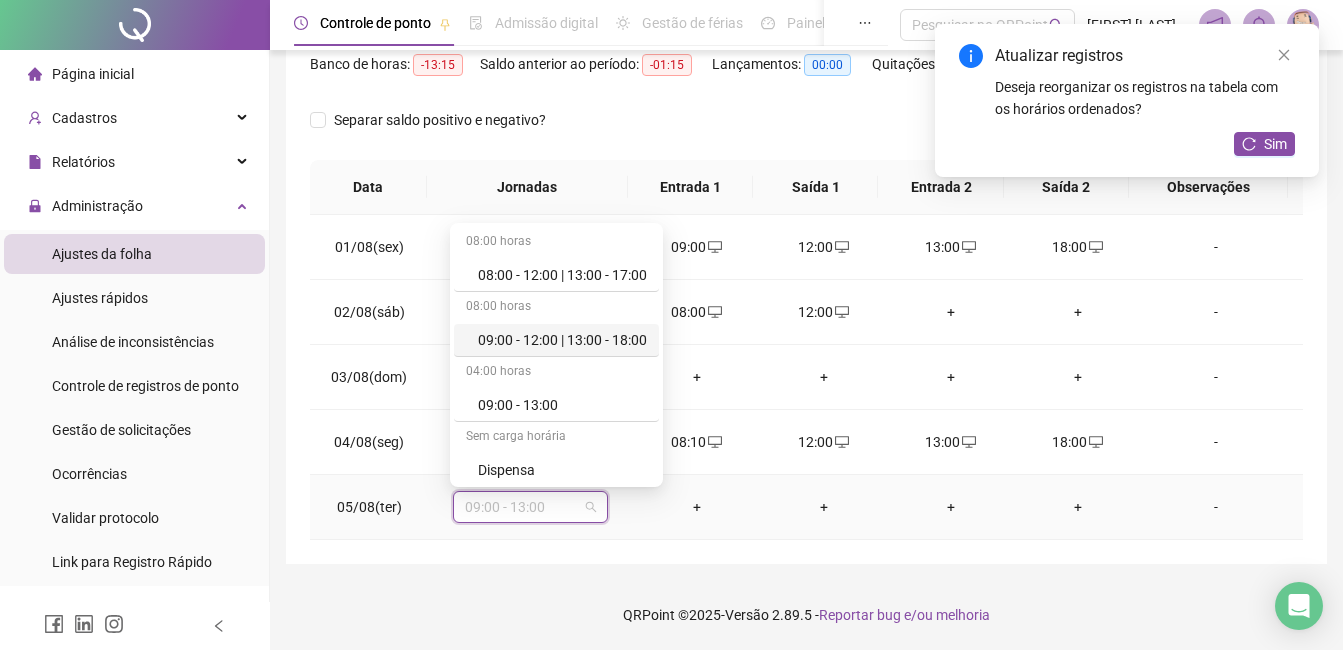 click on "09:00 - 12:00 | 13:00 - 18:00" at bounding box center (562, 340) 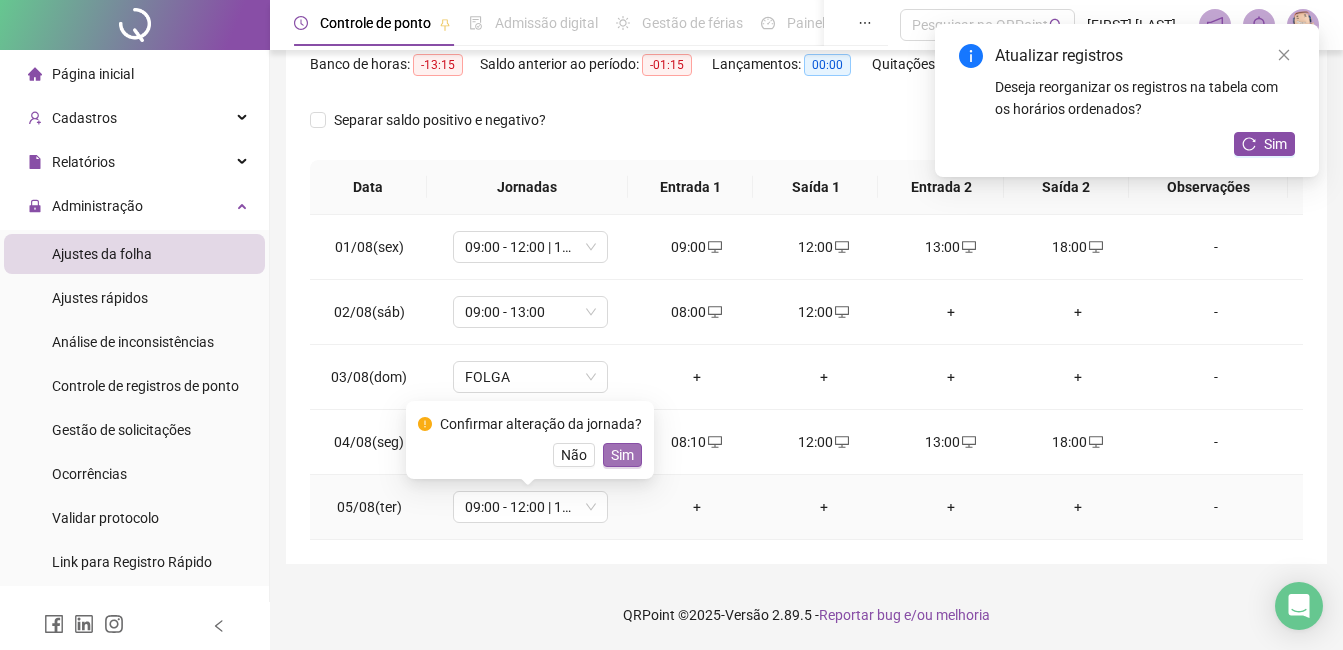 click on "Sim" at bounding box center (622, 455) 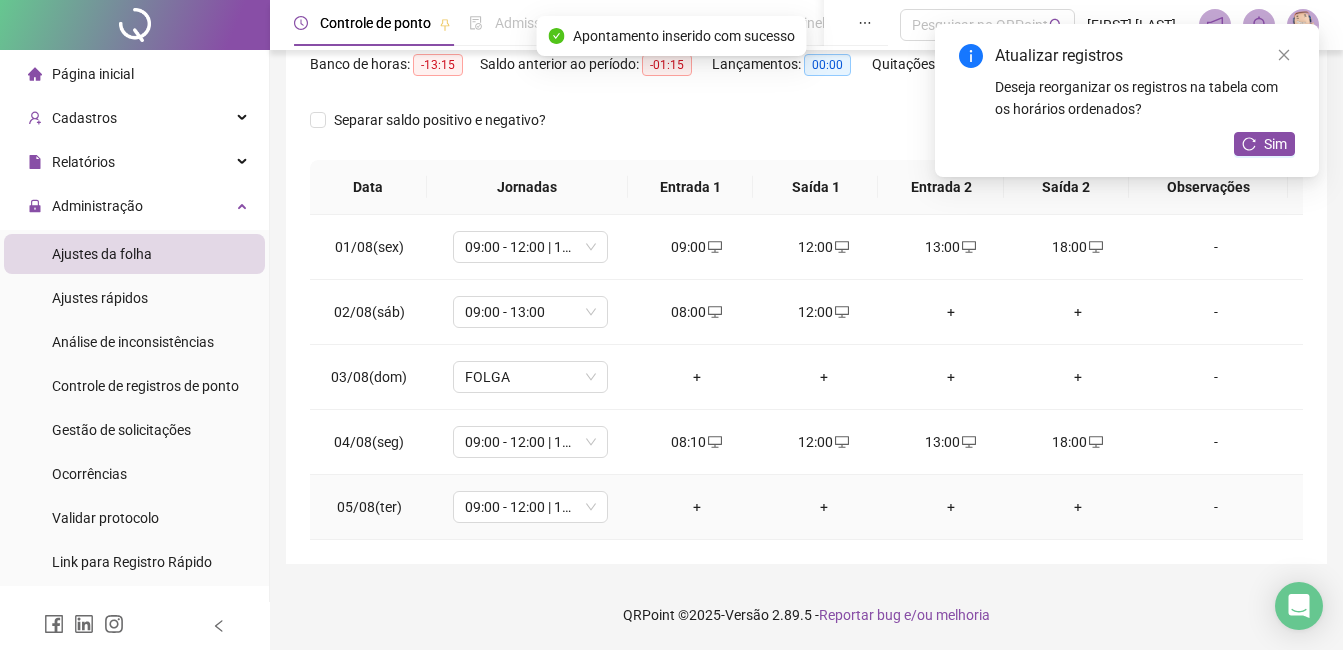 click on "+" at bounding box center [696, 507] 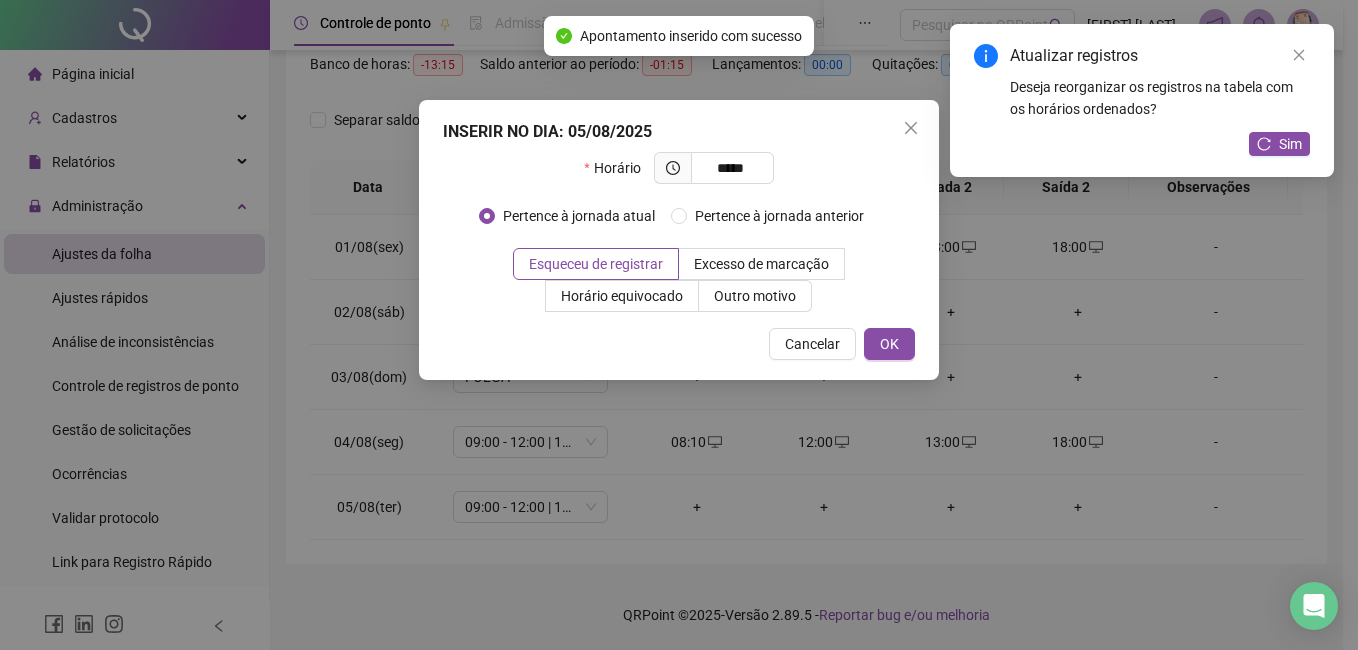 type on "*****" 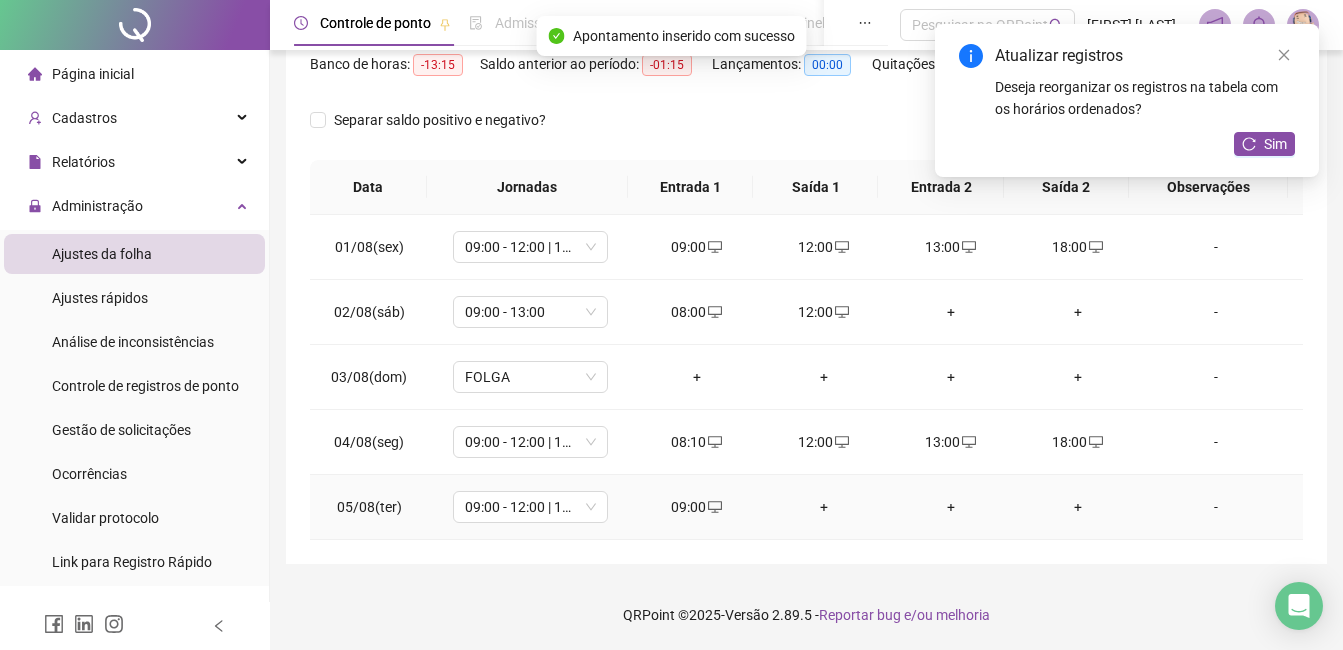 click on "+" at bounding box center [823, 507] 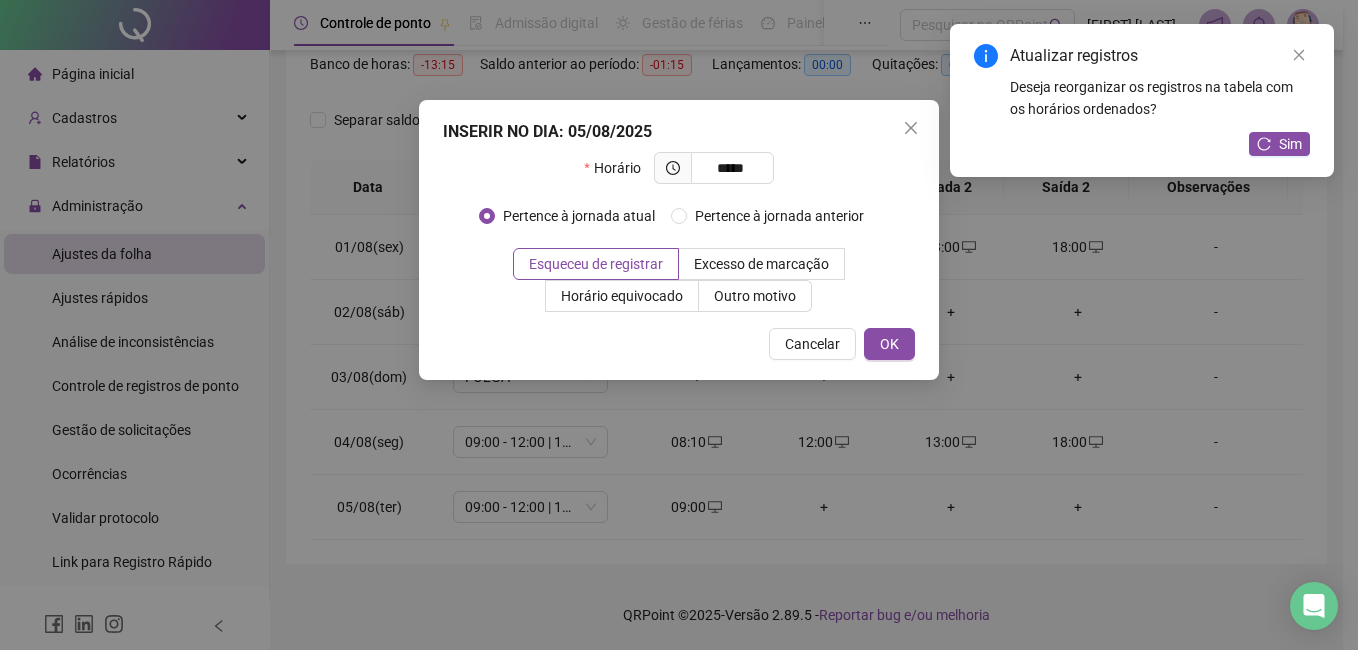 type on "*****" 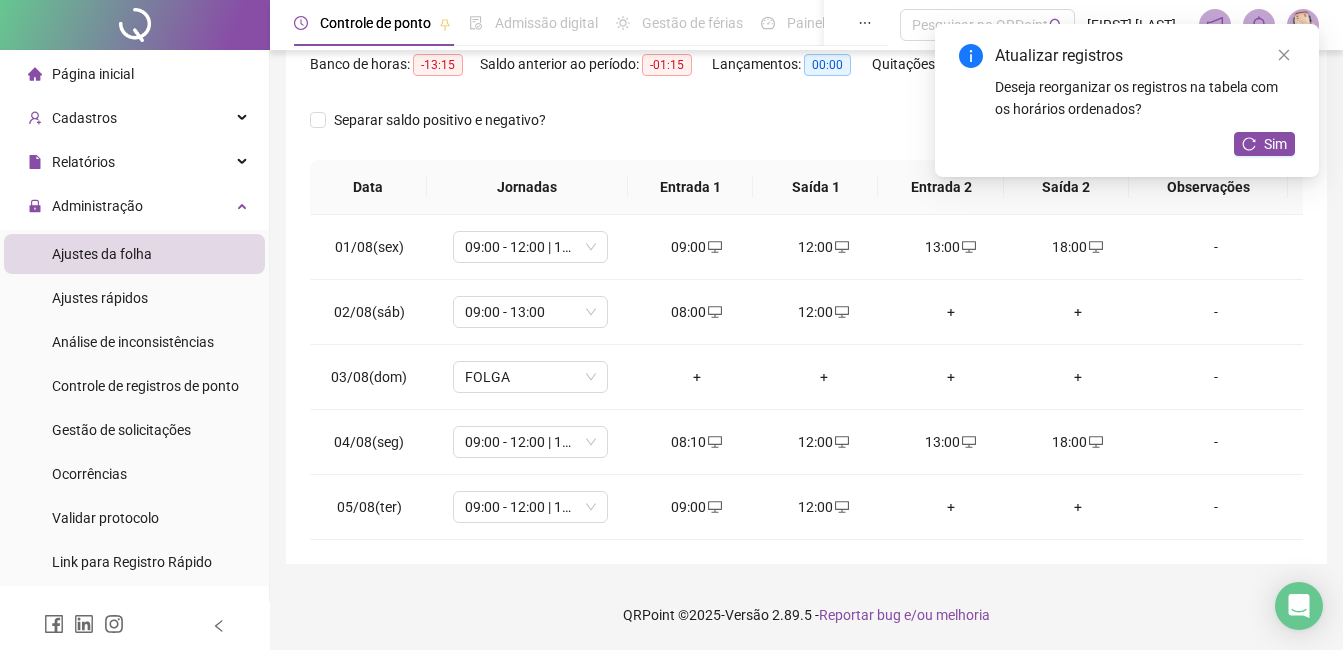 click on "+" at bounding box center (950, 507) 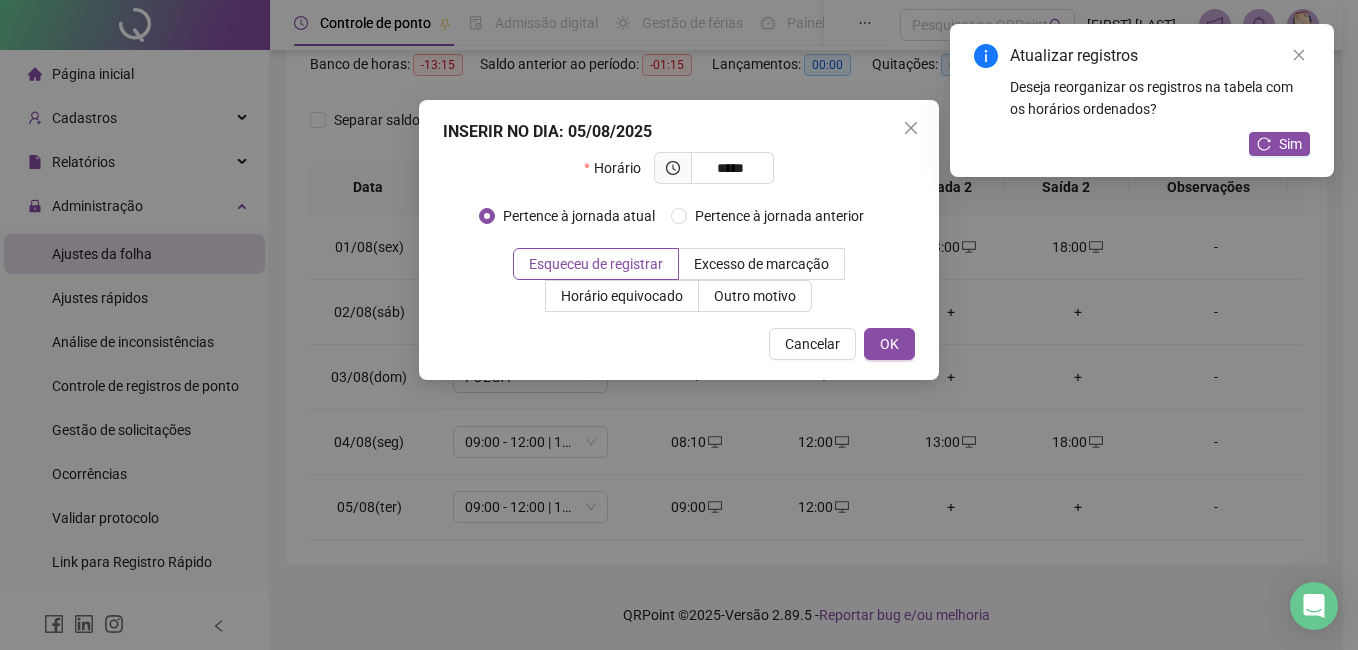 type on "*****" 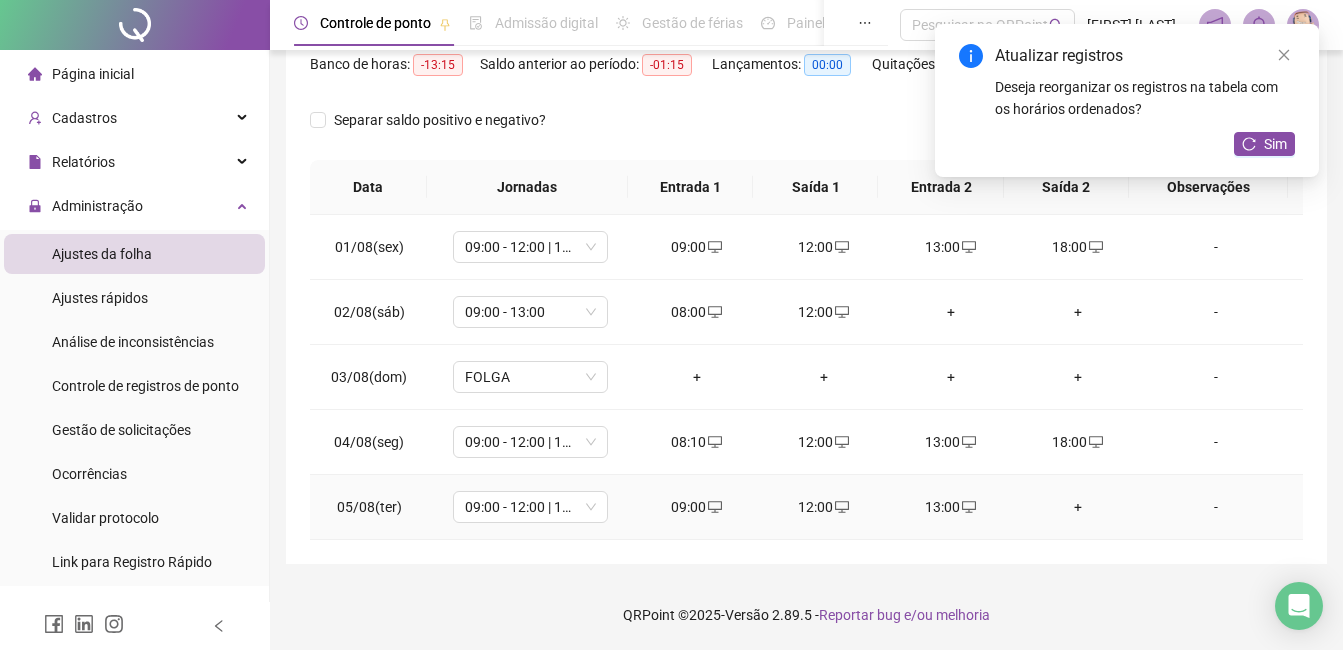 click on "+" at bounding box center (1077, 507) 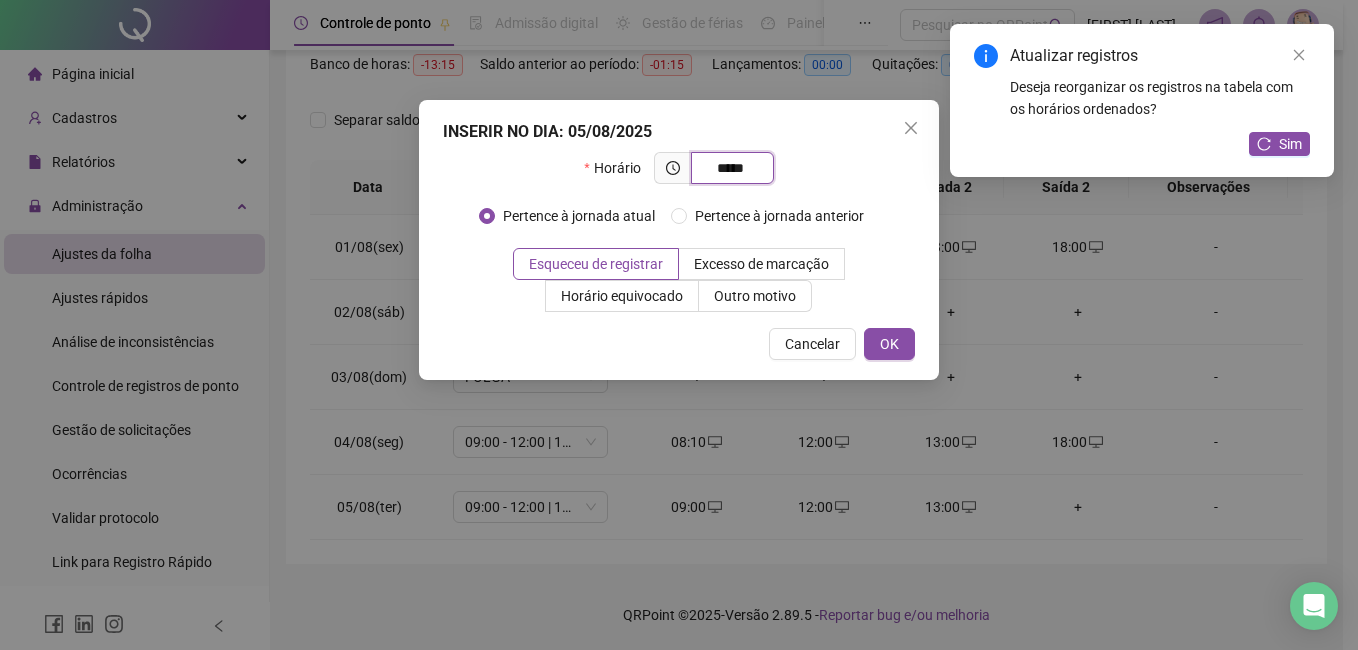 type on "*****" 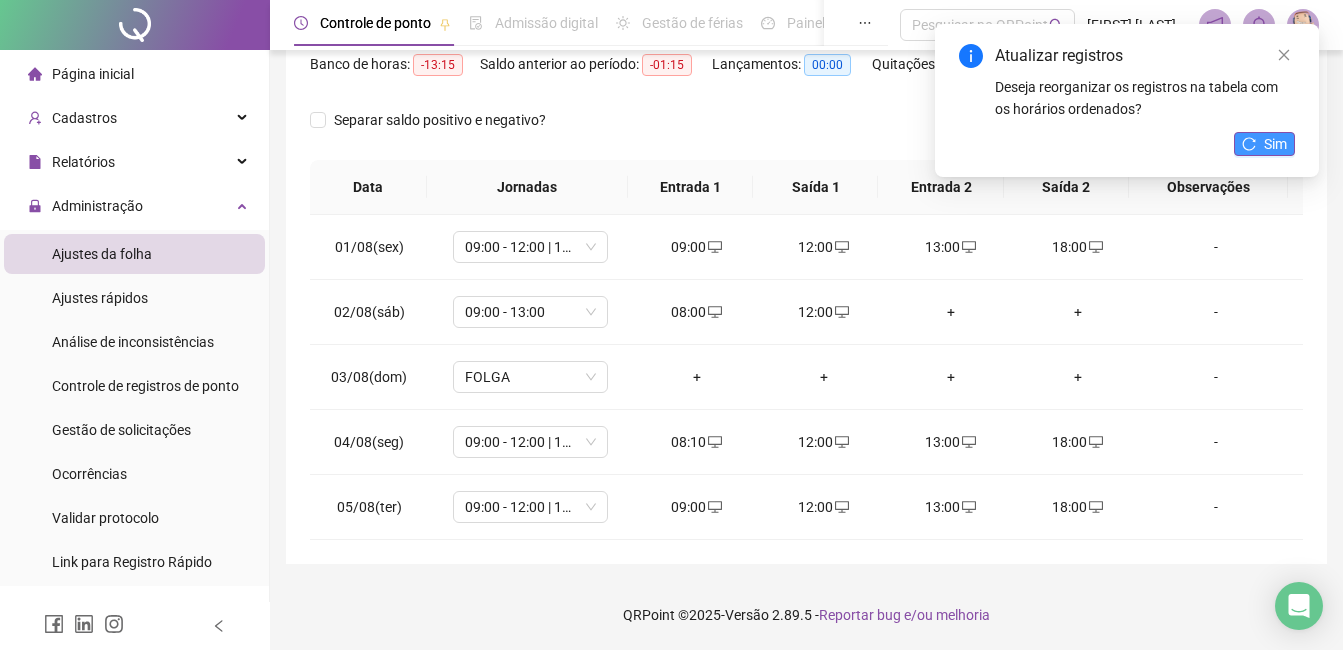 click on "Sim" at bounding box center (1275, 144) 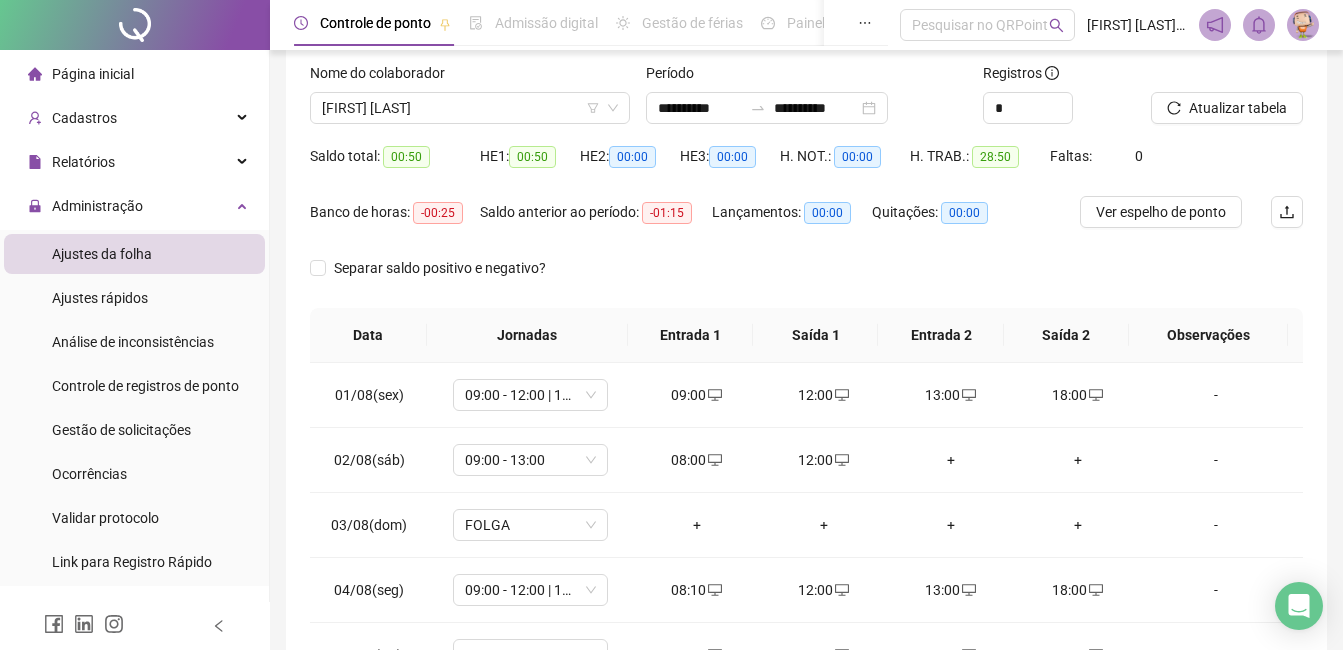 scroll, scrollTop: 0, scrollLeft: 0, axis: both 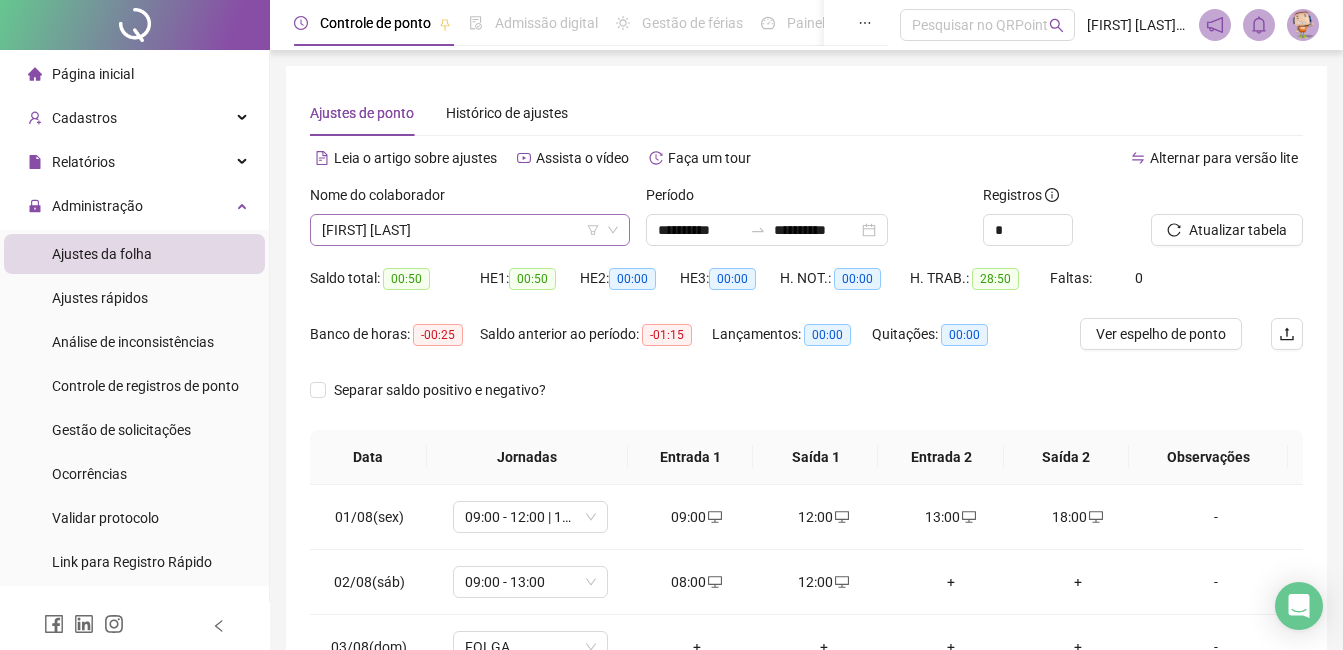 click on "[FIRST] [LAST]" at bounding box center (470, 230) 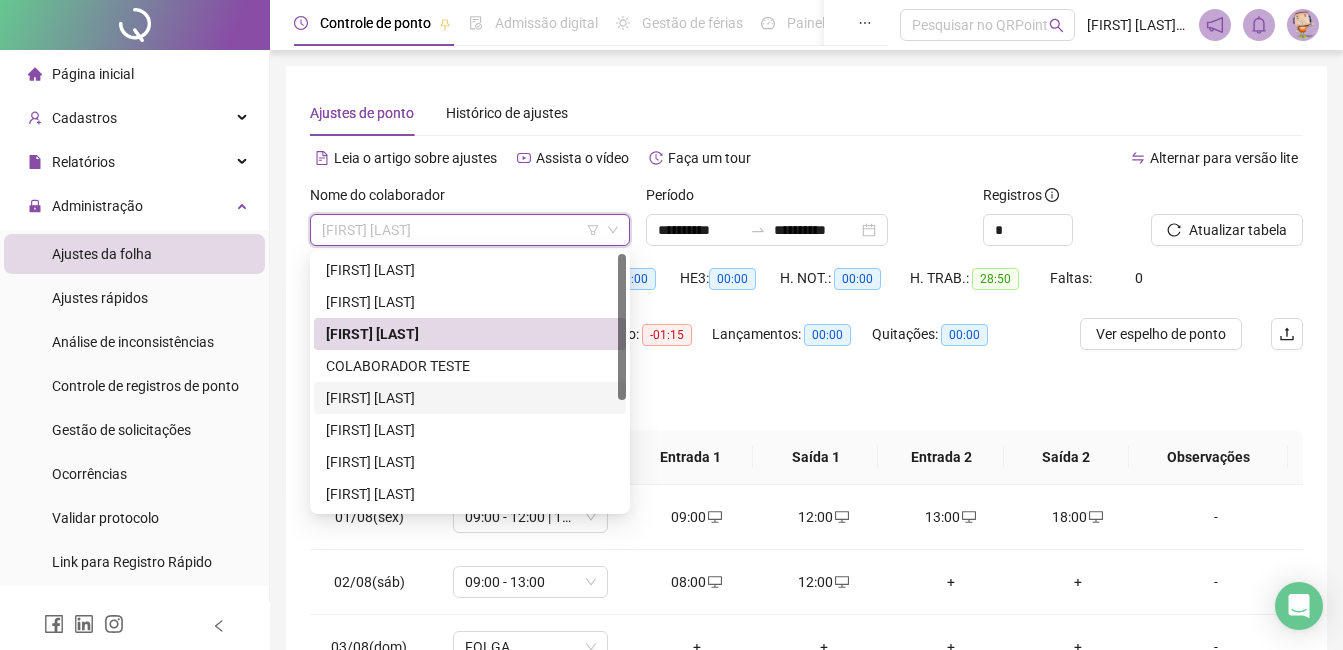click on "[FIRST] [LAST]" at bounding box center [470, 398] 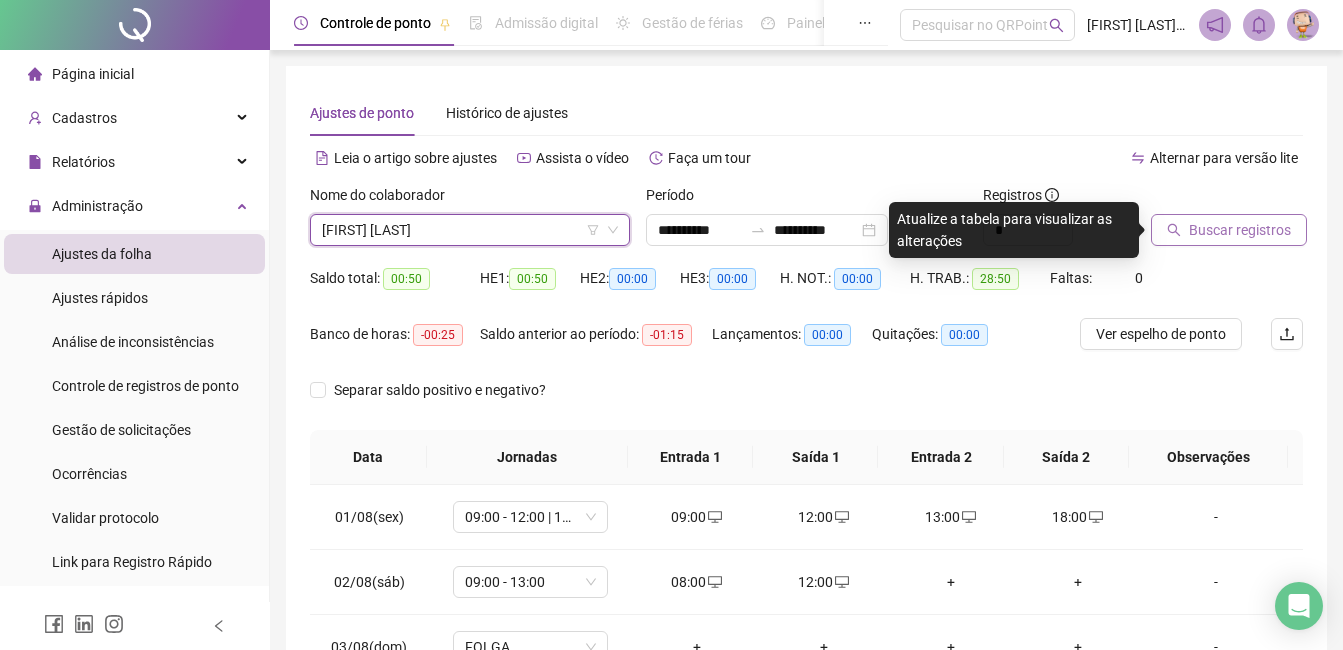 click on "Buscar registros" at bounding box center [1240, 230] 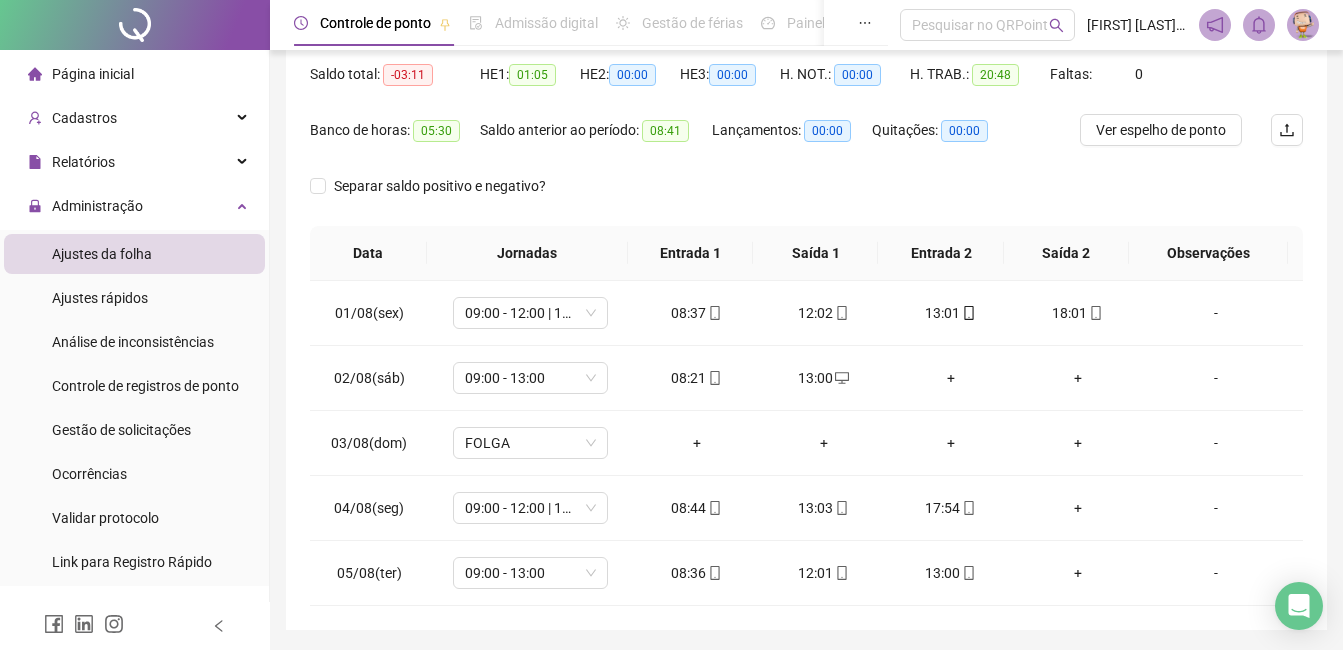 scroll, scrollTop: 270, scrollLeft: 0, axis: vertical 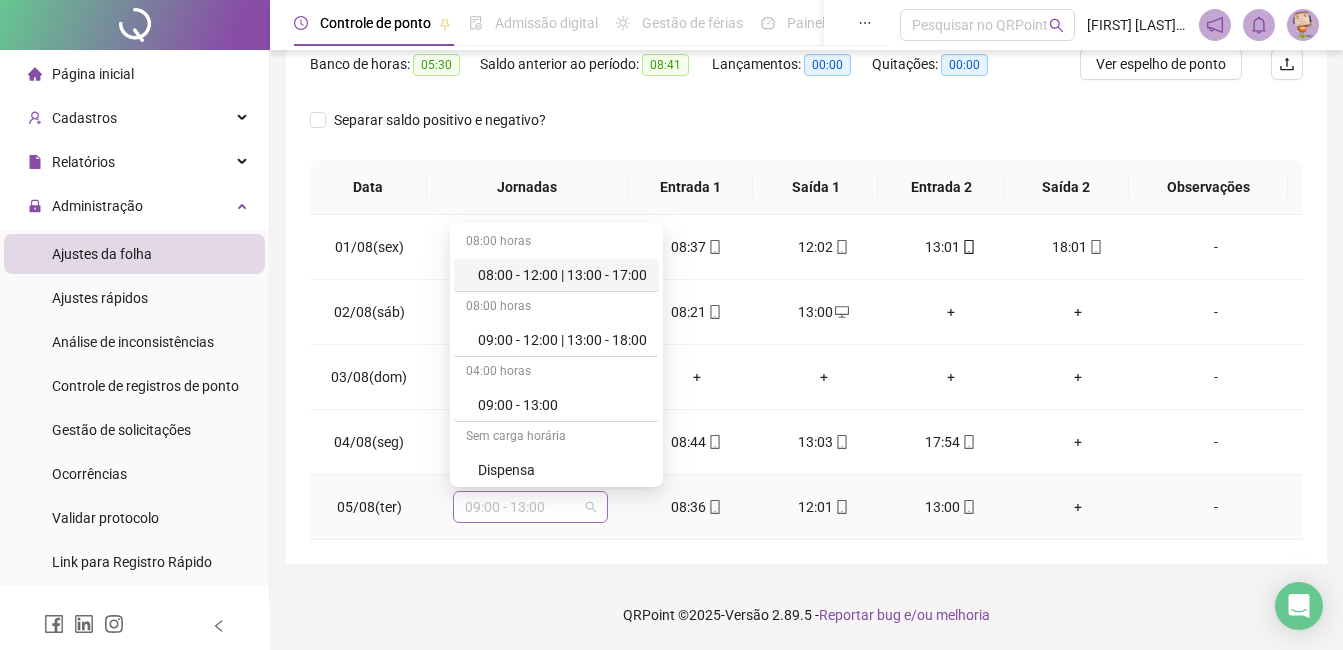 click on "09:00 - 13:00" at bounding box center (530, 507) 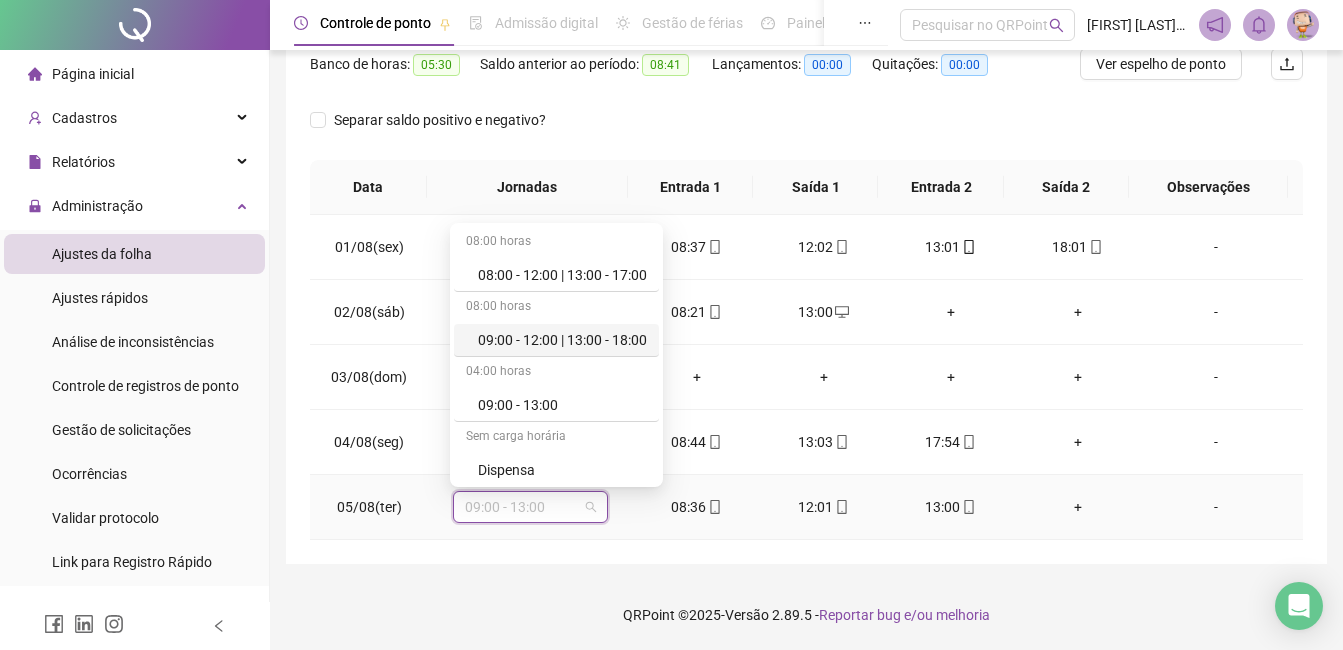 click on "09:00 - 12:00 | 13:00 - 18:00" at bounding box center [562, 340] 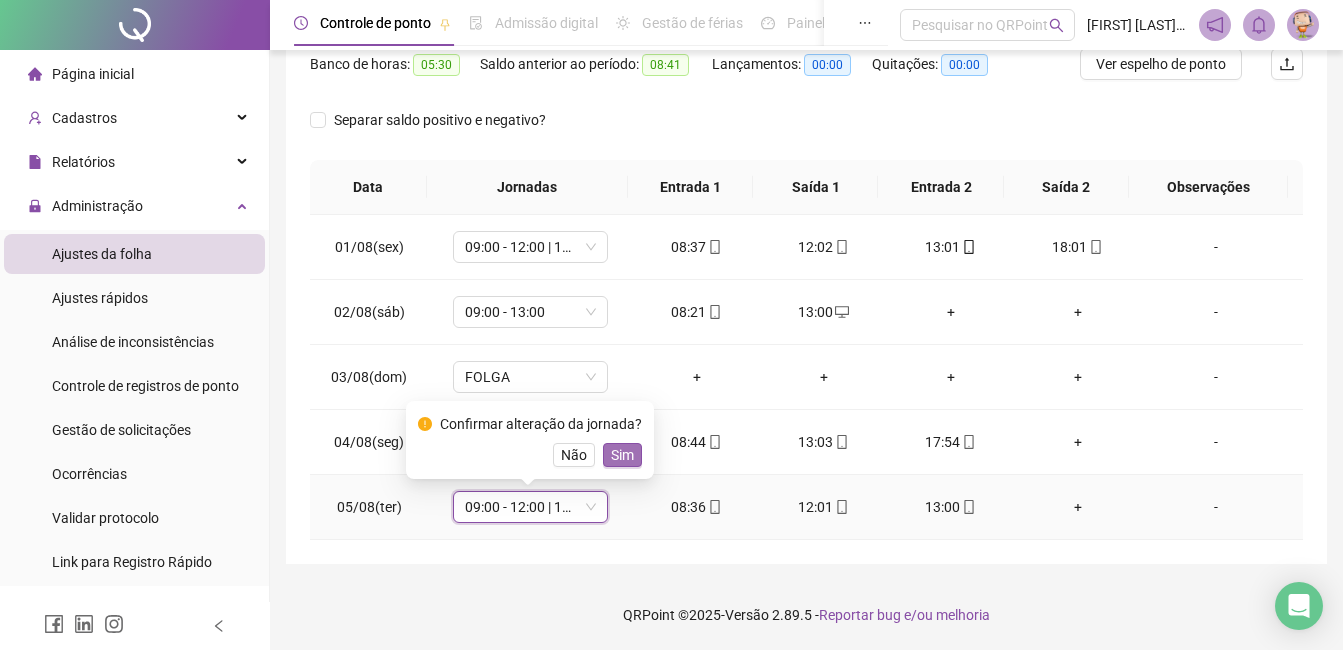 click on "Sim" at bounding box center [622, 455] 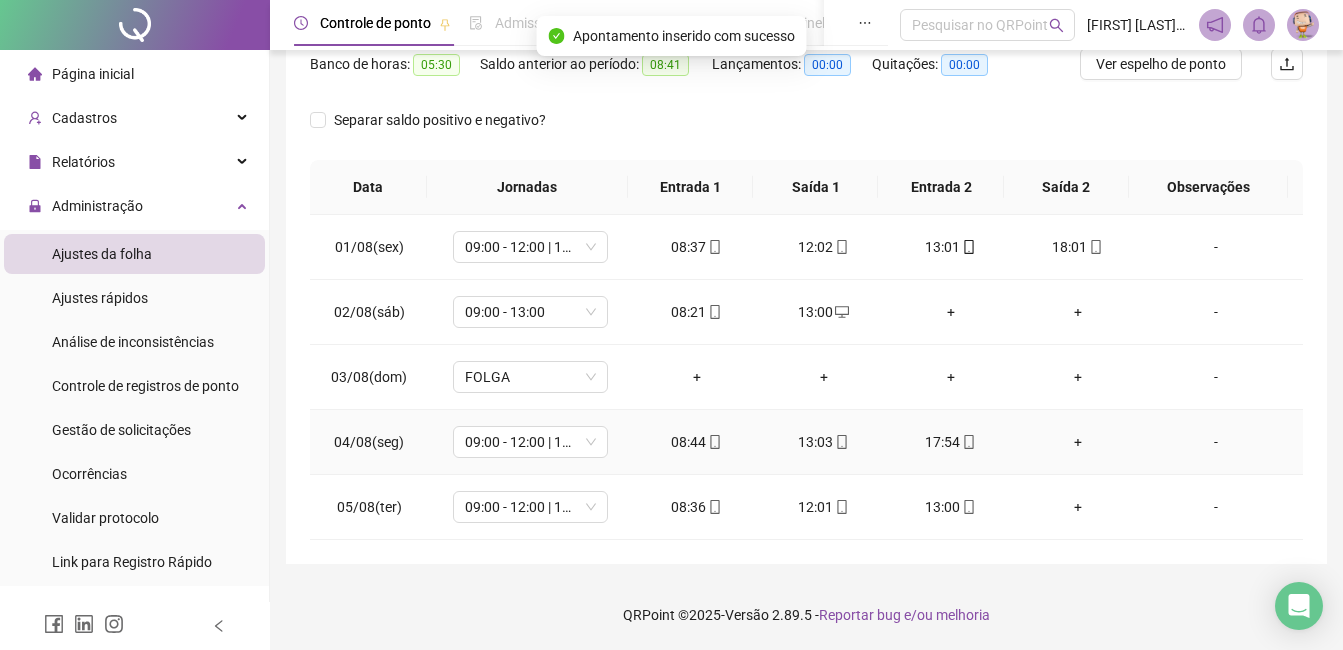 click on "+" at bounding box center (1077, 442) 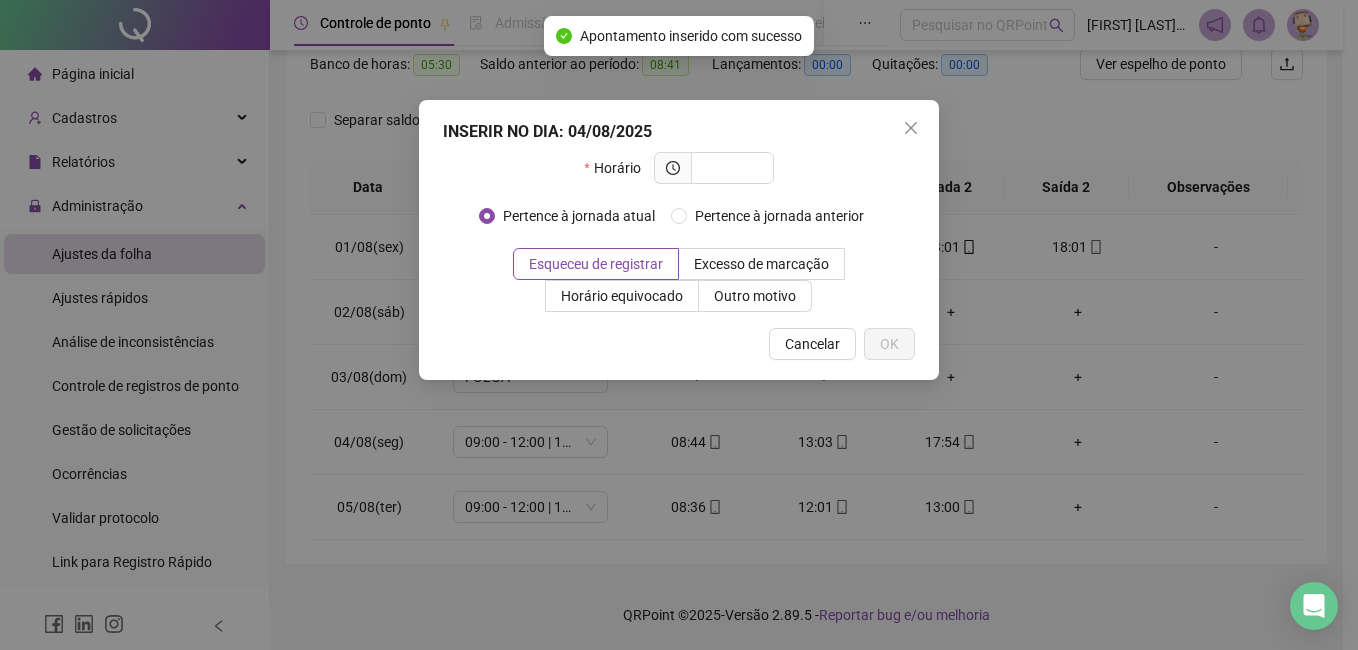 click at bounding box center [911, 128] 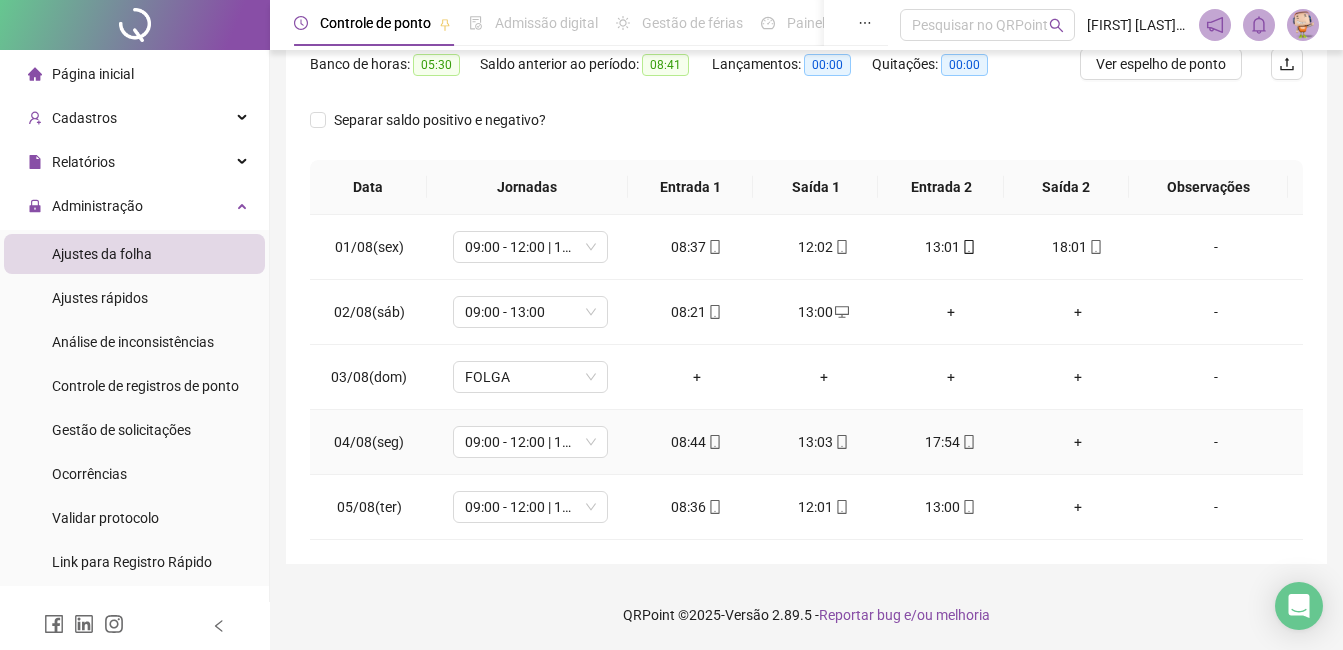 click on "+" at bounding box center [1077, 442] 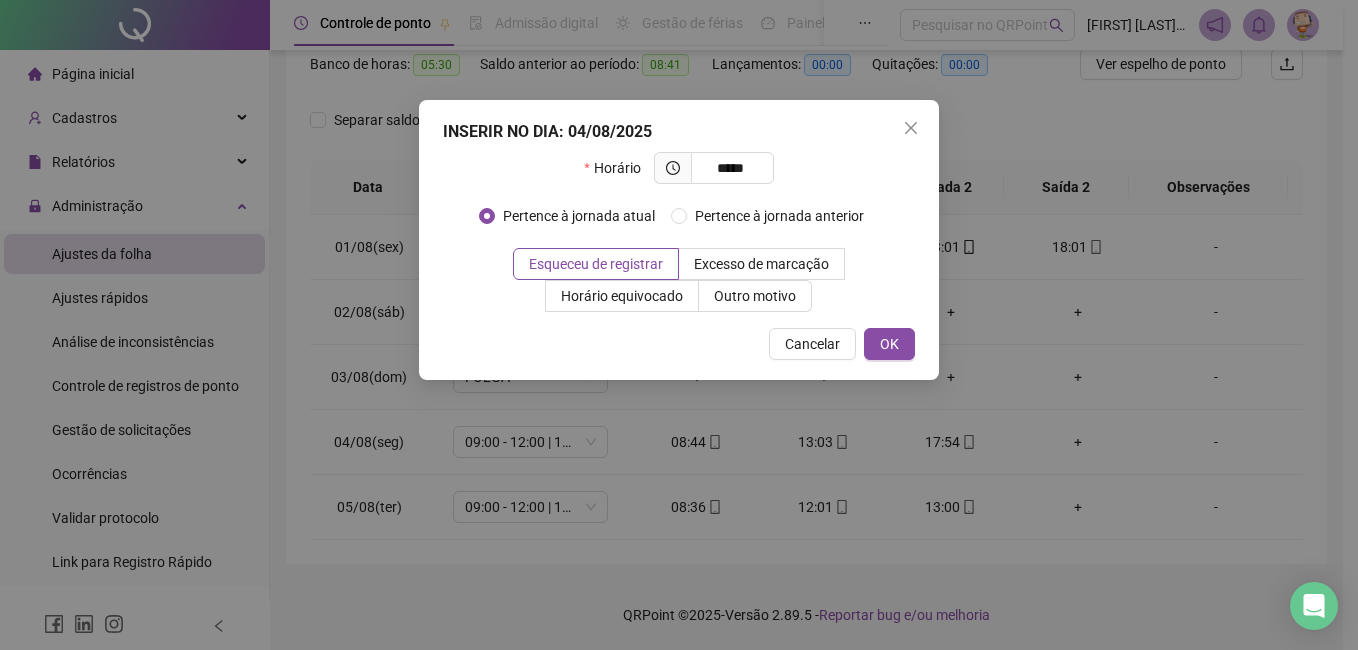 type on "*****" 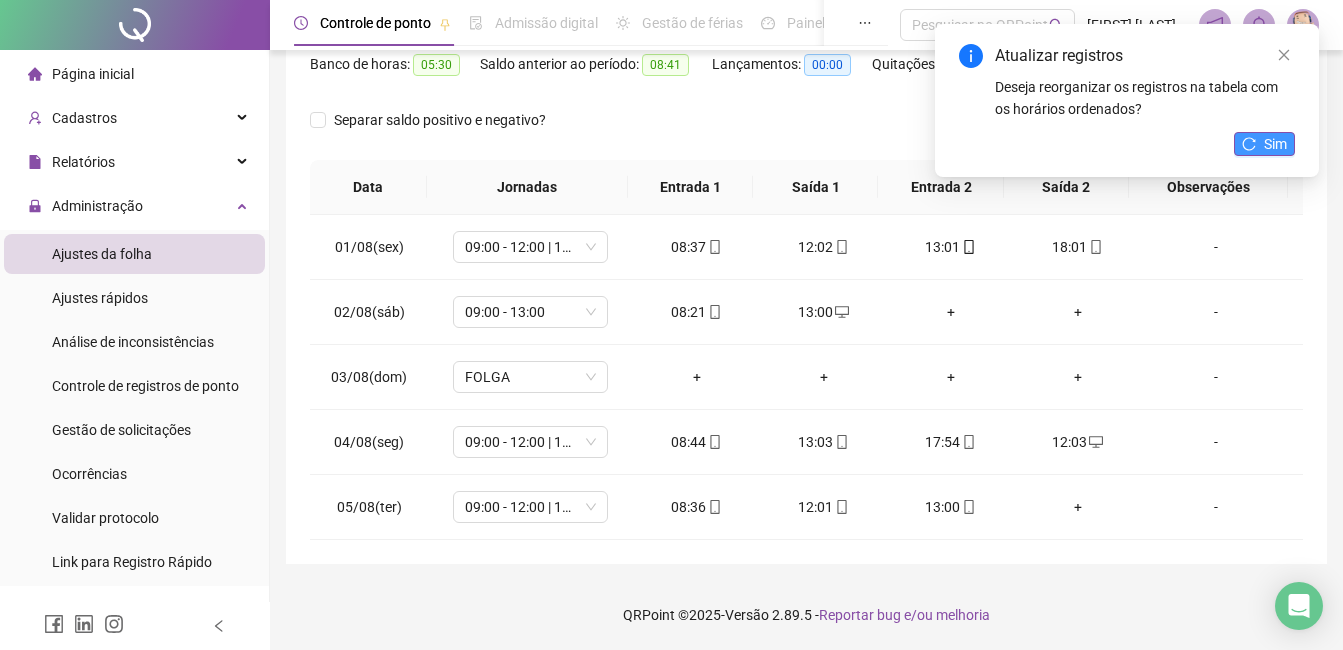 click on "Sim" at bounding box center (1275, 144) 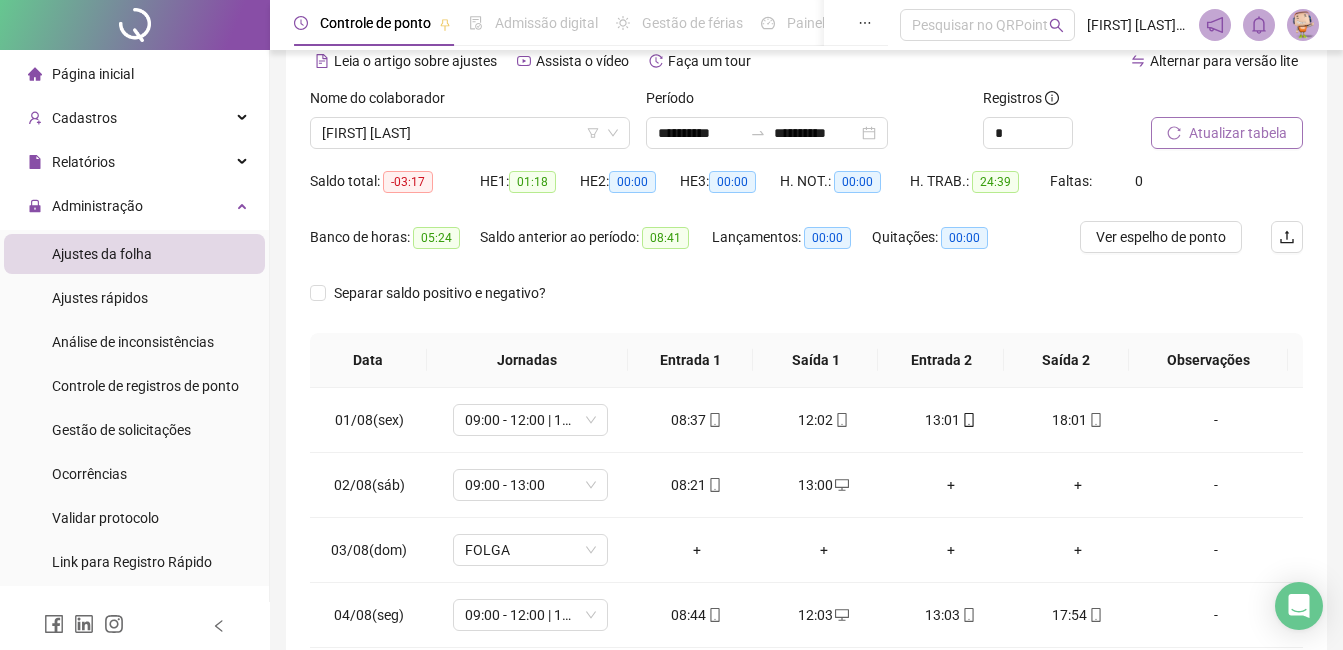 scroll, scrollTop: 70, scrollLeft: 0, axis: vertical 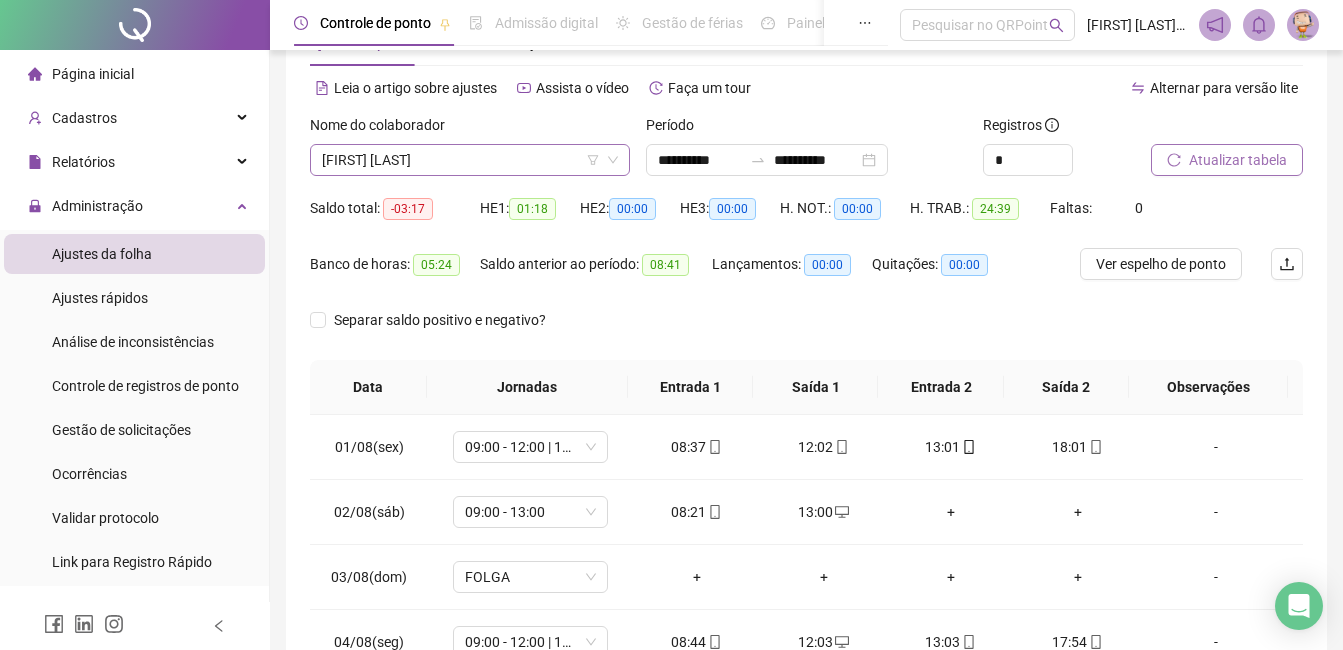 click on "[FIRST] [LAST]" at bounding box center [470, 160] 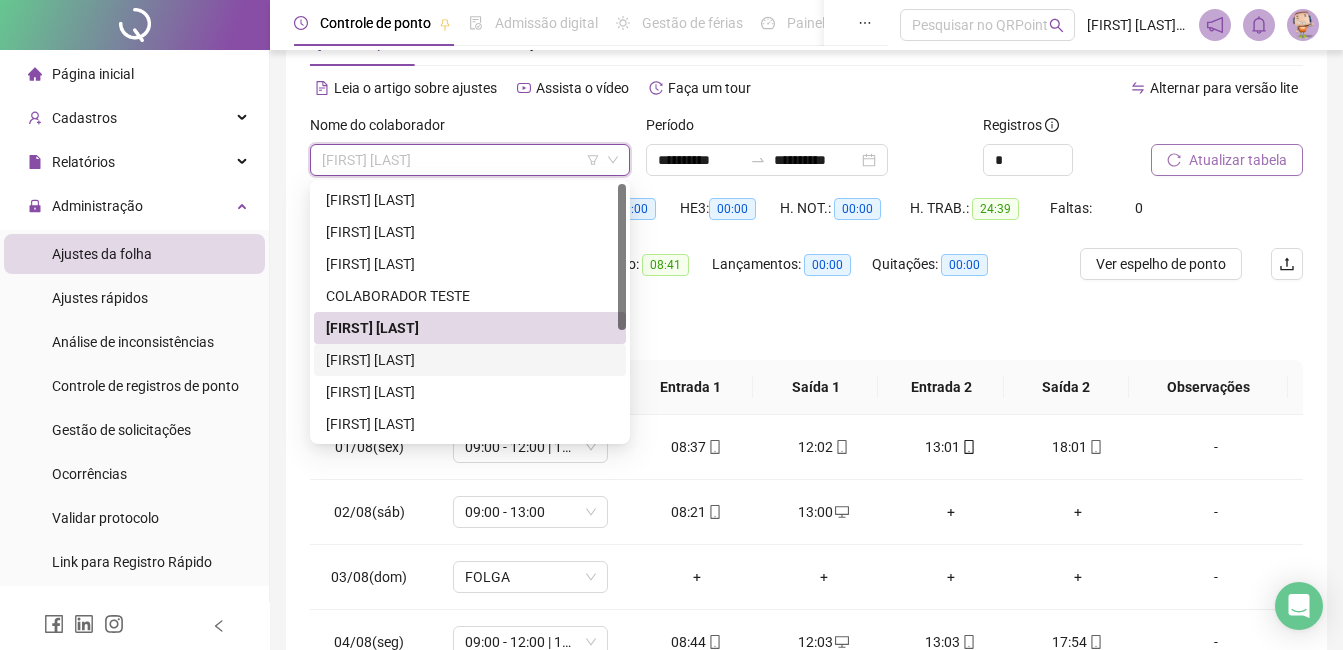 click on "[FIRST] [LAST]" at bounding box center (470, 360) 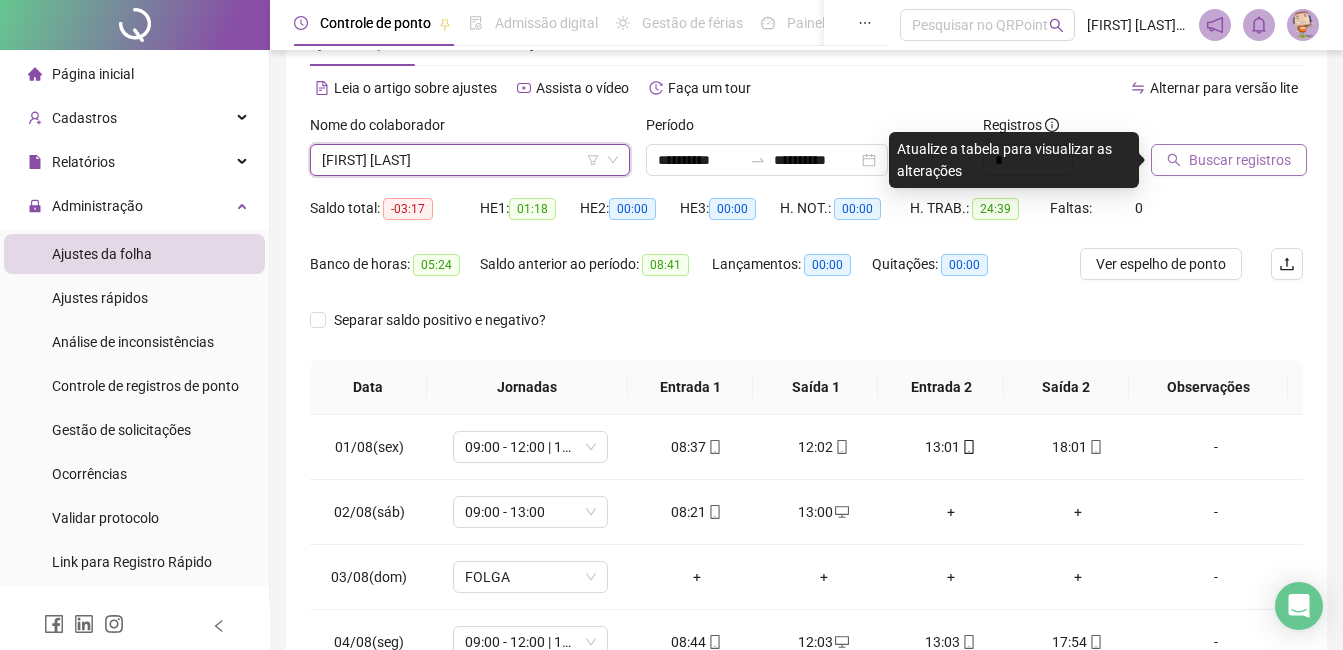 click 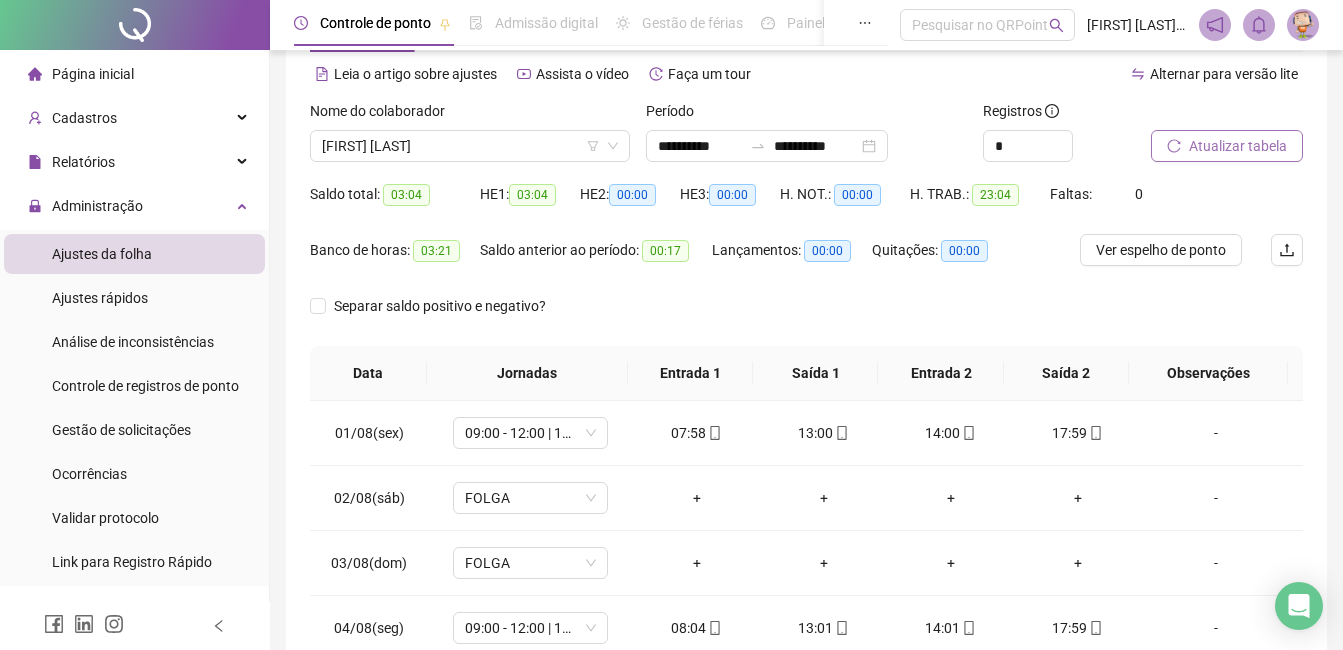 scroll, scrollTop: 270, scrollLeft: 0, axis: vertical 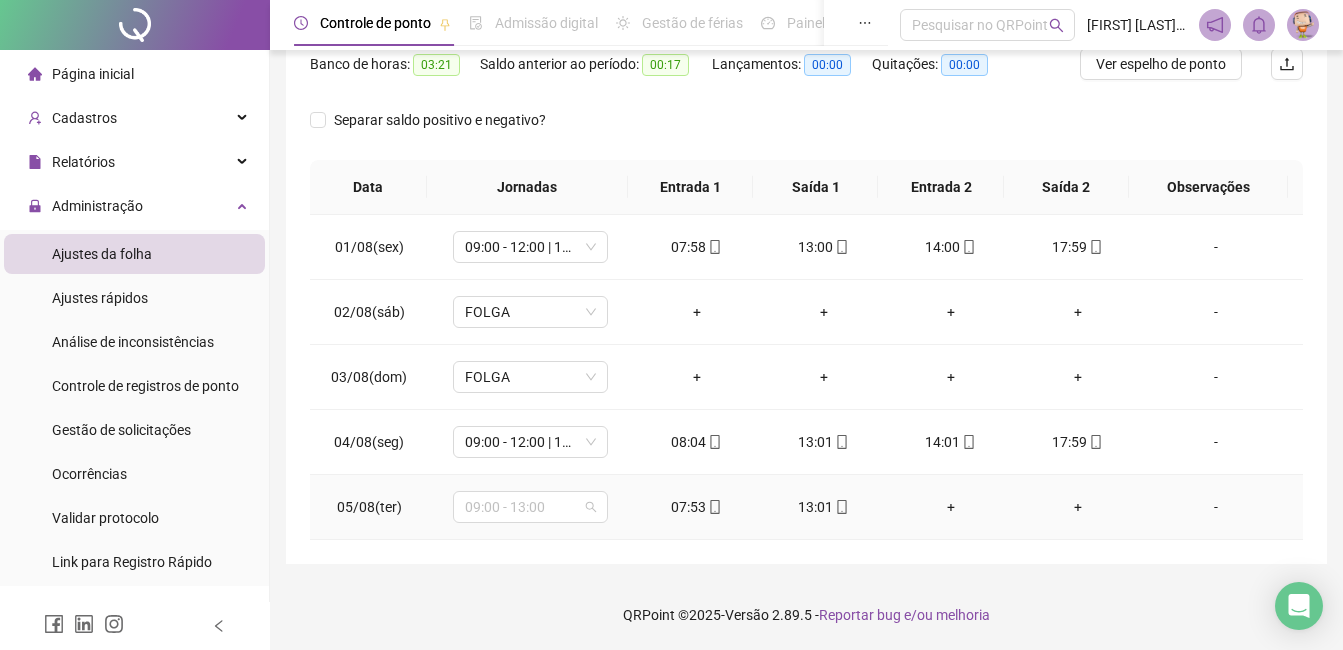 drag, startPoint x: 588, startPoint y: 508, endPoint x: 610, endPoint y: 458, distance: 54.626 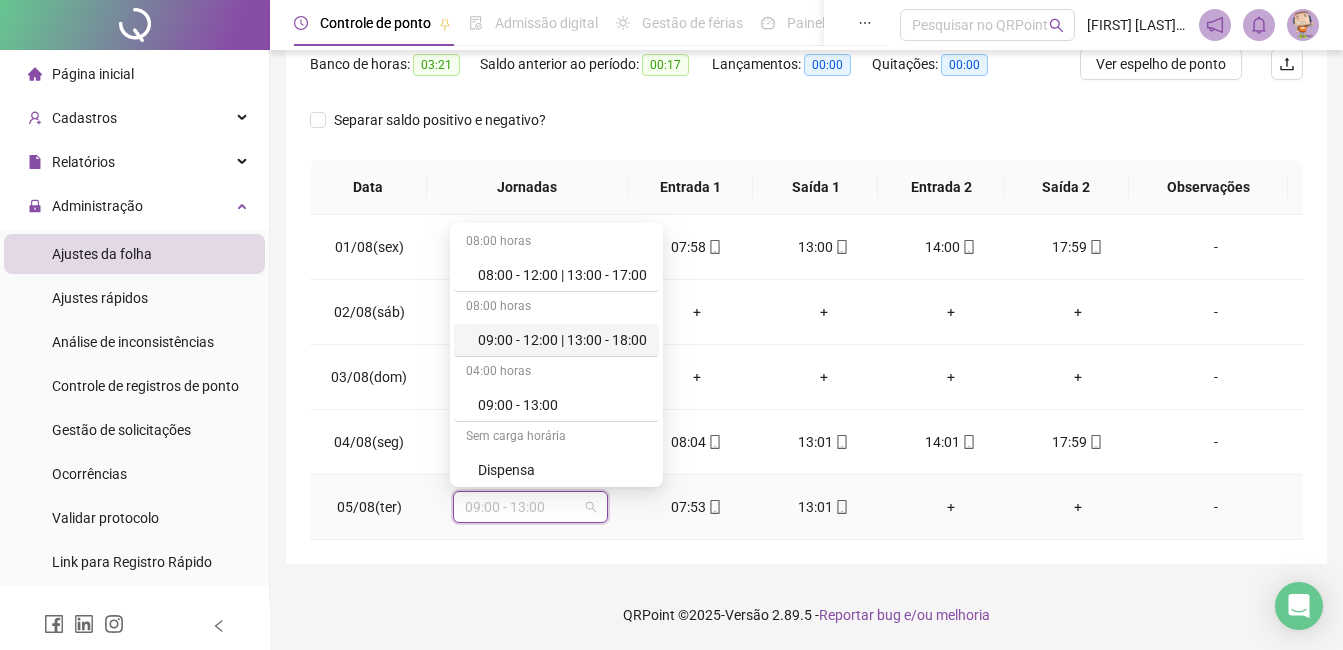 click on "09:00 - 12:00 | 13:00 - 18:00" at bounding box center (562, 340) 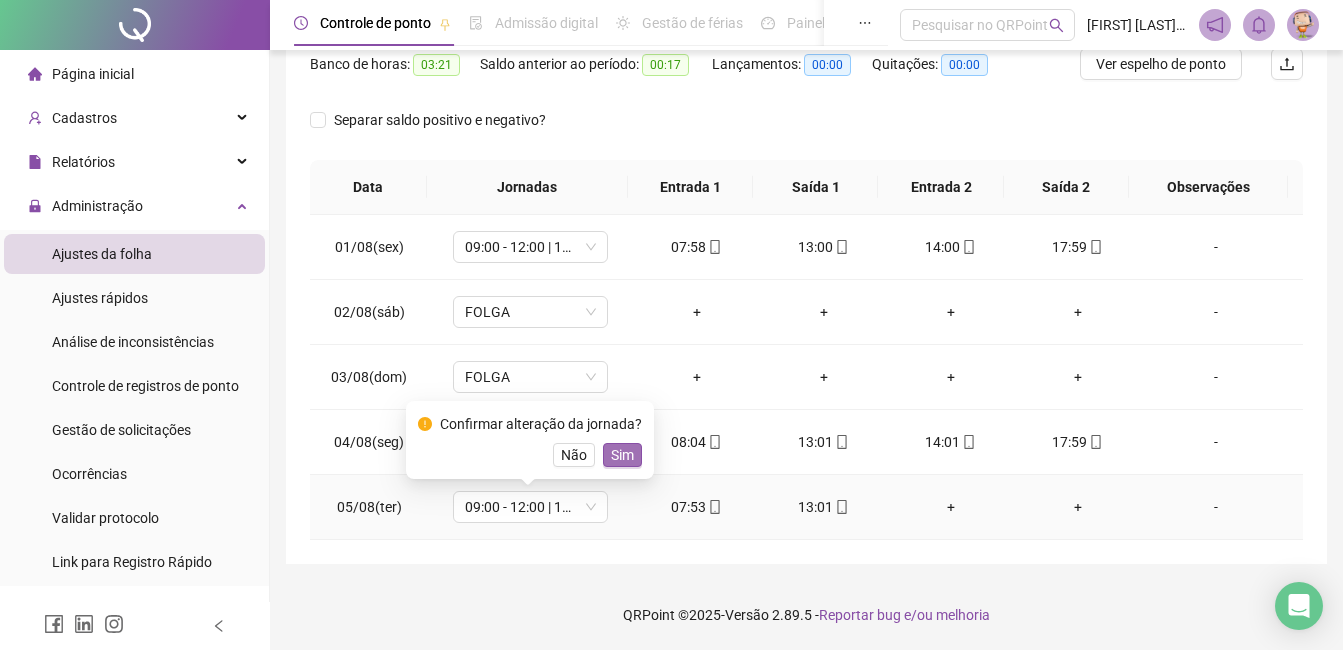click on "Sim" at bounding box center [622, 455] 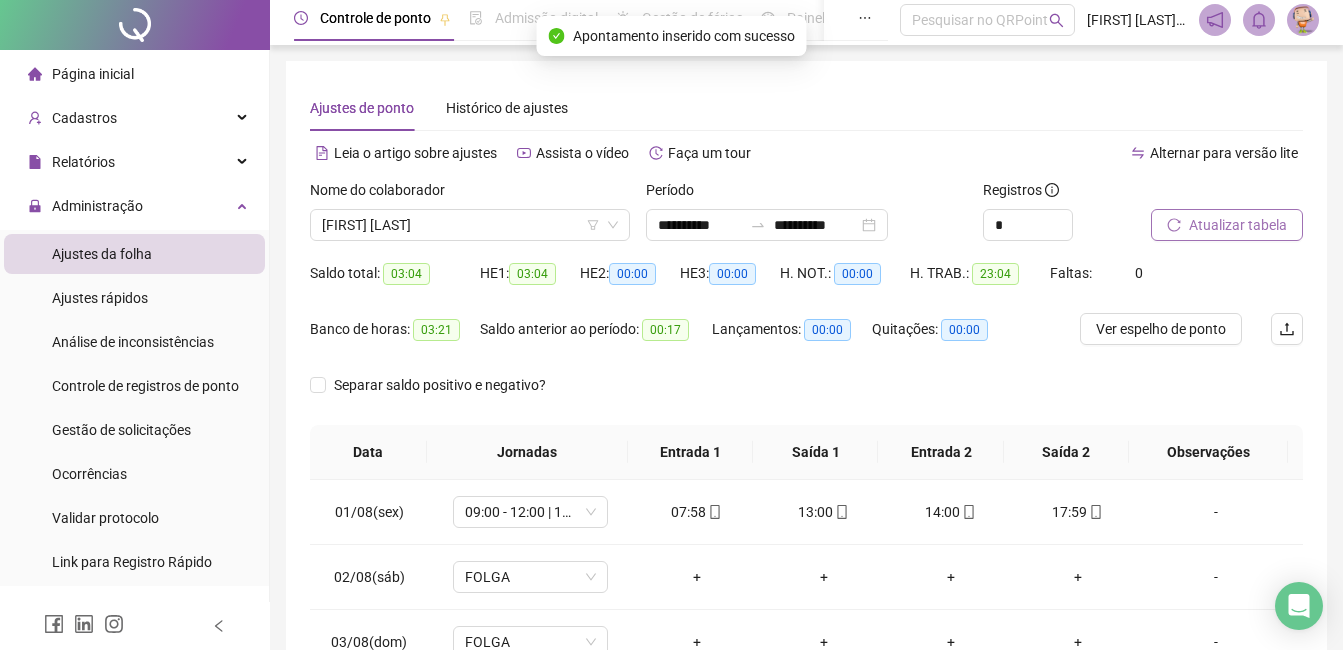 scroll, scrollTop: 0, scrollLeft: 0, axis: both 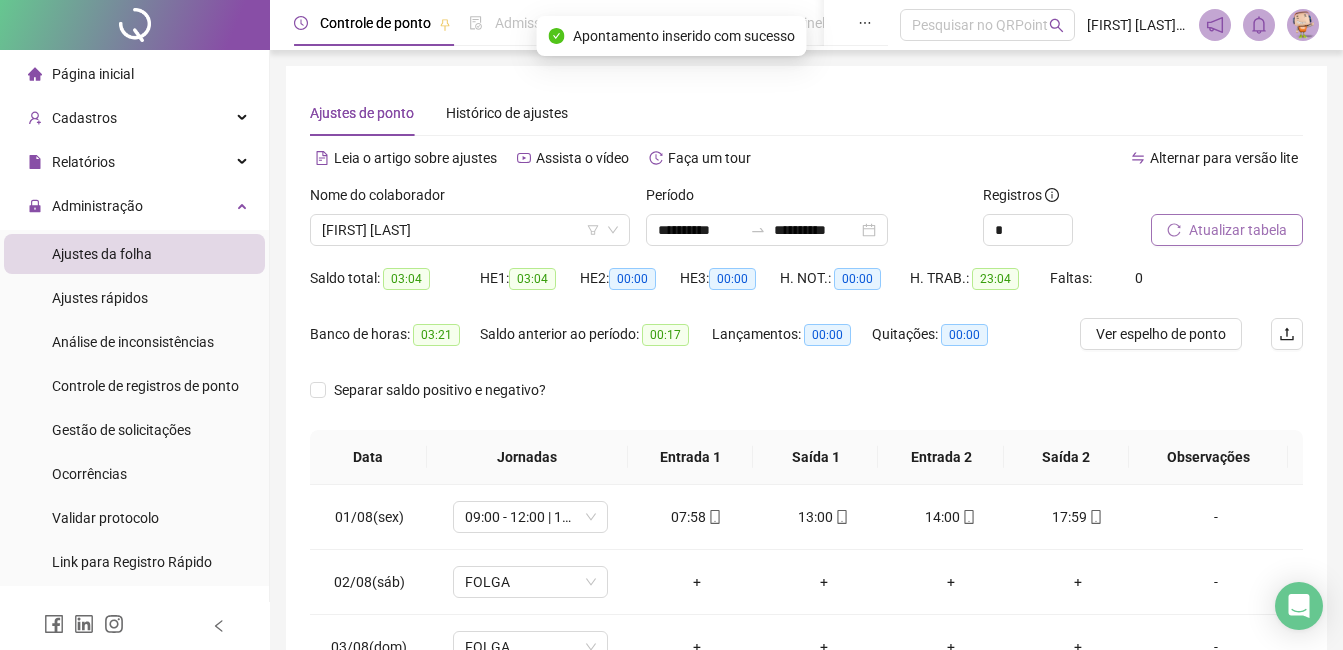 click on "Atualizar tabela" at bounding box center (1238, 230) 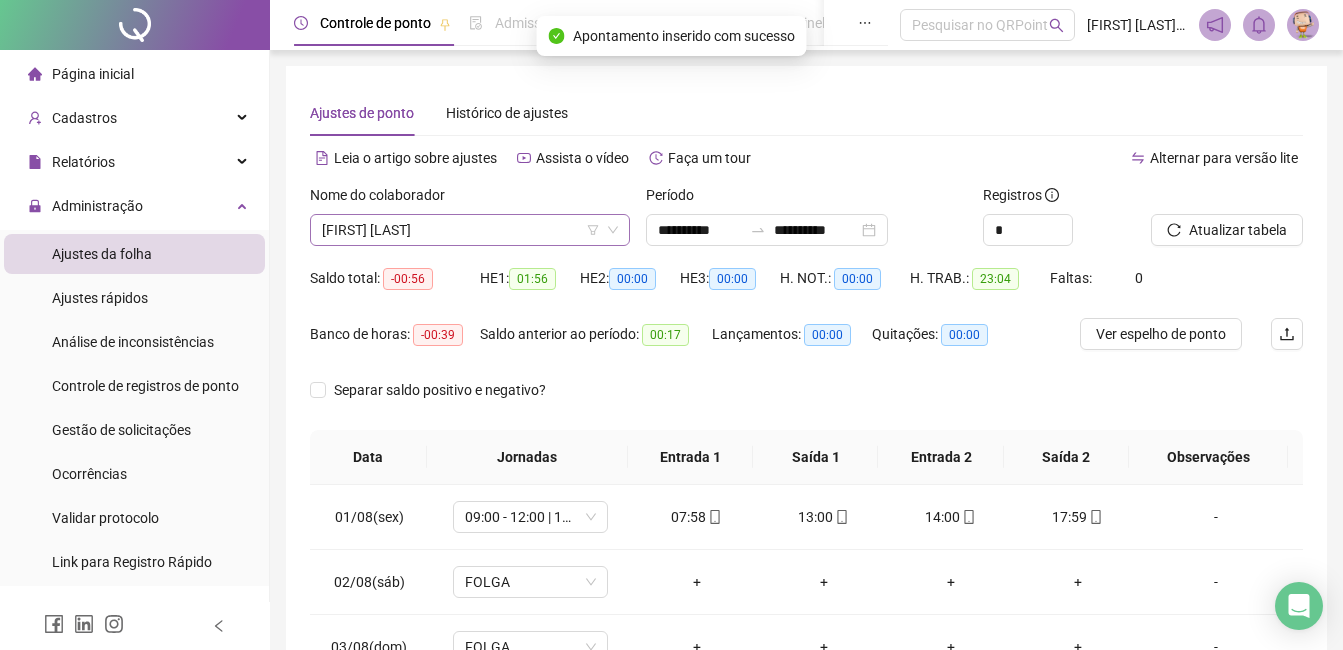click on "[FIRST] [LAST]" at bounding box center [470, 230] 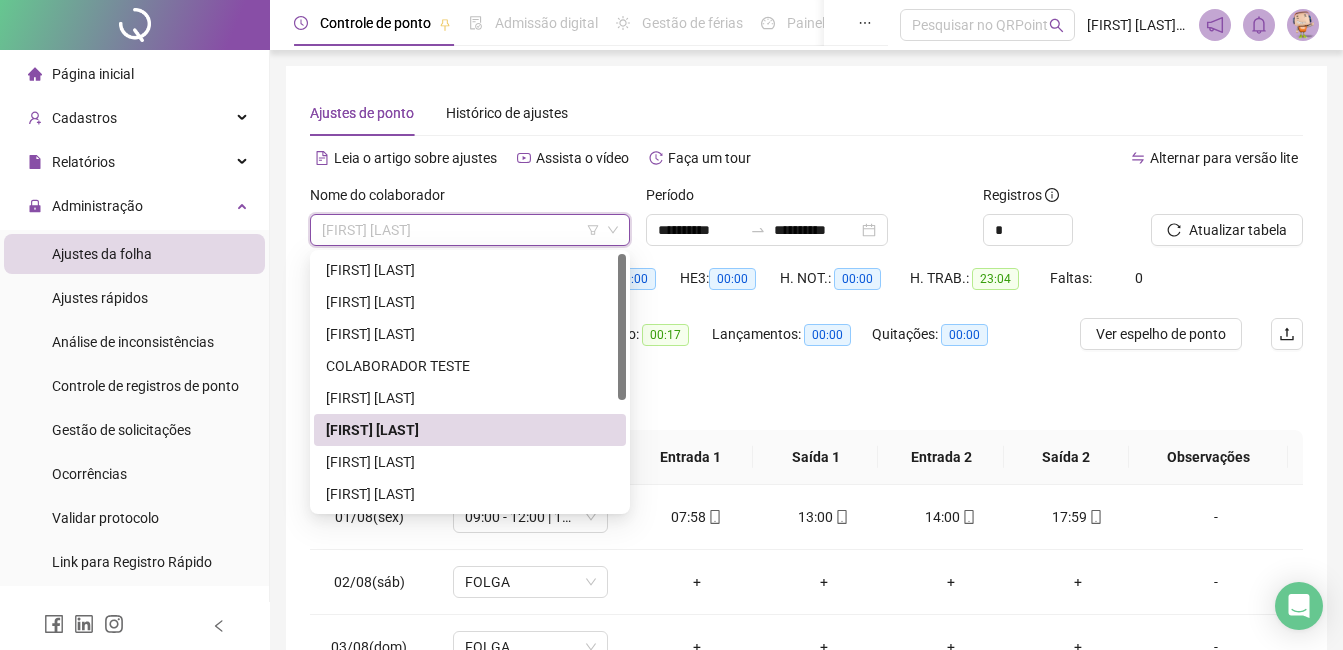 click on "[FIRST] [LAST]" at bounding box center [470, 462] 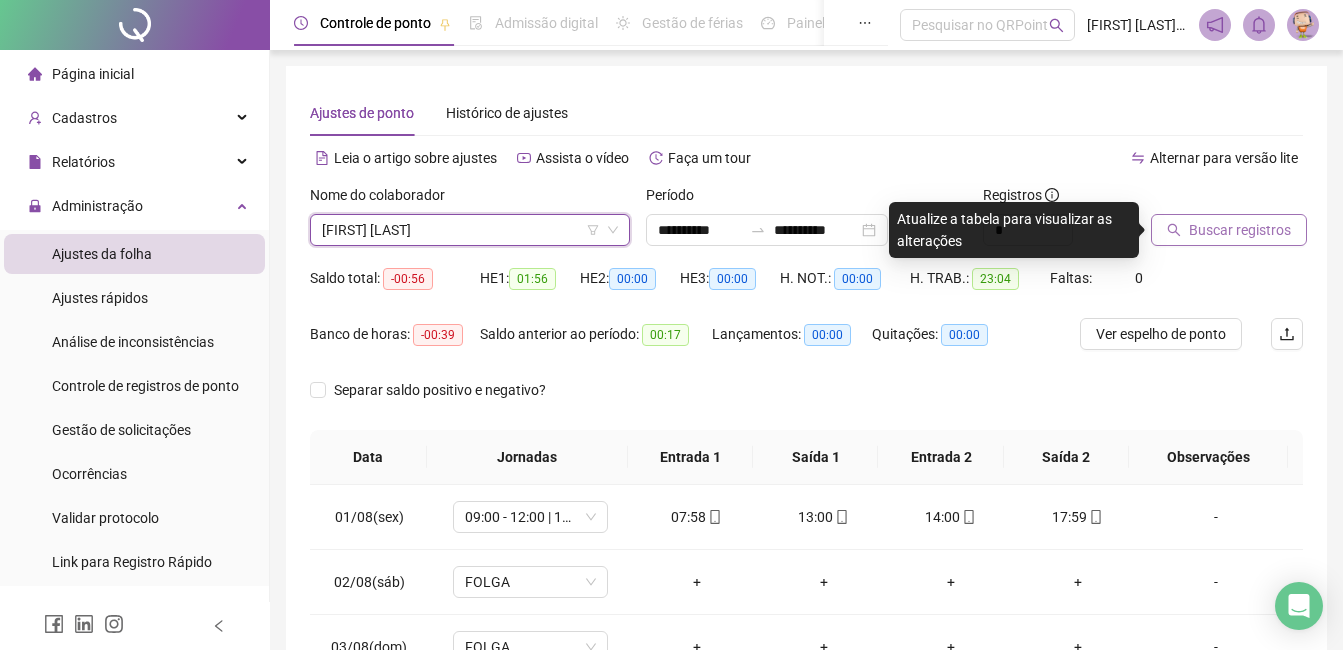 click on "Buscar registros" at bounding box center (1240, 230) 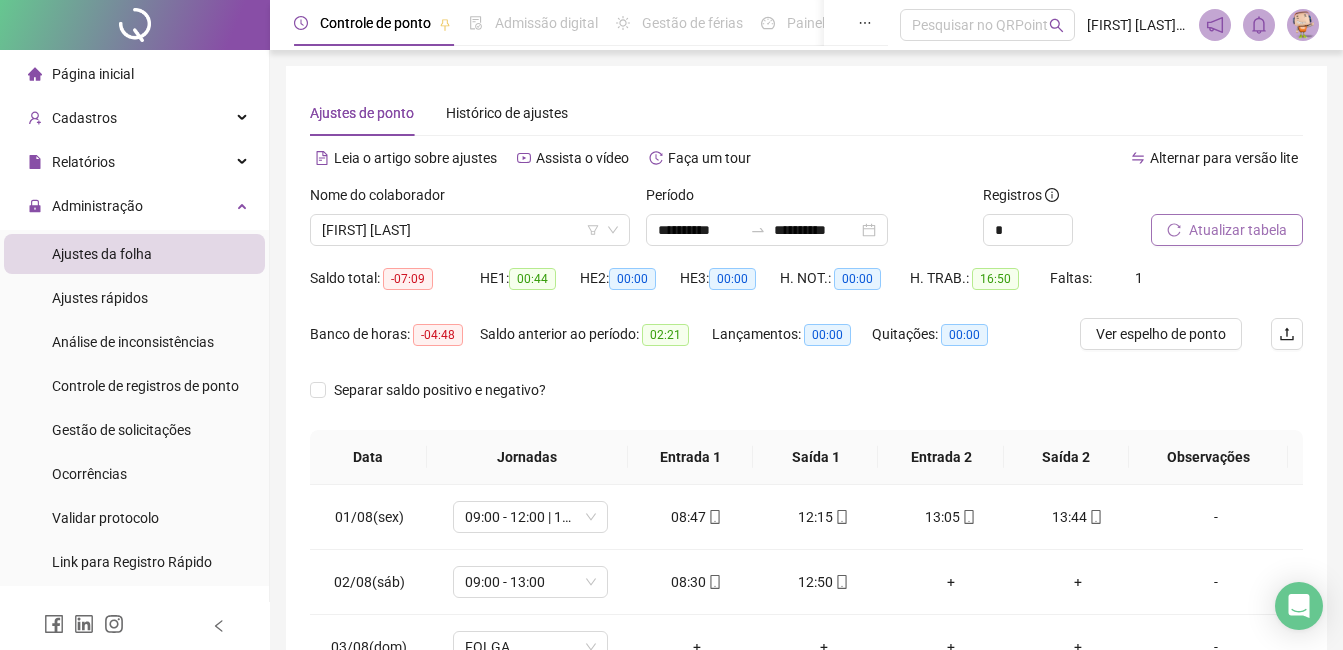 scroll, scrollTop: 270, scrollLeft: 0, axis: vertical 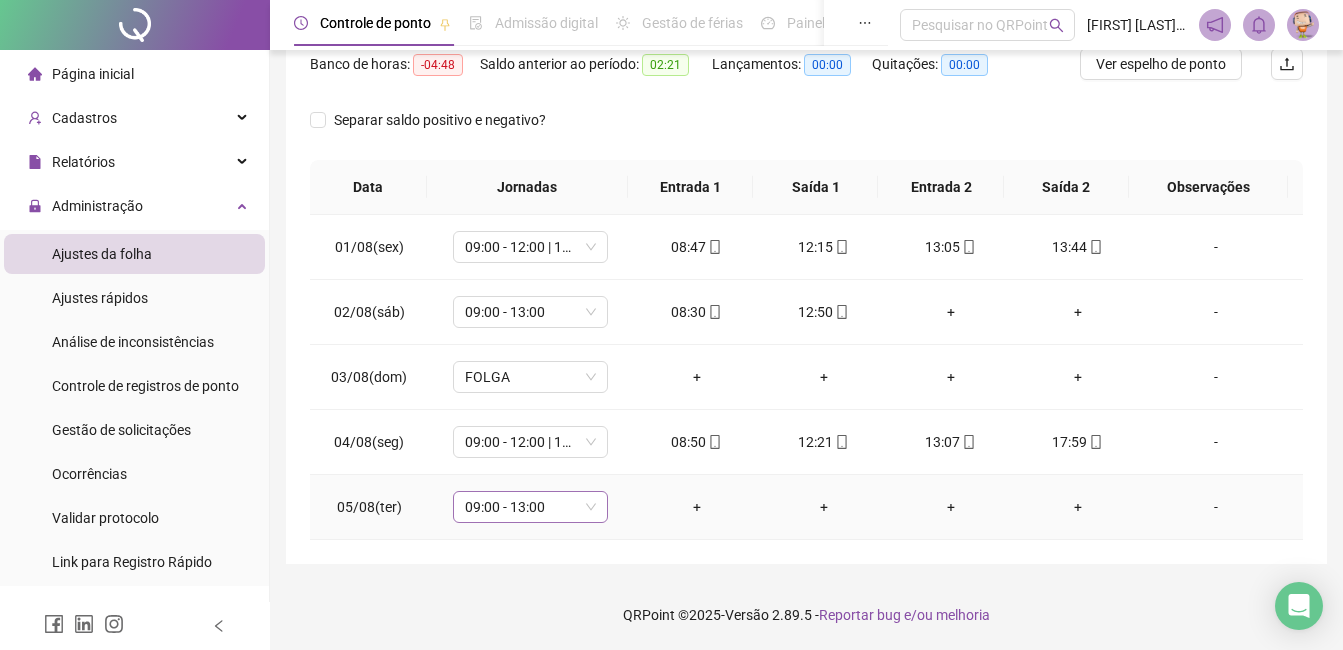click on "09:00 - 13:00" at bounding box center [530, 507] 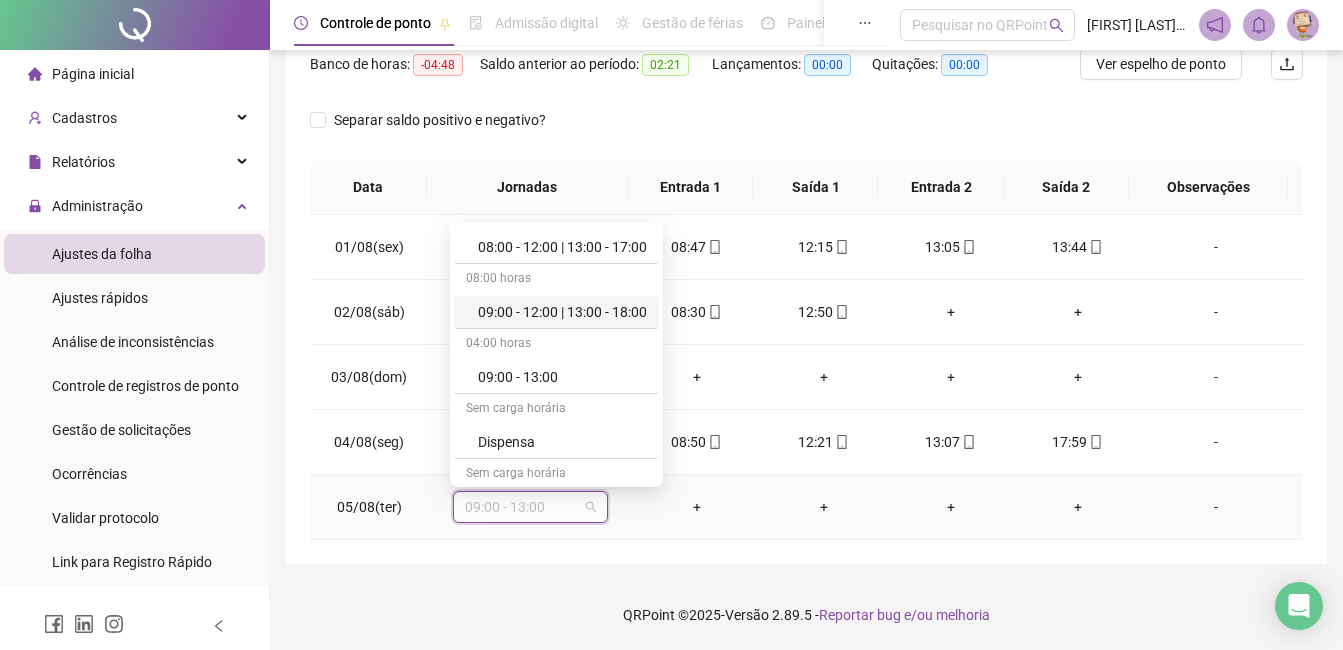 scroll, scrollTop: 0, scrollLeft: 0, axis: both 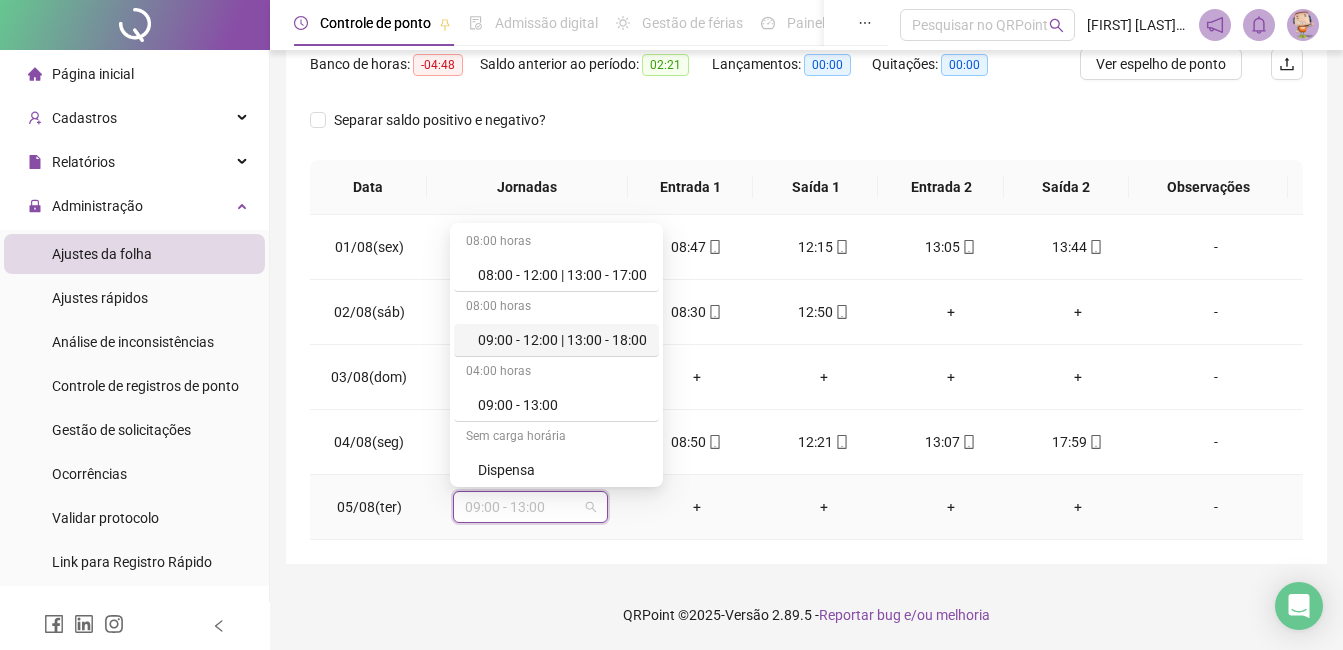 click on "09:00 - 12:00 | 13:00 - 18:00" at bounding box center (562, 340) 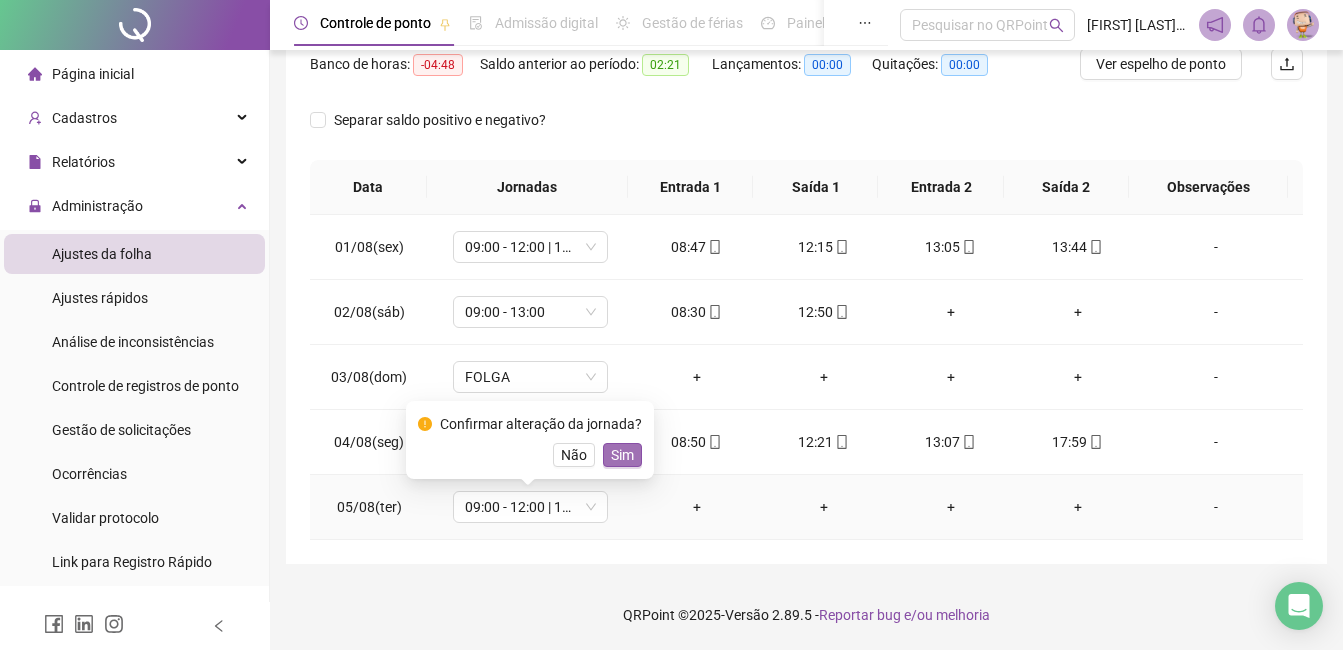 click on "Sim" at bounding box center [622, 455] 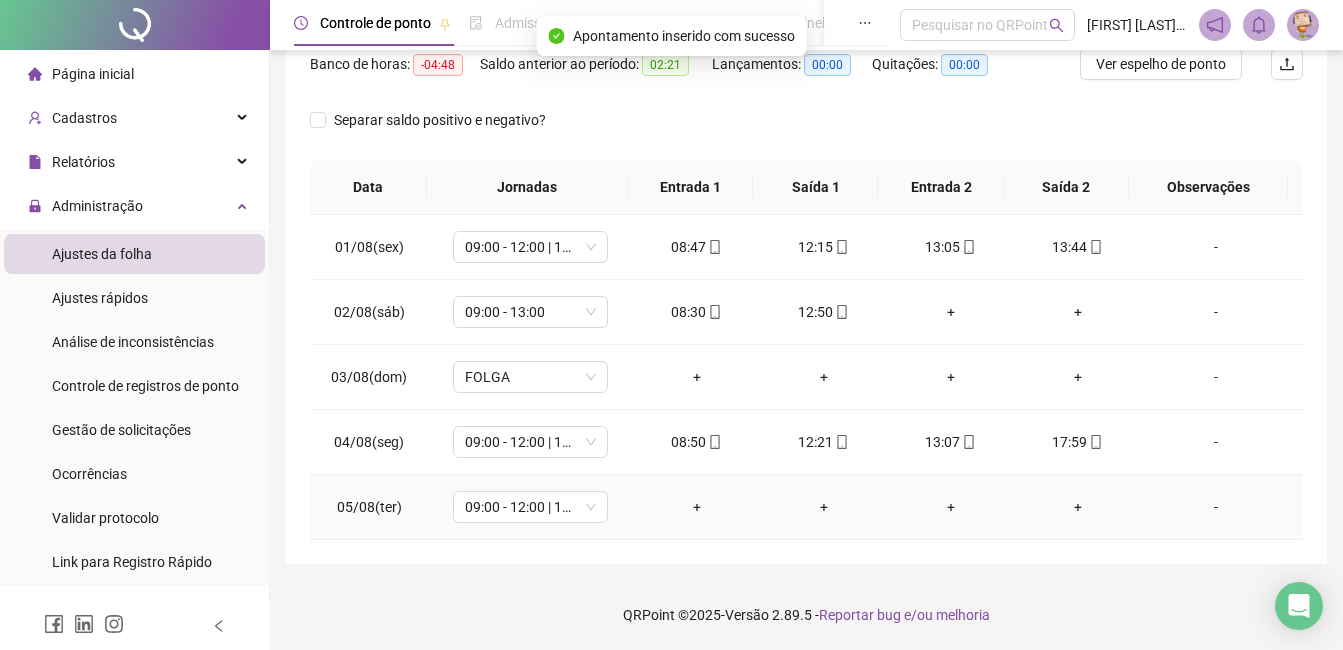 click on "-" at bounding box center (1216, 507) 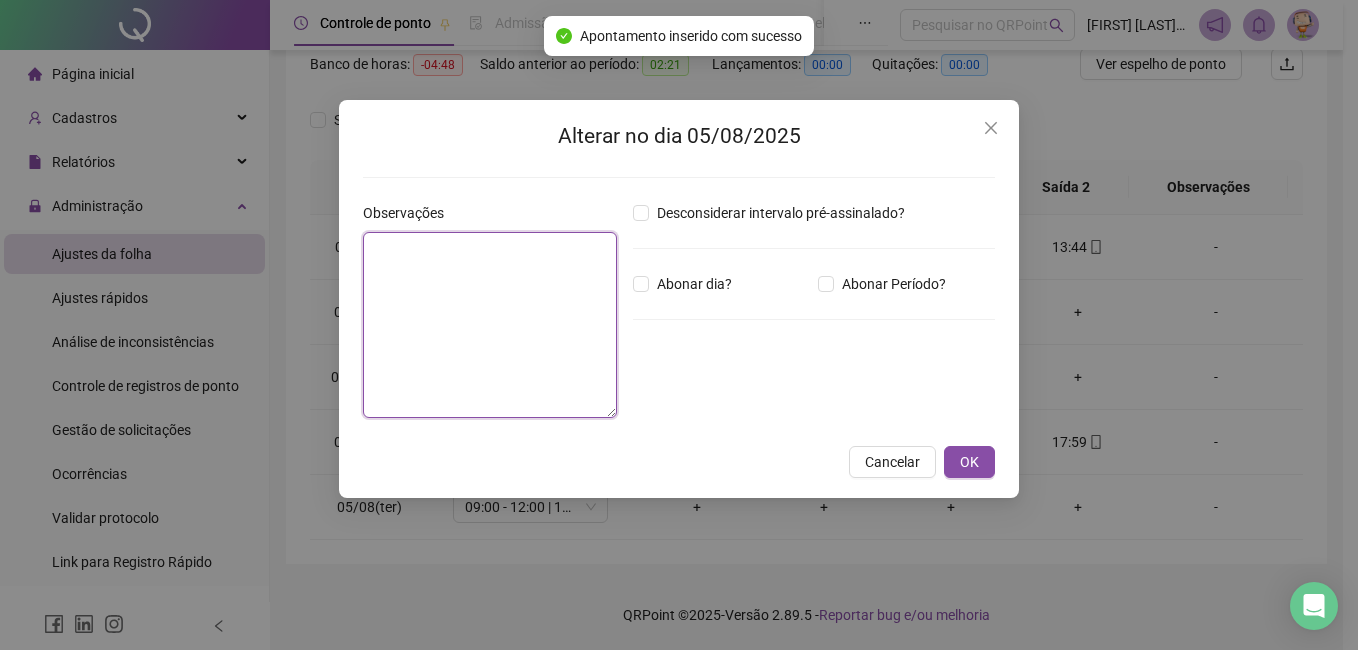 click at bounding box center (490, 325) 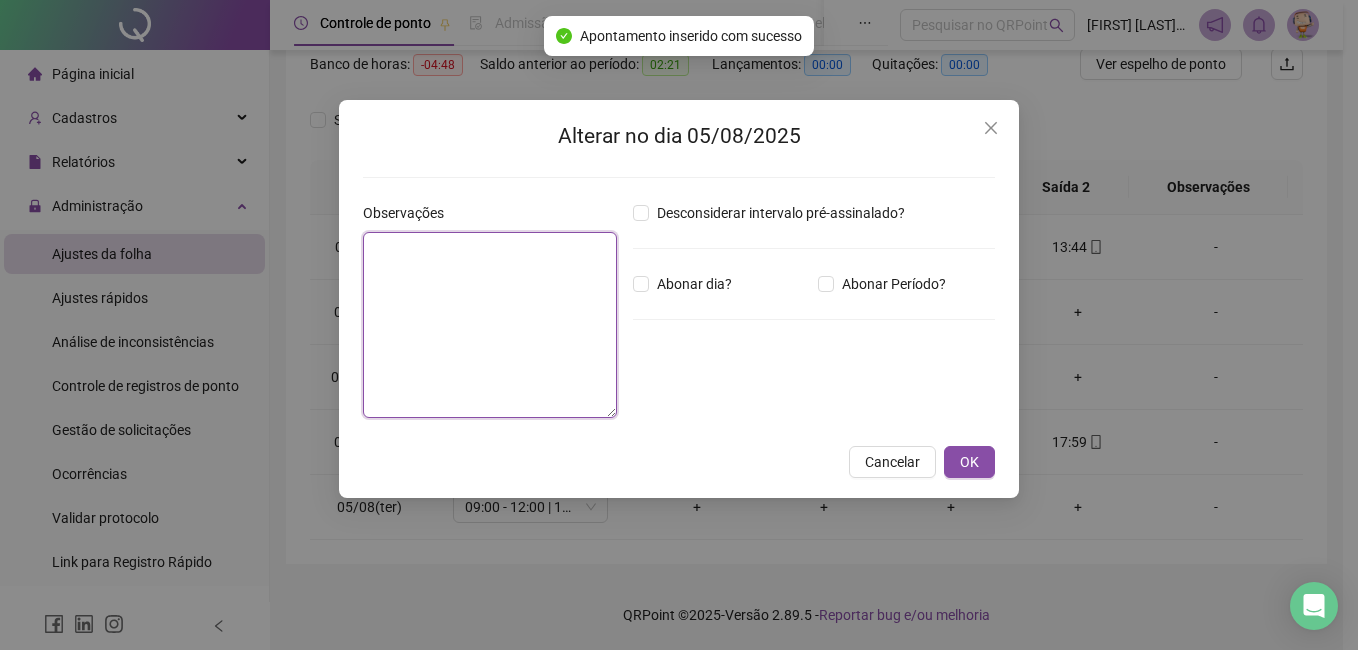 type on "*" 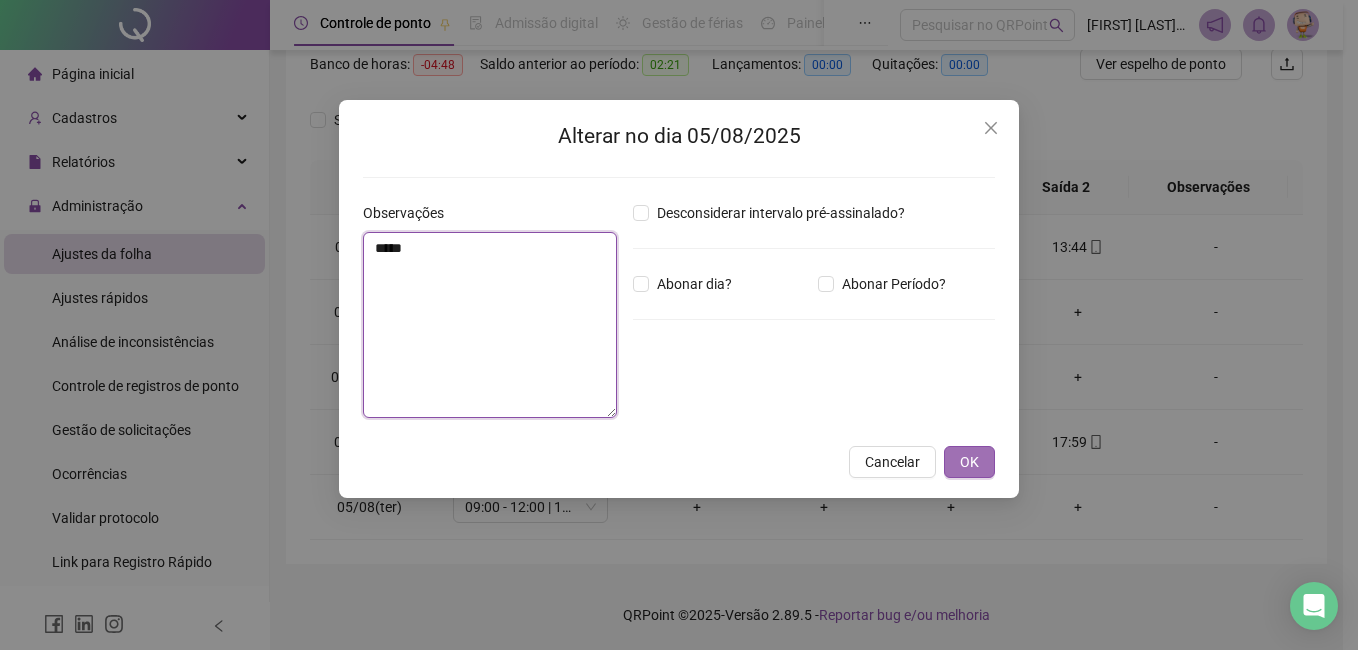 type on "*****" 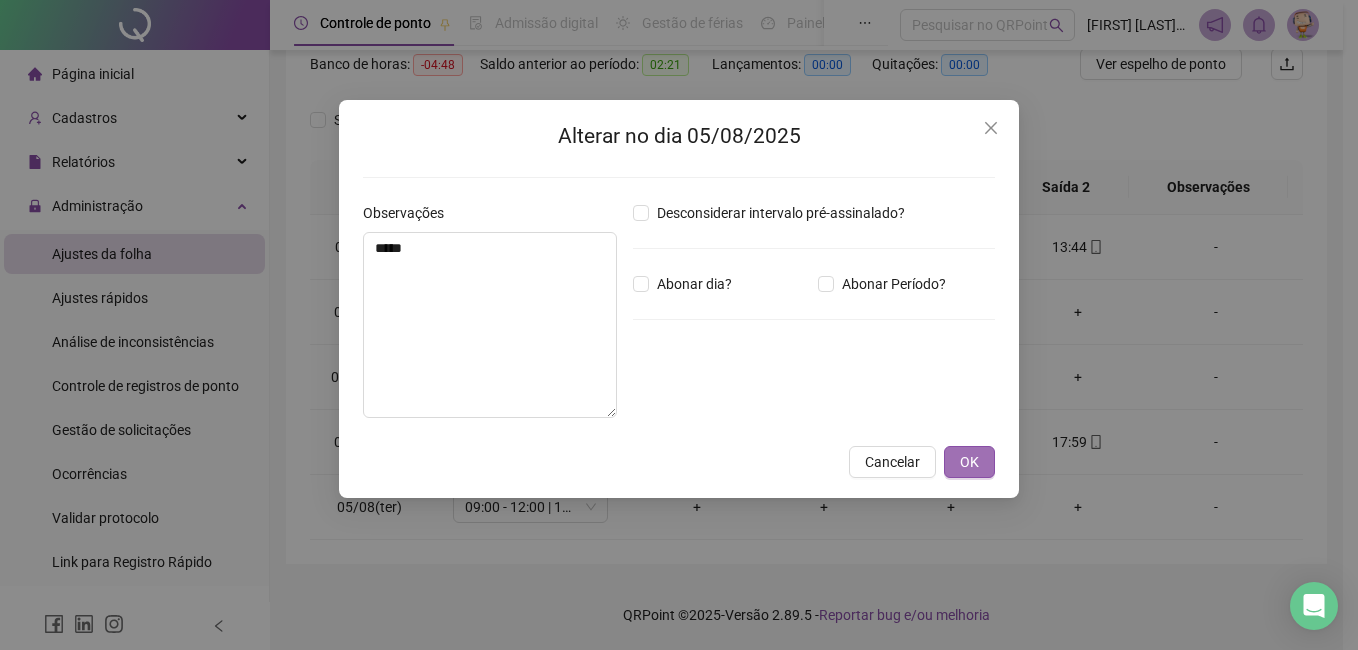 click on "OK" at bounding box center [969, 462] 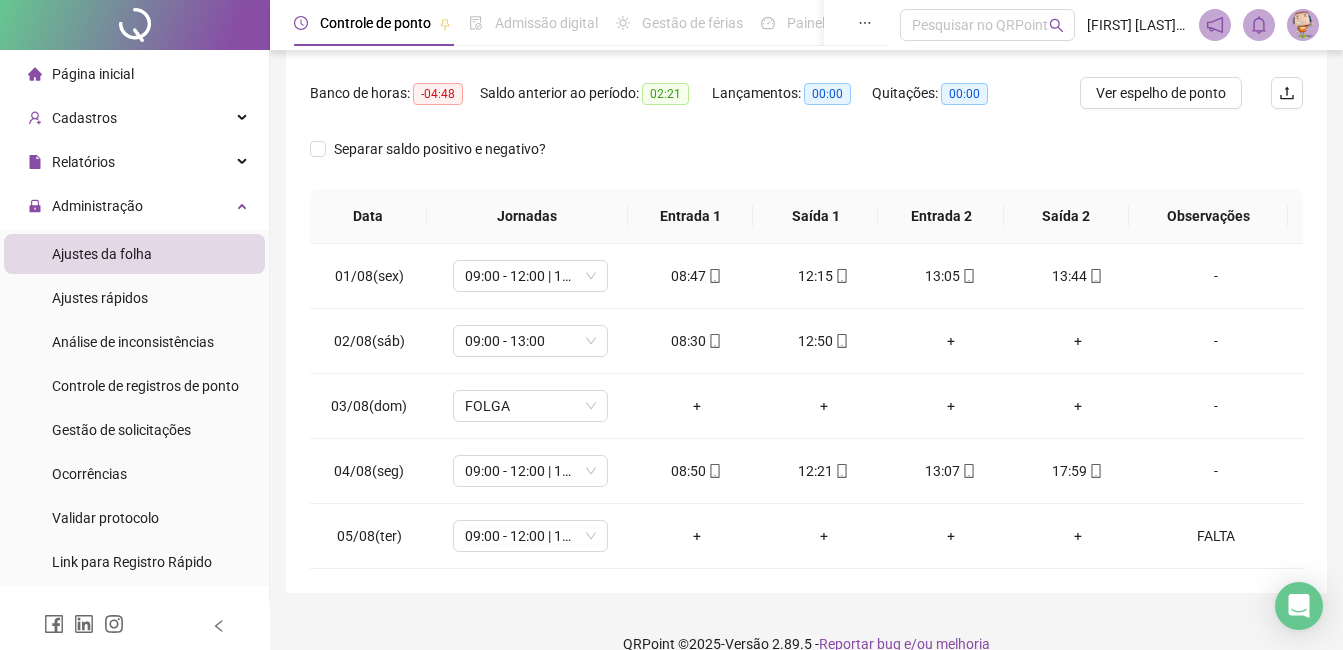scroll, scrollTop: 0, scrollLeft: 0, axis: both 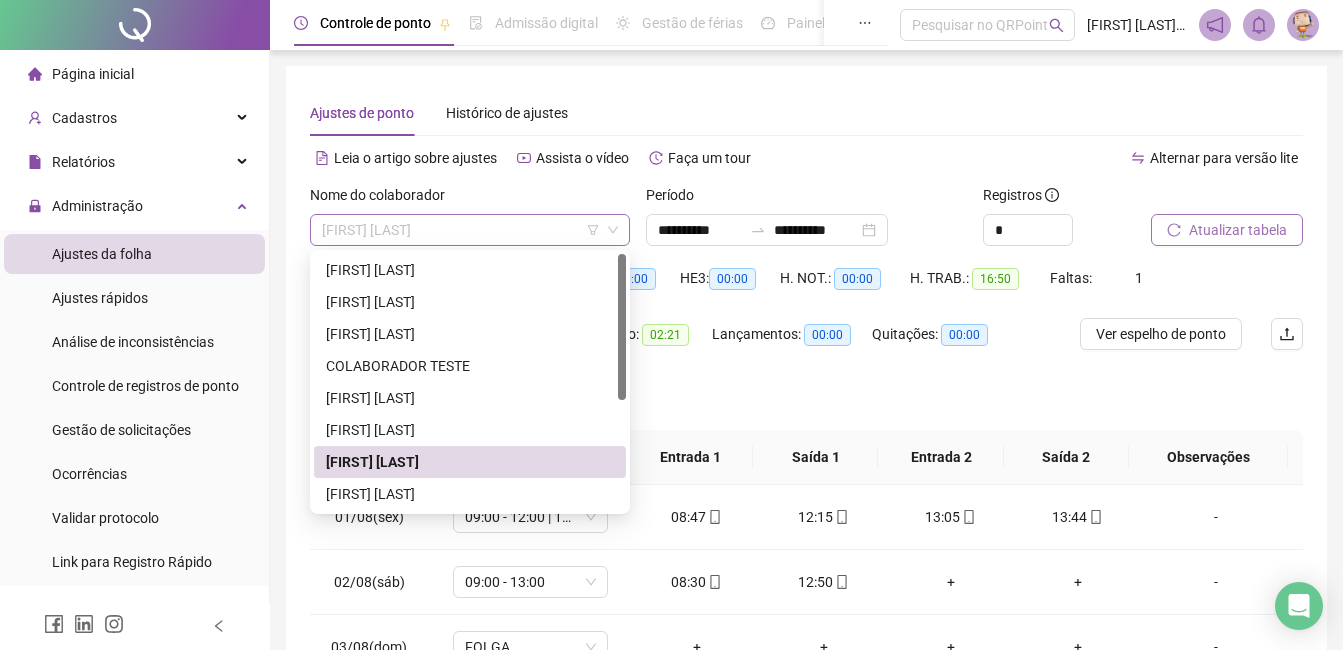 click on "[FIRST] [LAST]" at bounding box center (470, 230) 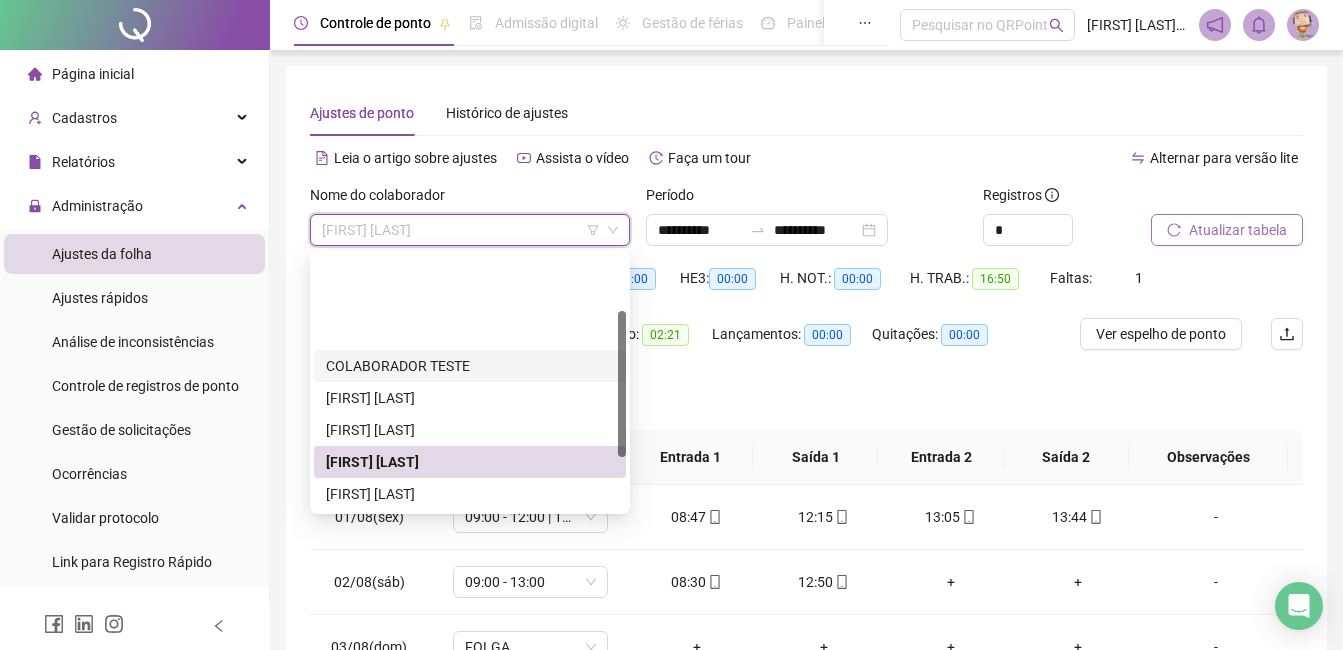 scroll, scrollTop: 100, scrollLeft: 0, axis: vertical 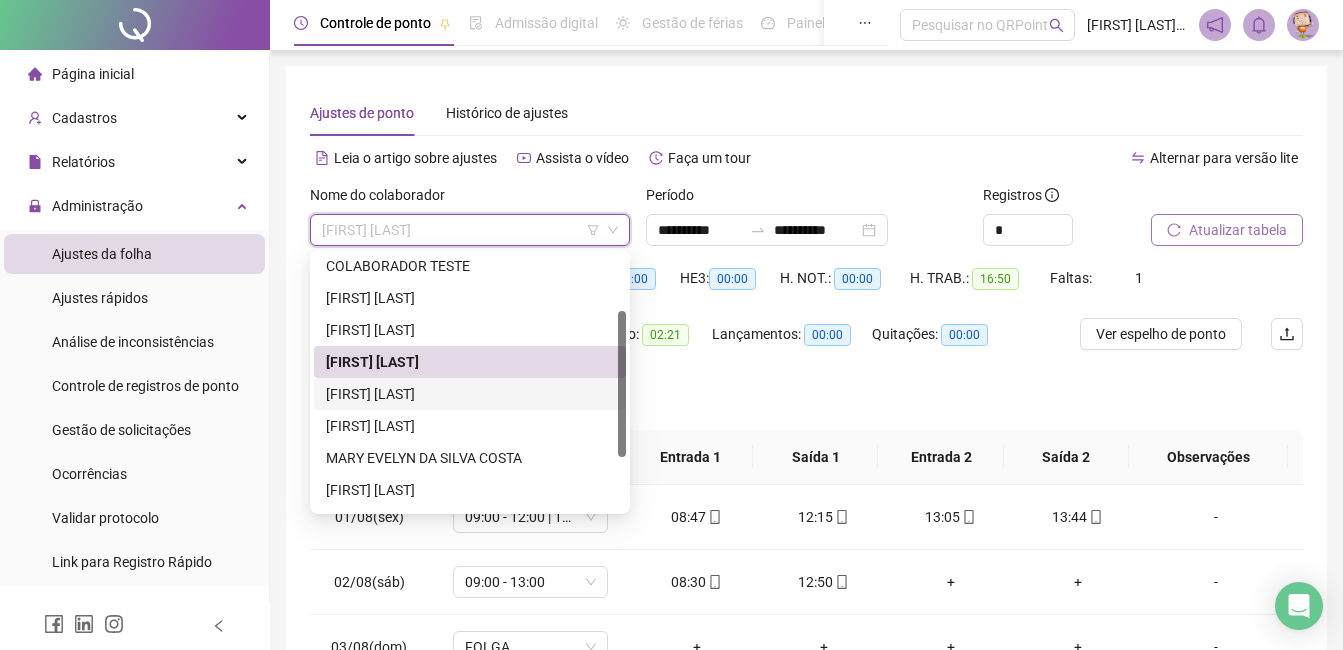 click on "[FIRST] [LAST]" at bounding box center (470, 394) 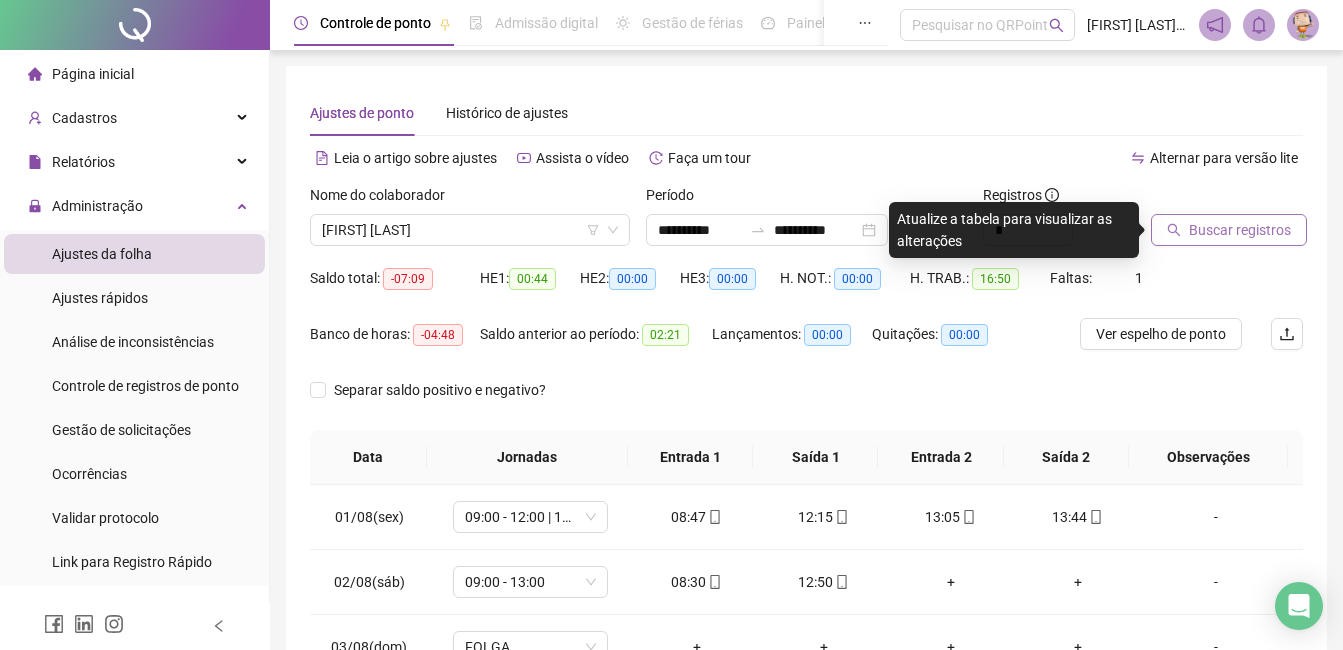 click on "Buscar registros" at bounding box center [1240, 230] 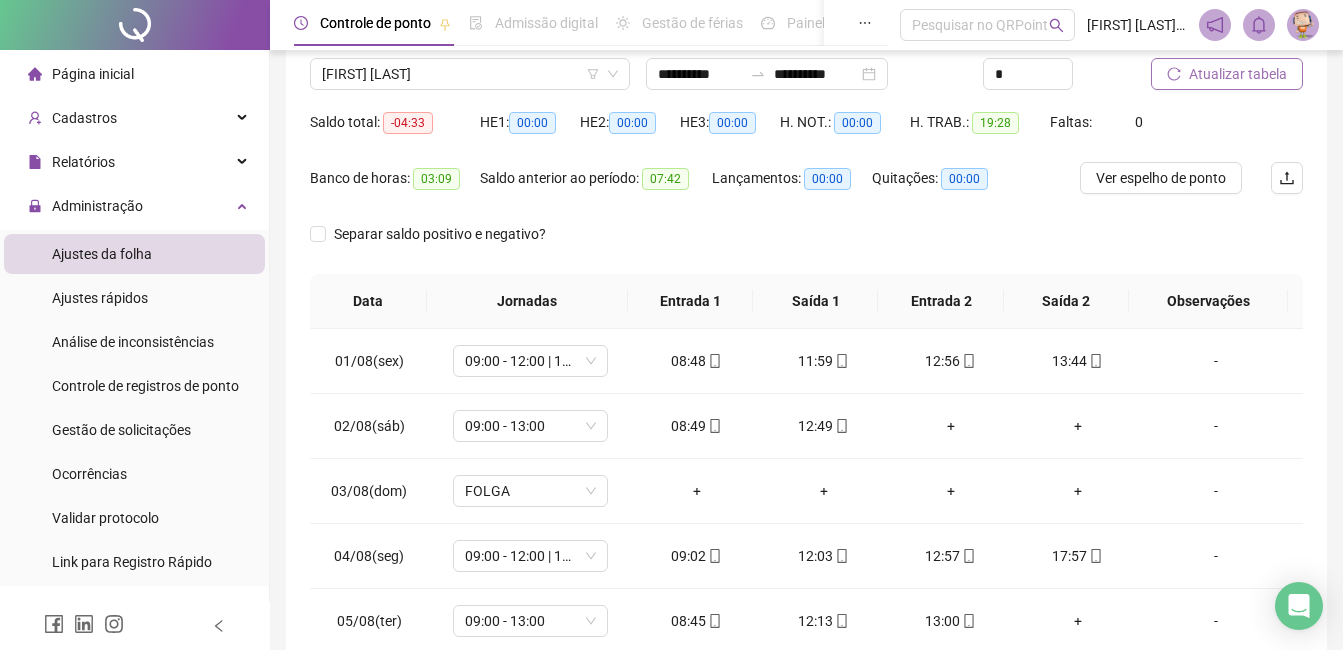scroll, scrollTop: 270, scrollLeft: 0, axis: vertical 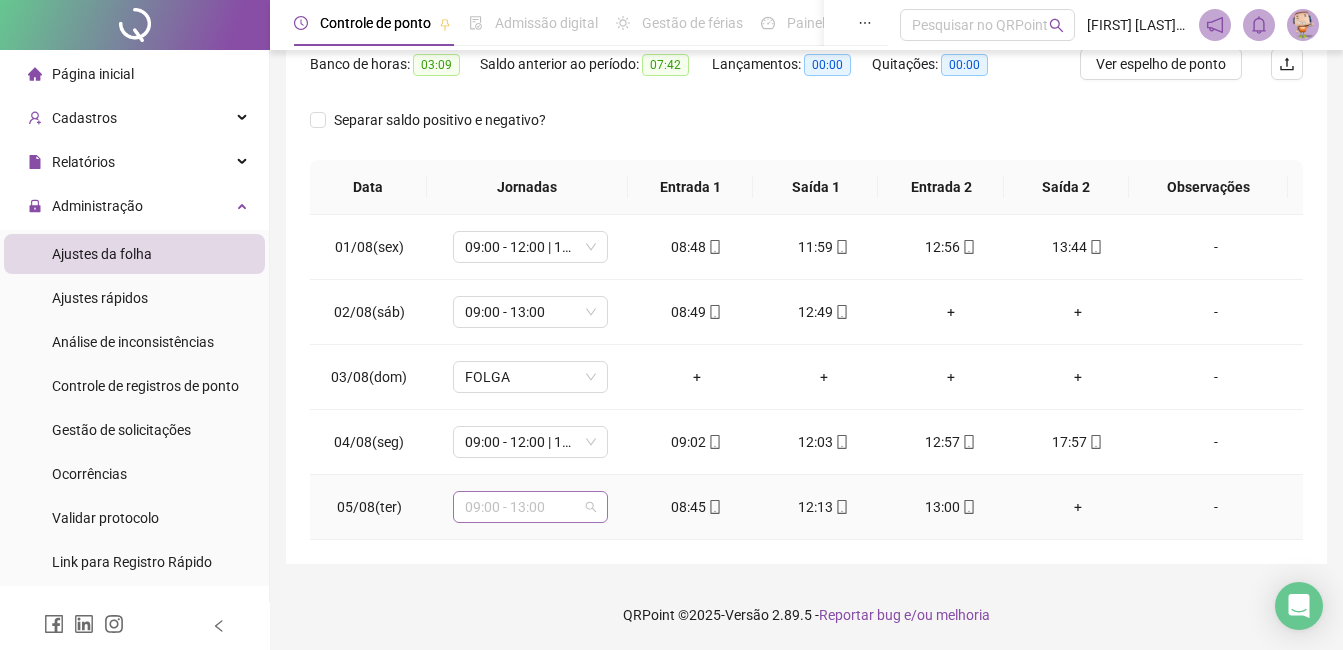 click on "09:00 - 13:00" at bounding box center [530, 507] 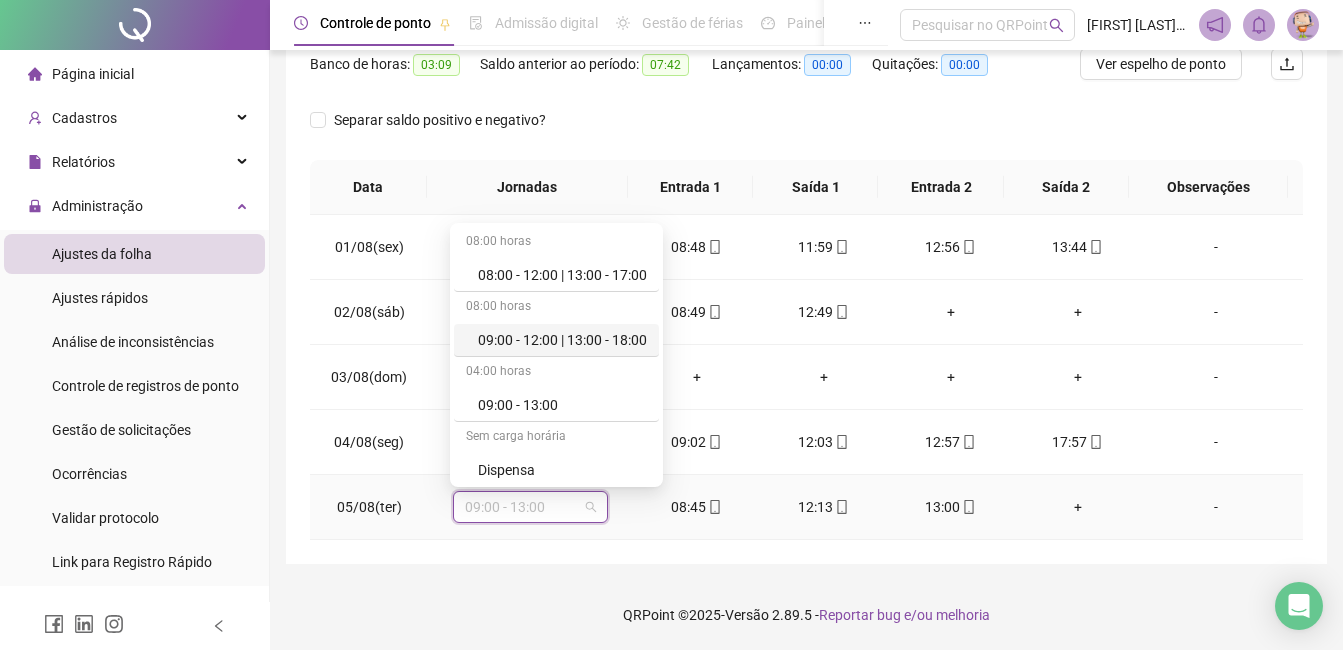 drag, startPoint x: 621, startPoint y: 340, endPoint x: 623, endPoint y: 372, distance: 32.06244 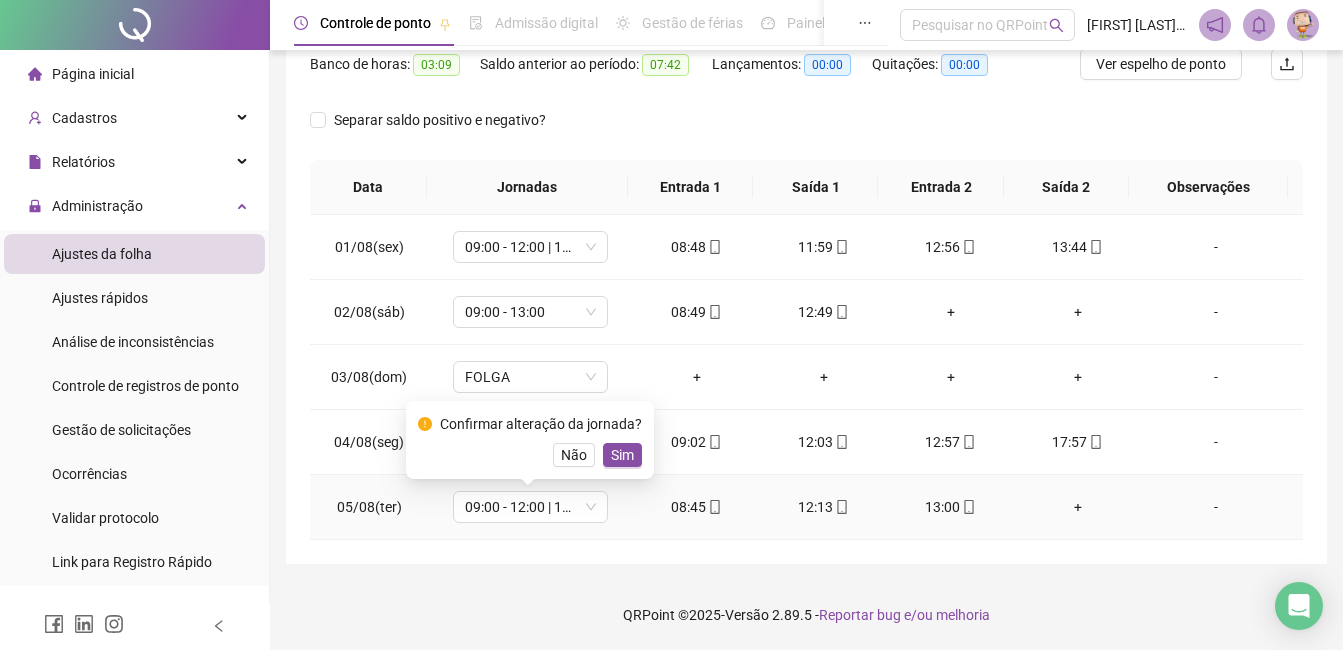 click on "Confirmar alteração da jornada? Não Sim" at bounding box center (530, 440) 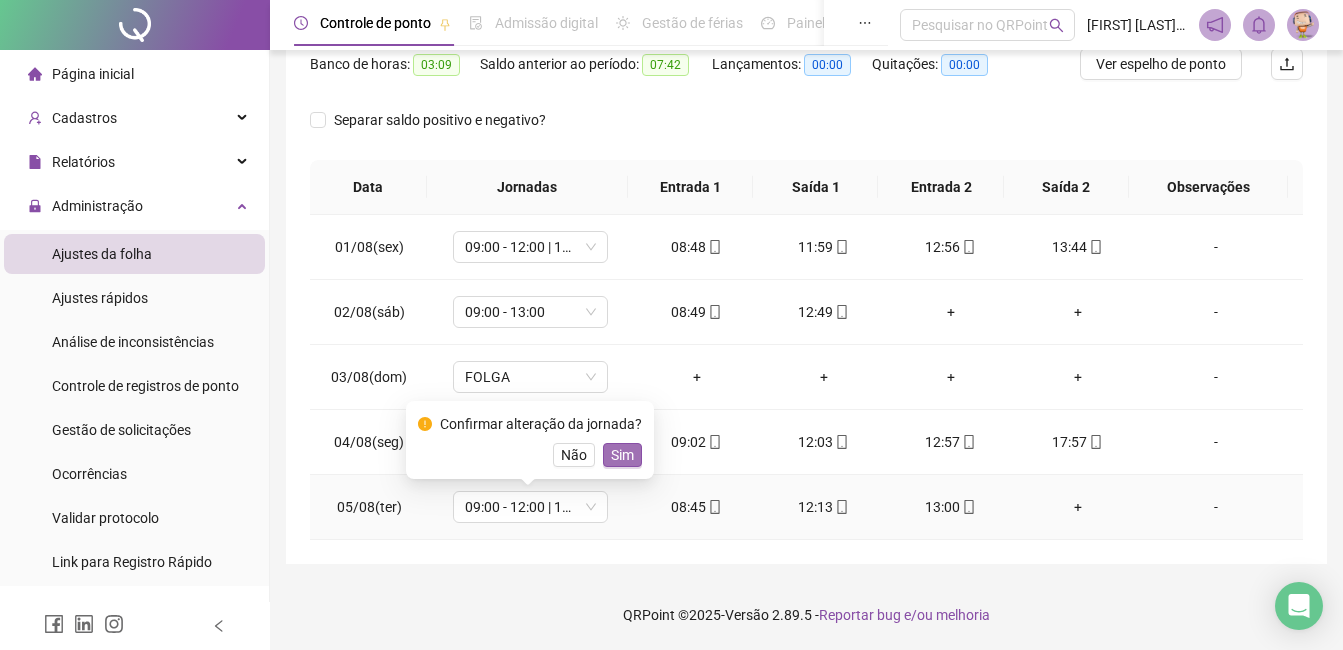 click on "Sim" at bounding box center [622, 455] 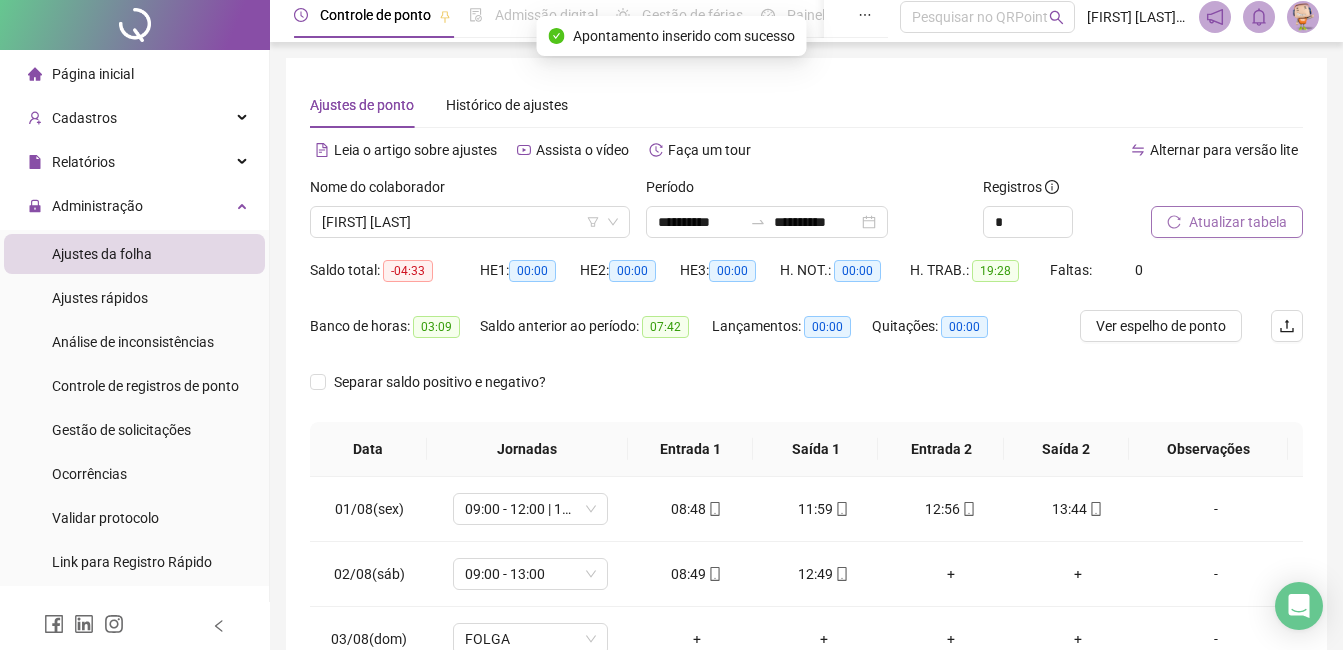 scroll, scrollTop: 0, scrollLeft: 0, axis: both 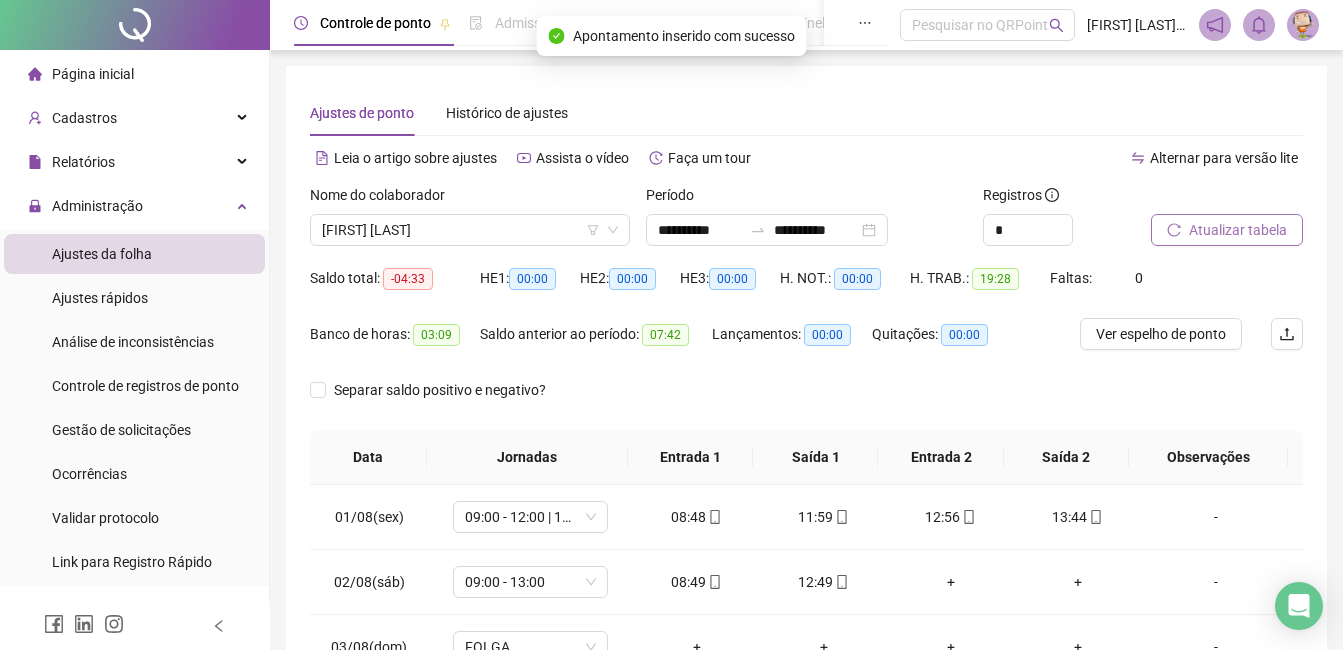 click on "Atualizar tabela" at bounding box center [1238, 230] 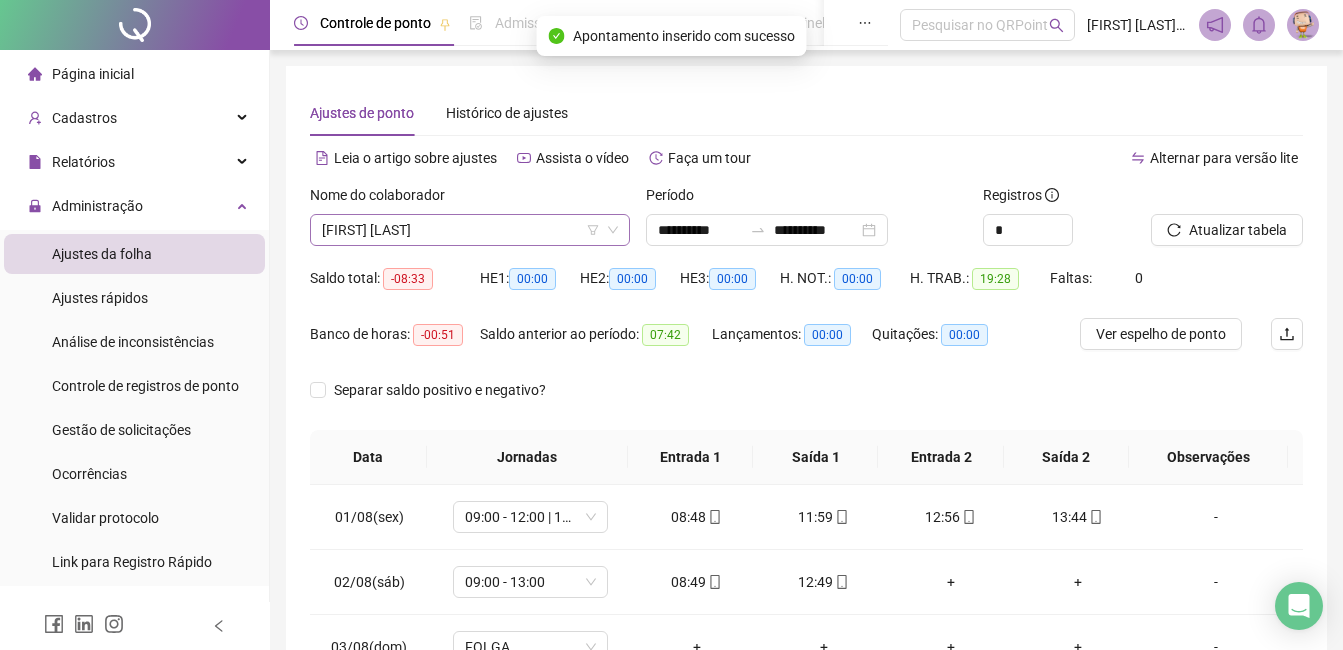 click on "[FIRST] [LAST]" at bounding box center (470, 230) 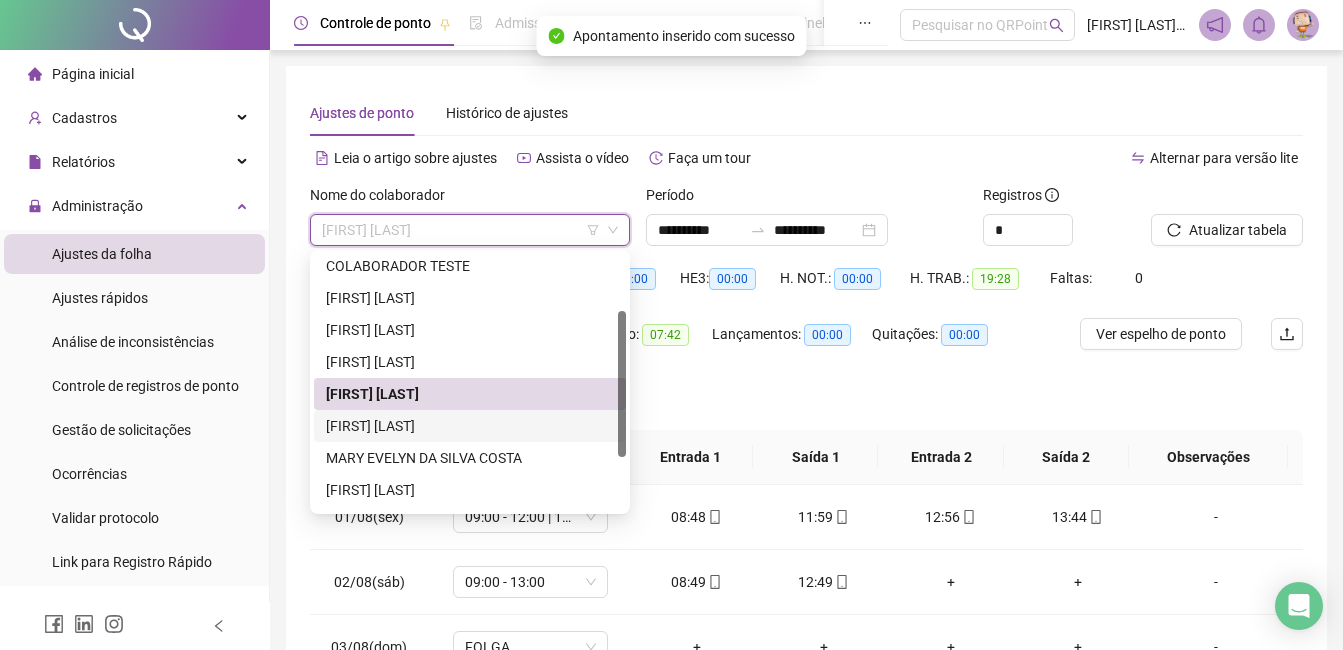 click on "[FIRST] [LAST]" at bounding box center [470, 426] 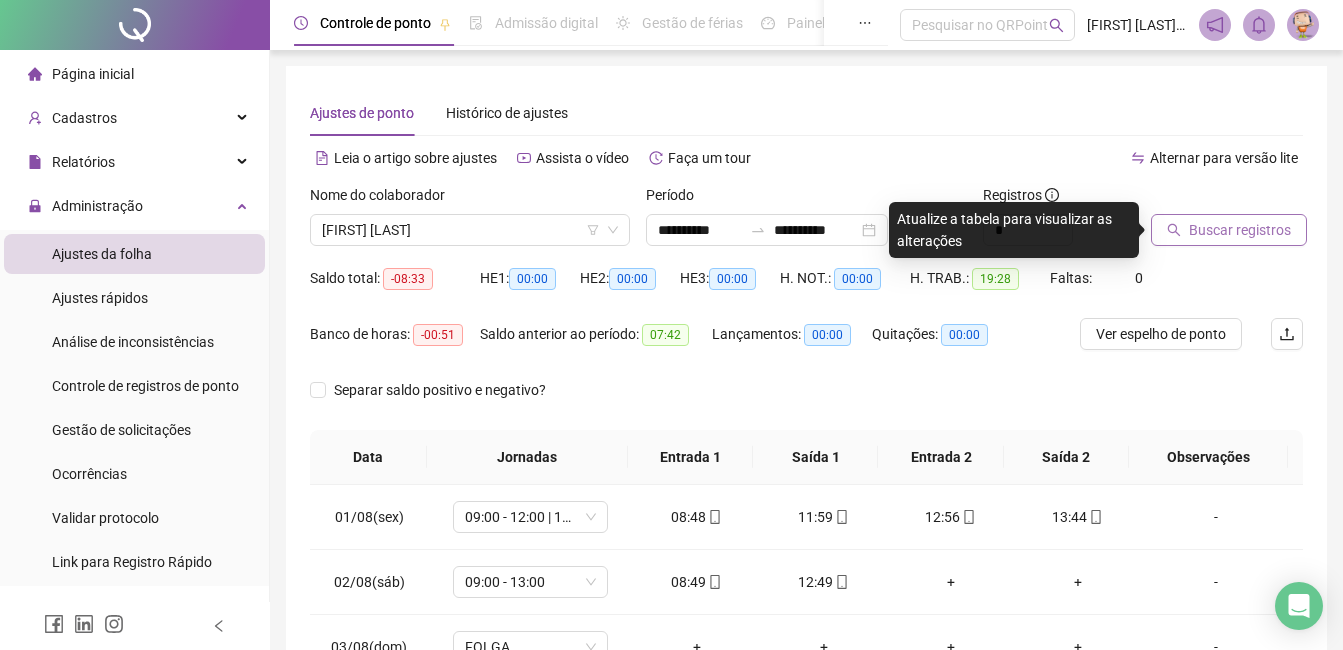 click on "Buscar registros" at bounding box center (1240, 230) 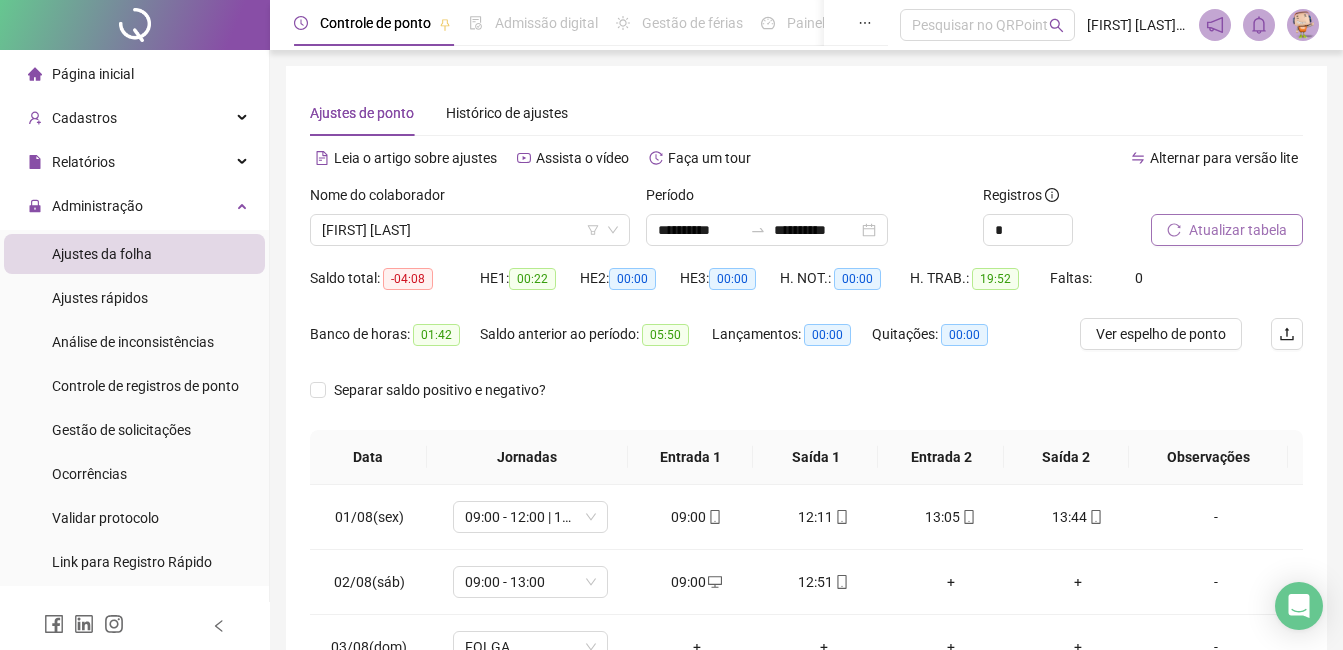 scroll, scrollTop: 270, scrollLeft: 0, axis: vertical 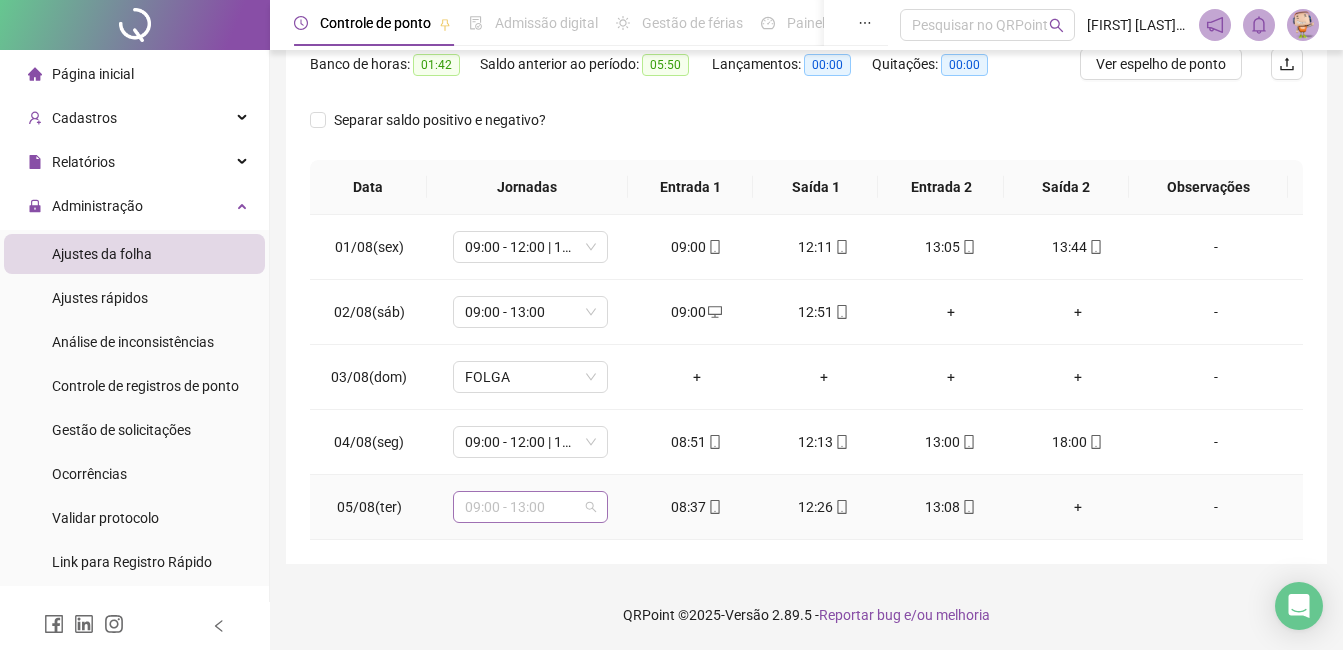 click on "09:00 - 13:00" at bounding box center [530, 507] 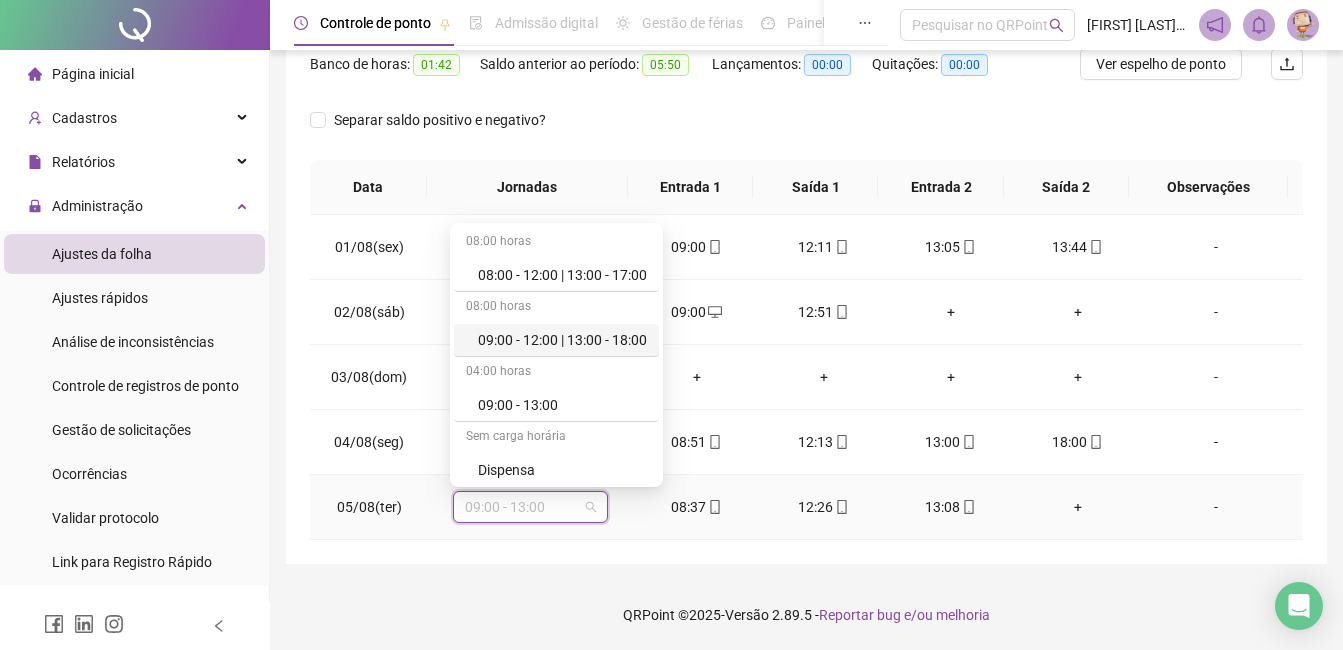 click on "09:00 - 12:00 | 13:00 - 18:00" at bounding box center [562, 340] 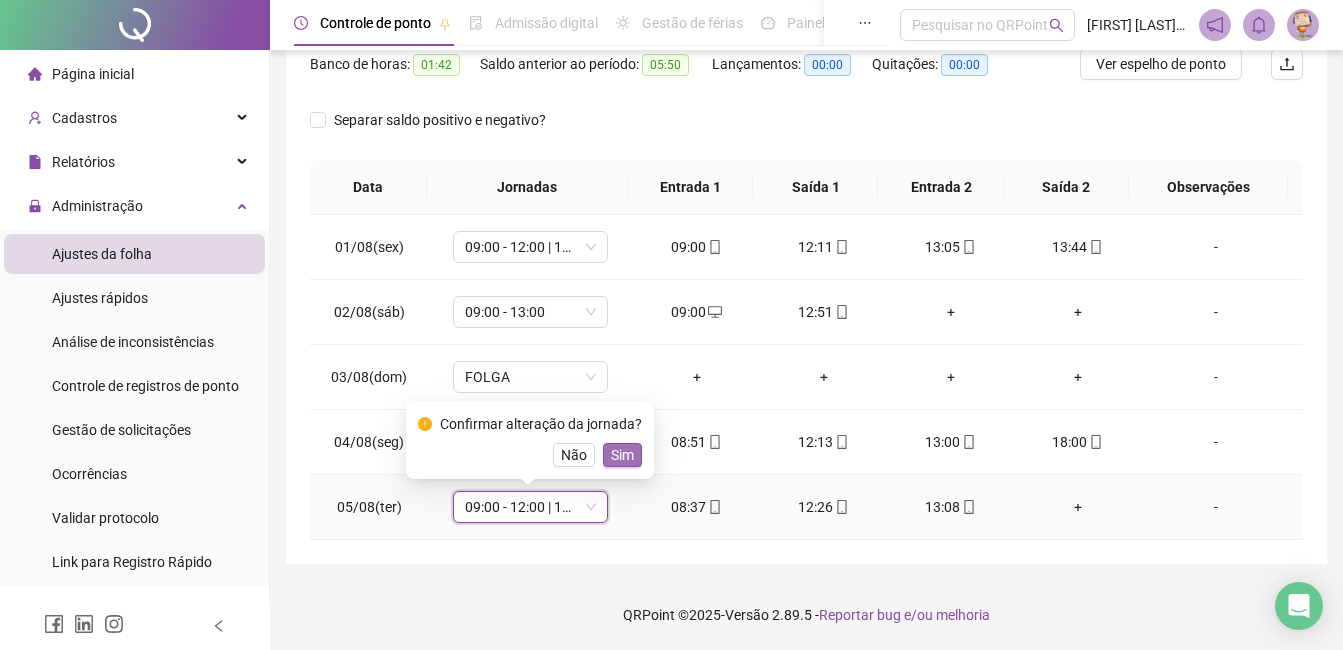 click on "Sim" at bounding box center [622, 455] 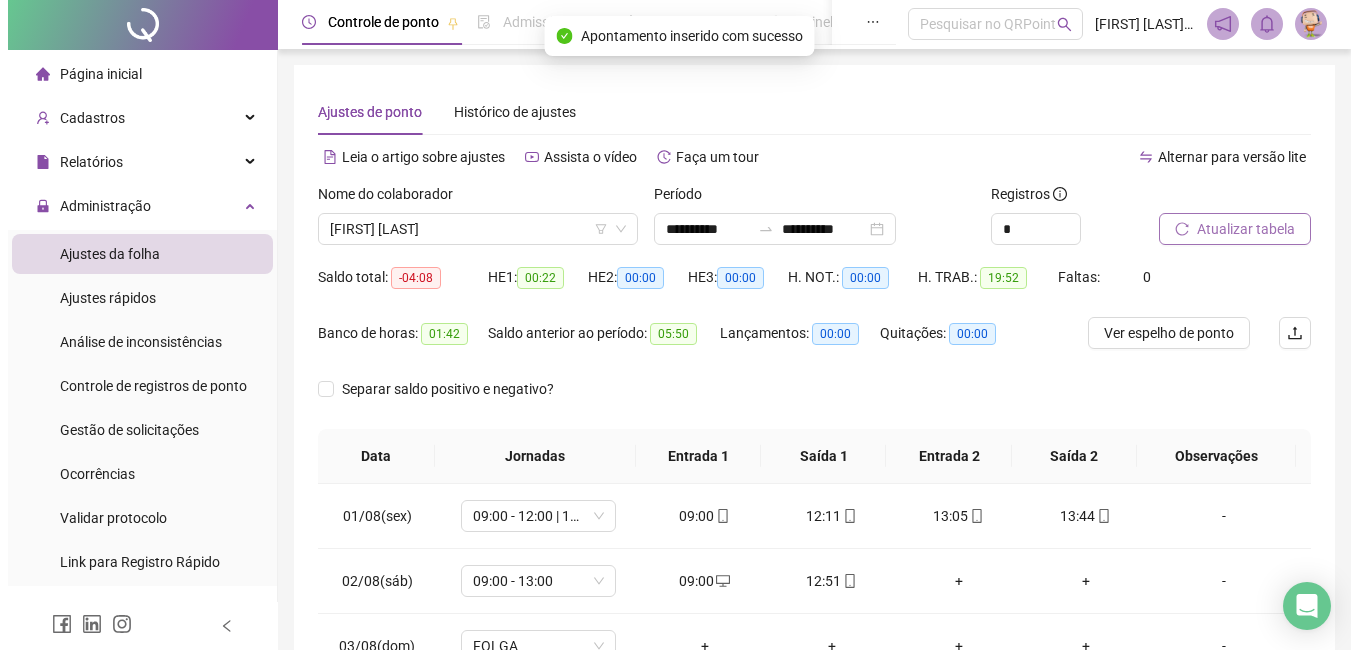 scroll, scrollTop: 0, scrollLeft: 0, axis: both 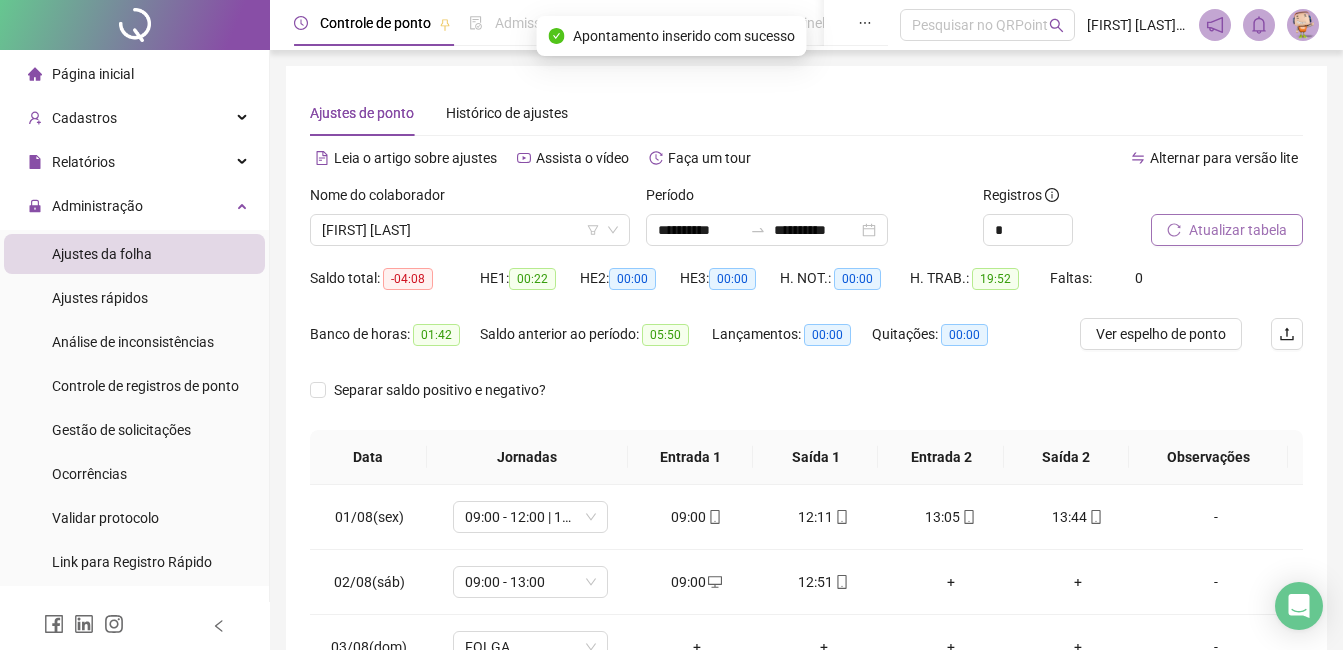 click on "Atualizar tabela" at bounding box center (1238, 230) 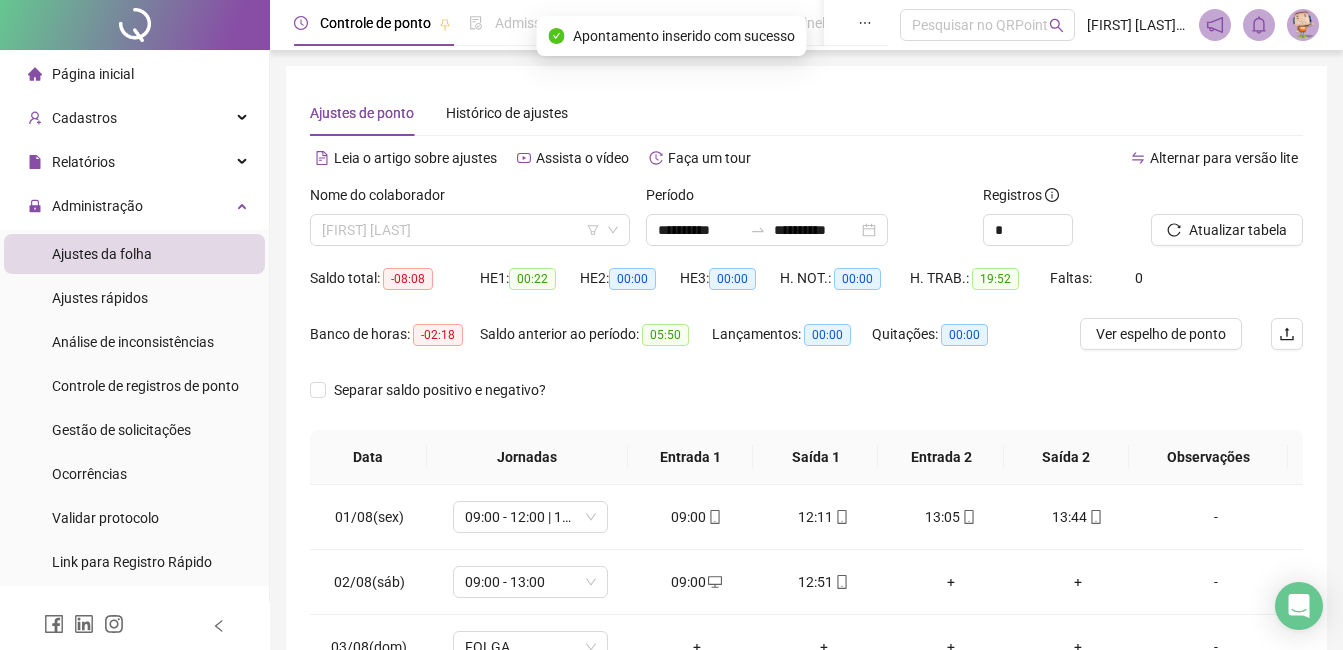 click on "[FIRST] [LAST]" at bounding box center (470, 230) 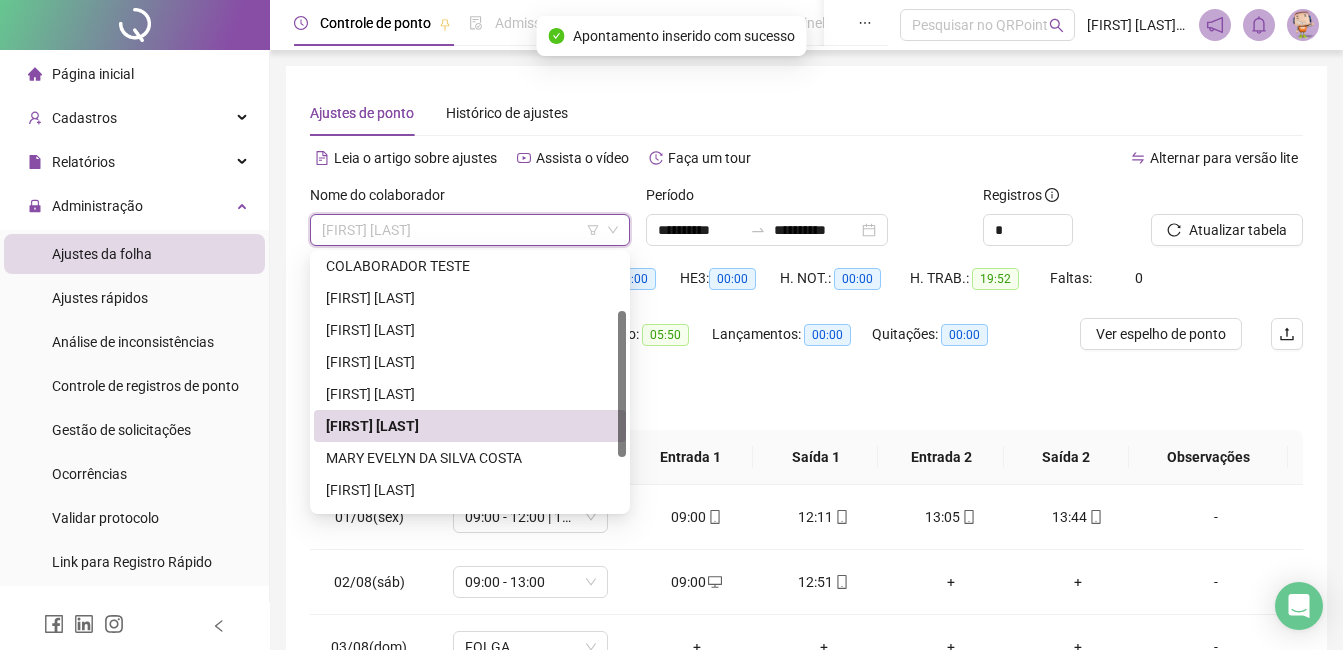 click on "MARY EVELYN DA SILVA COSTA" at bounding box center [470, 458] 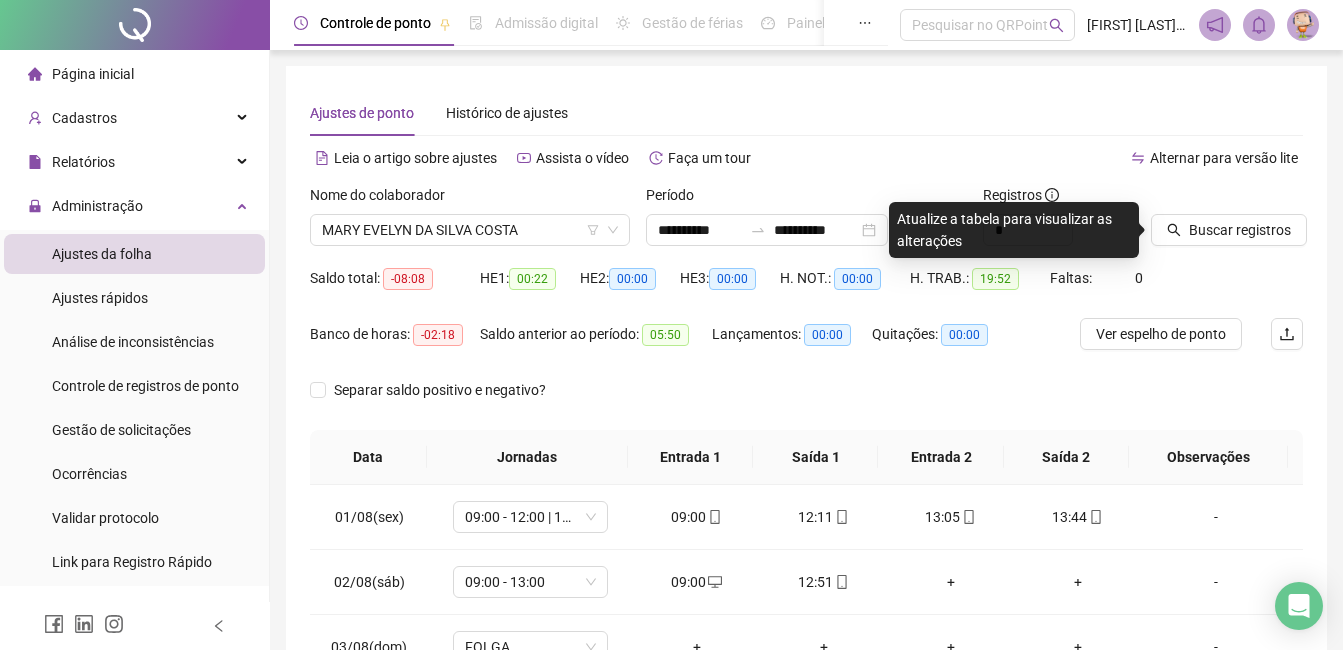 click on "Buscar registros" at bounding box center (1229, 230) 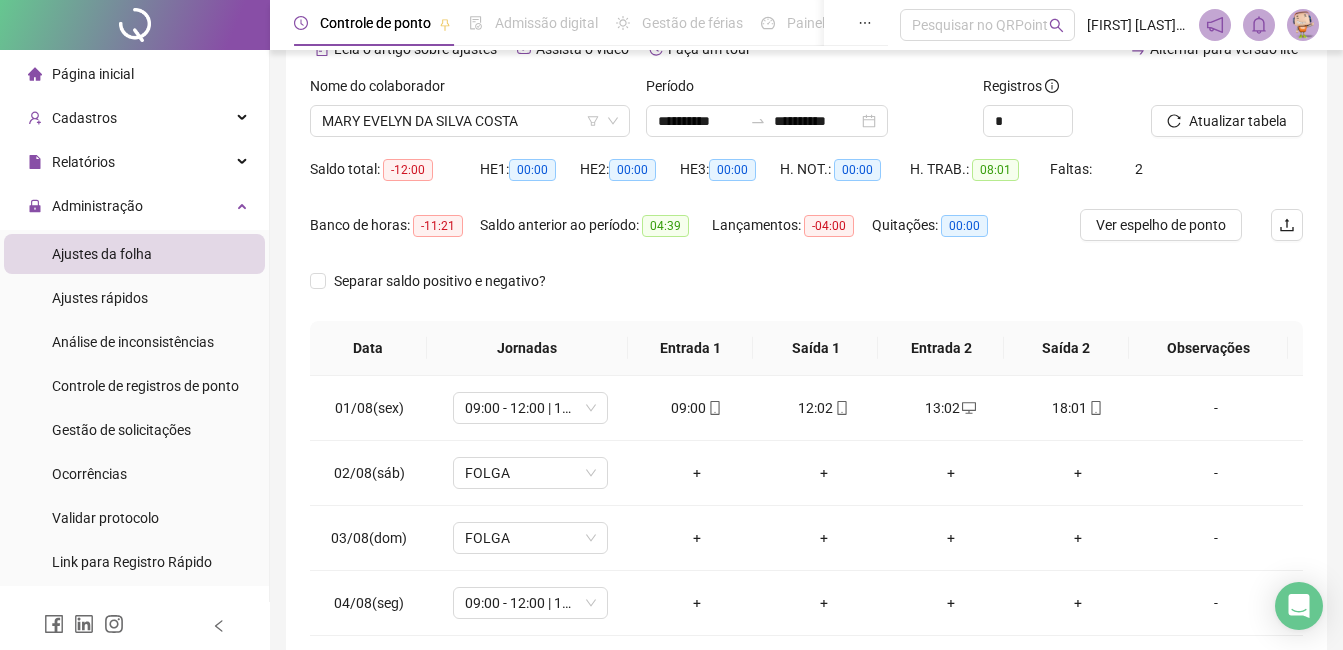scroll, scrollTop: 270, scrollLeft: 0, axis: vertical 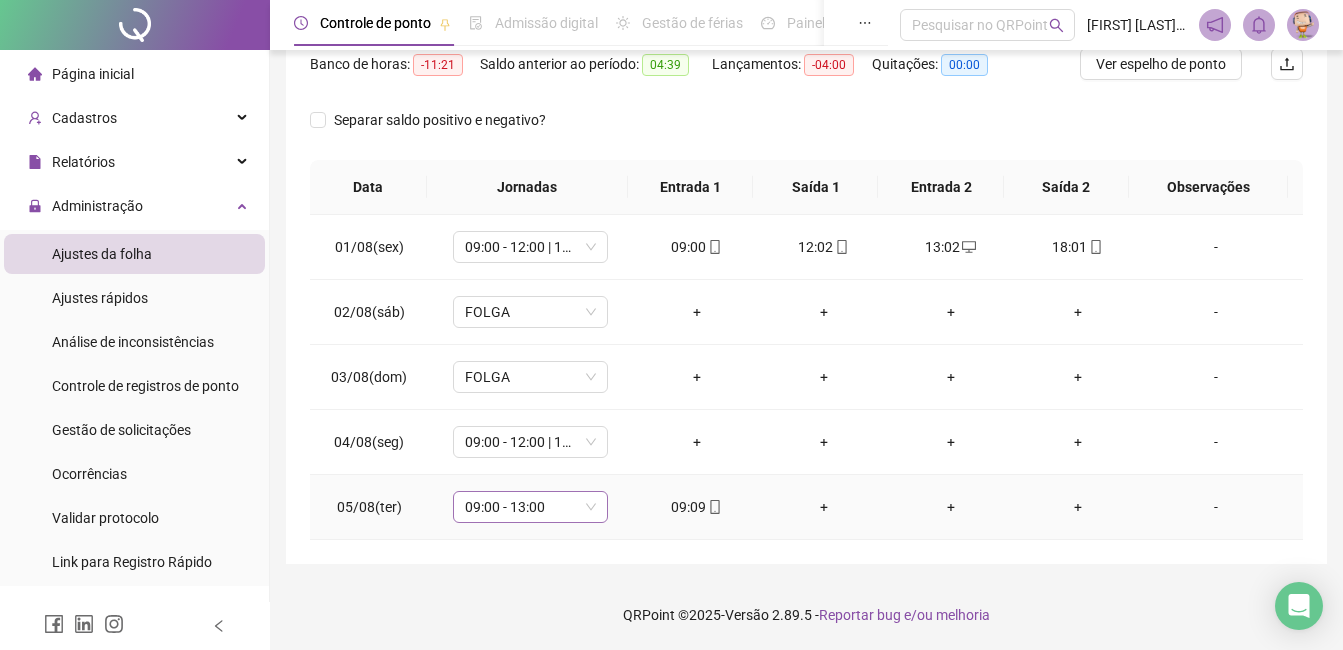 click on "09:00 - 13:00" at bounding box center (530, 507) 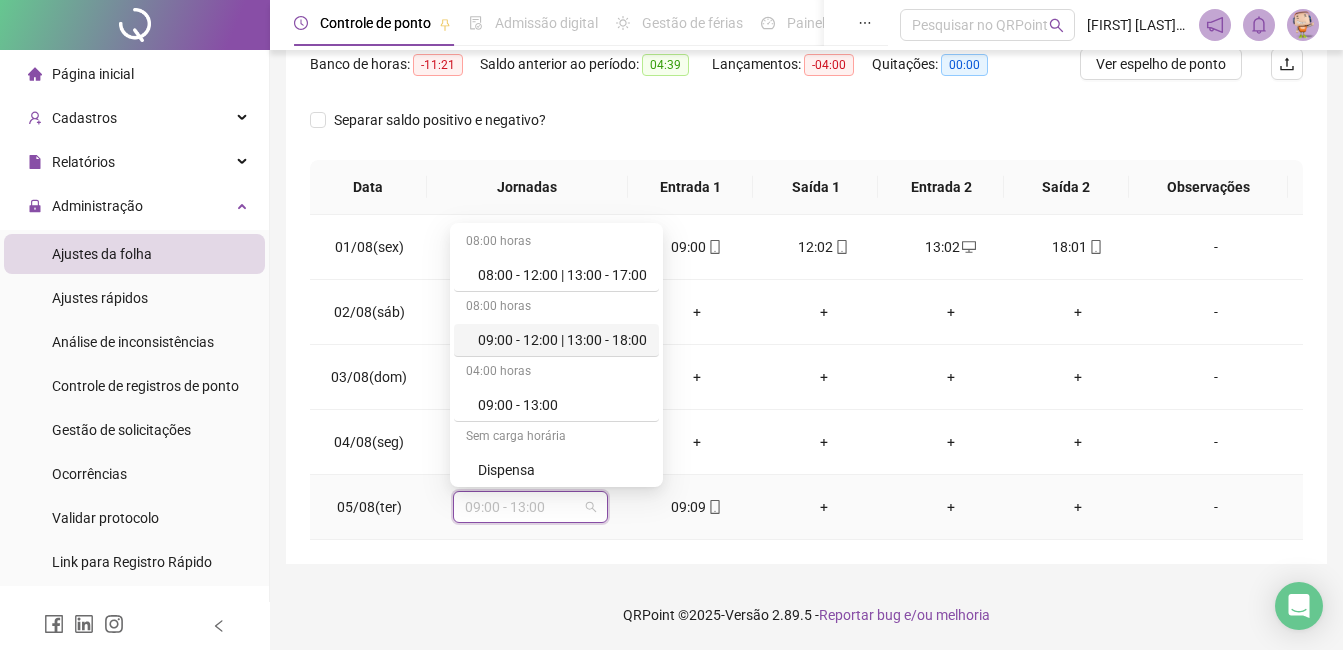 click on "09:00 - 12:00 | 13:00 - 18:00" at bounding box center (562, 340) 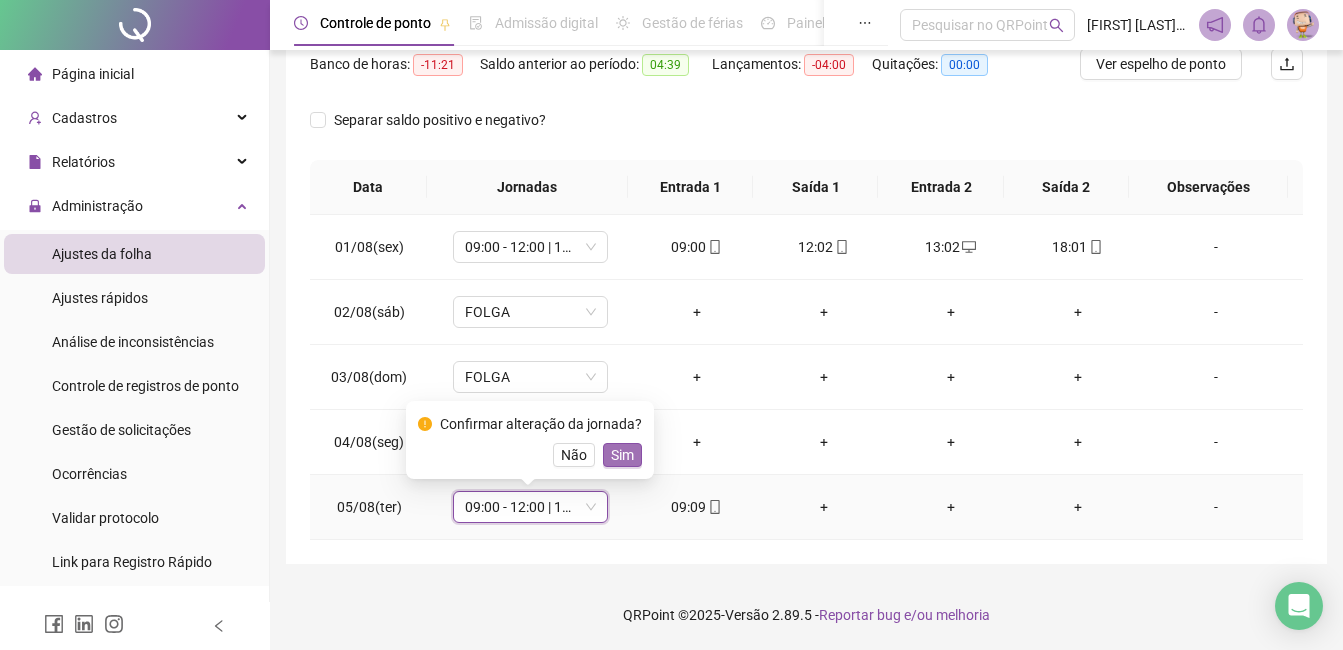 click on "Sim" at bounding box center [622, 455] 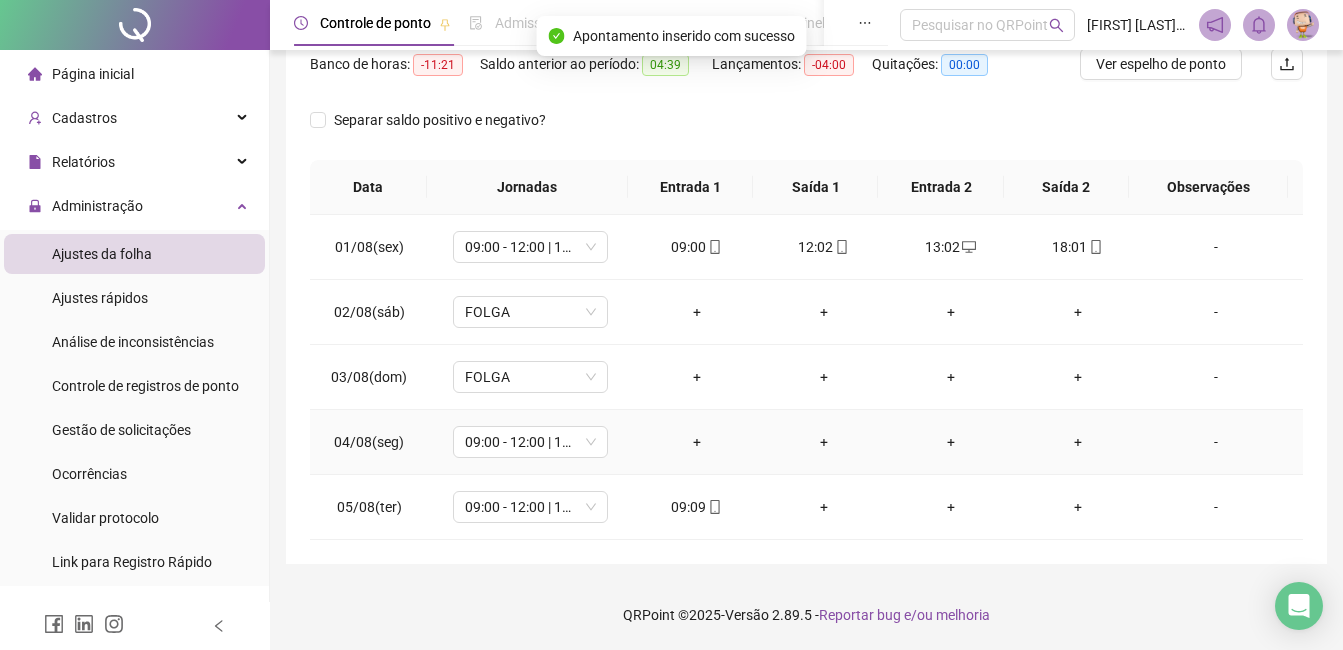 click on "+" at bounding box center (696, 442) 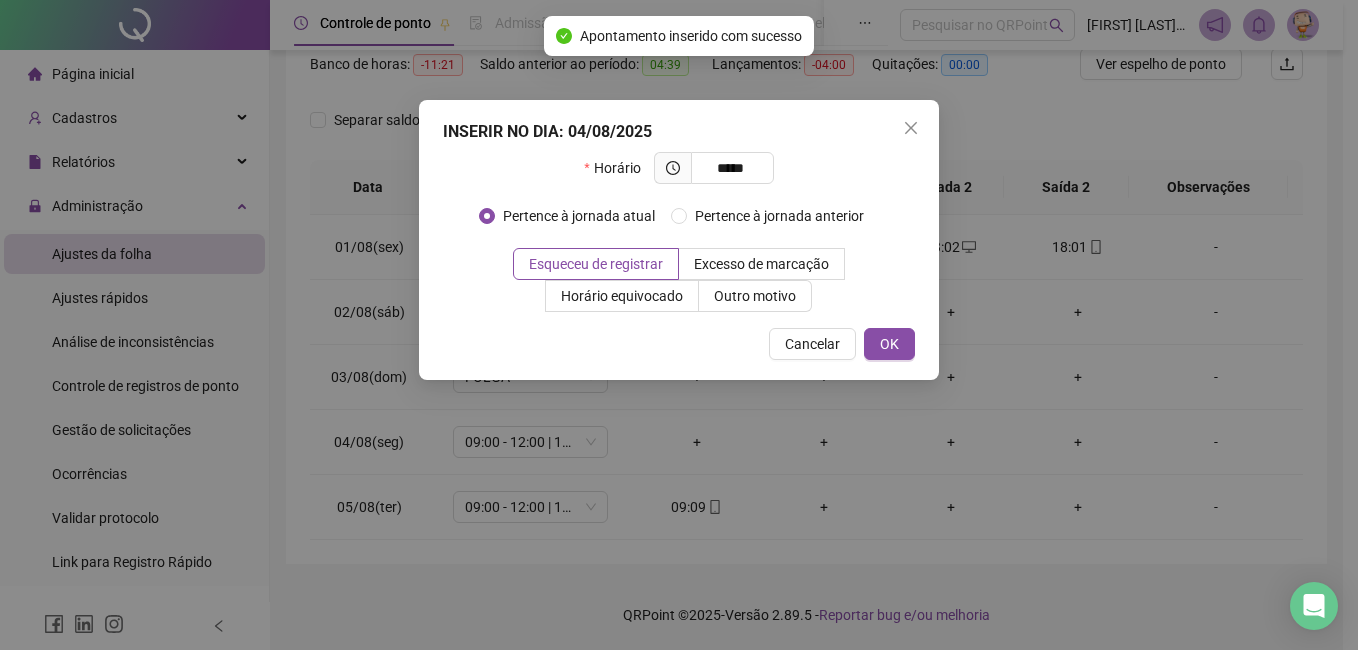 type on "*****" 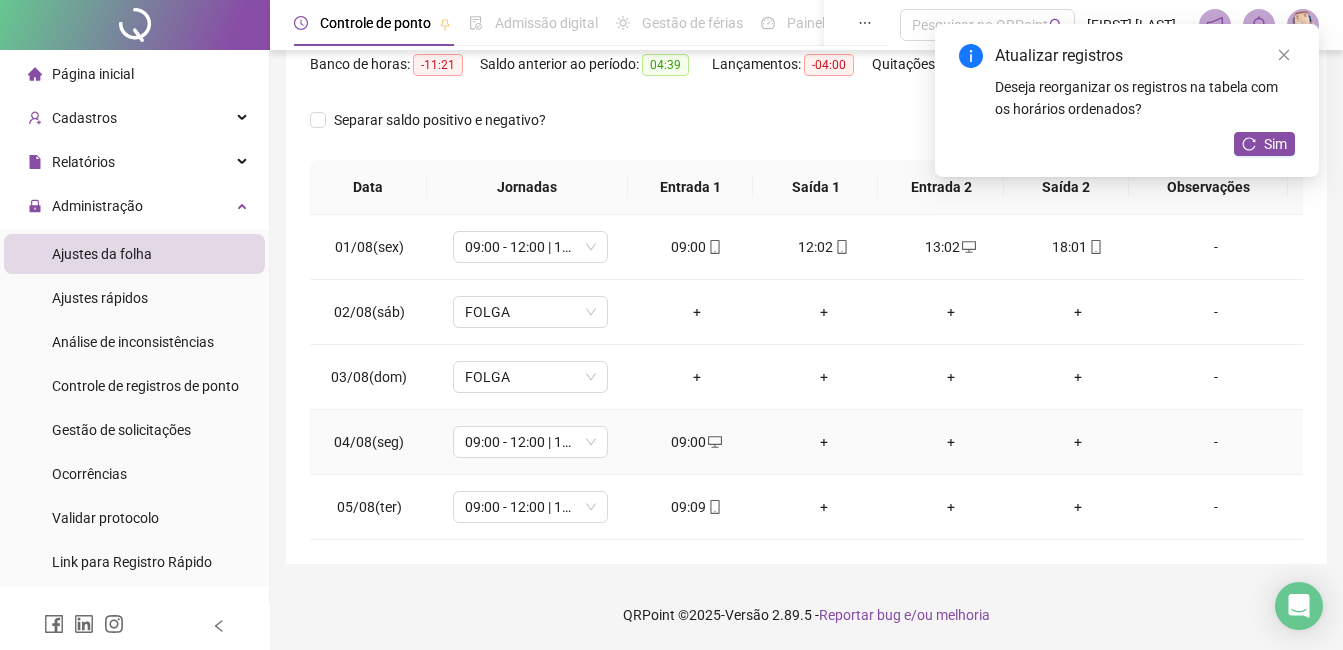 click on "+" at bounding box center [823, 442] 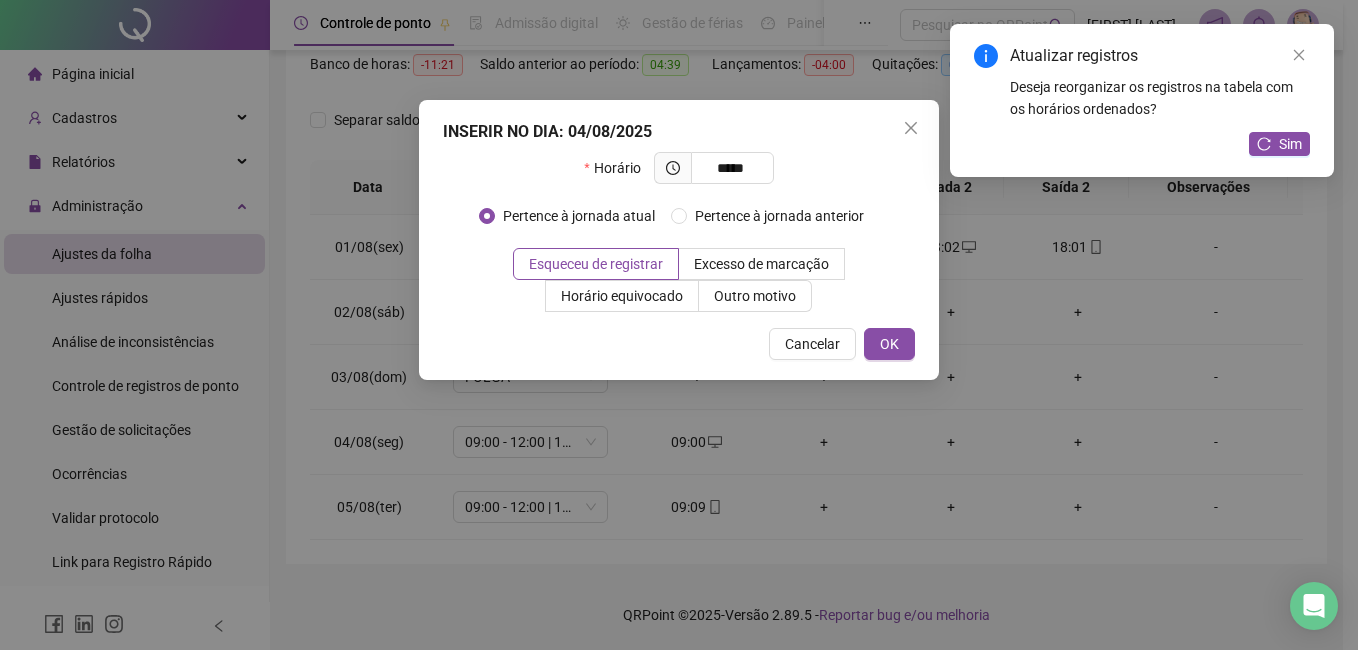 type on "*****" 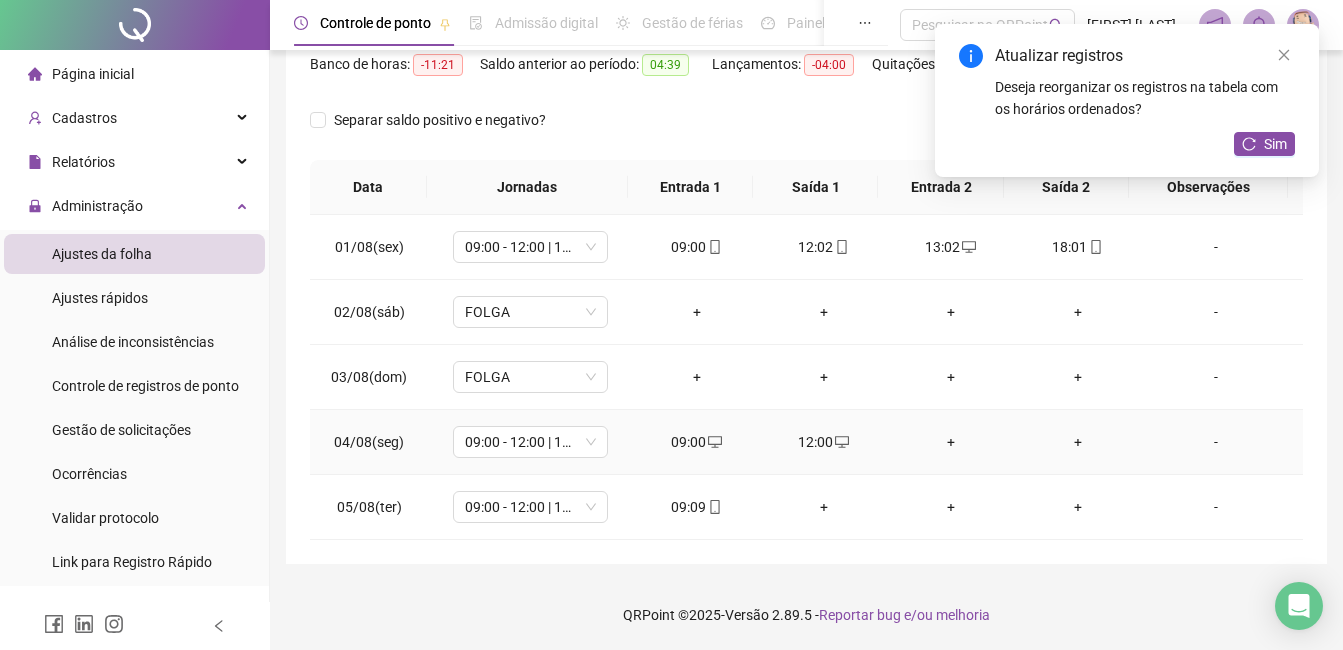 click on "+" at bounding box center [950, 442] 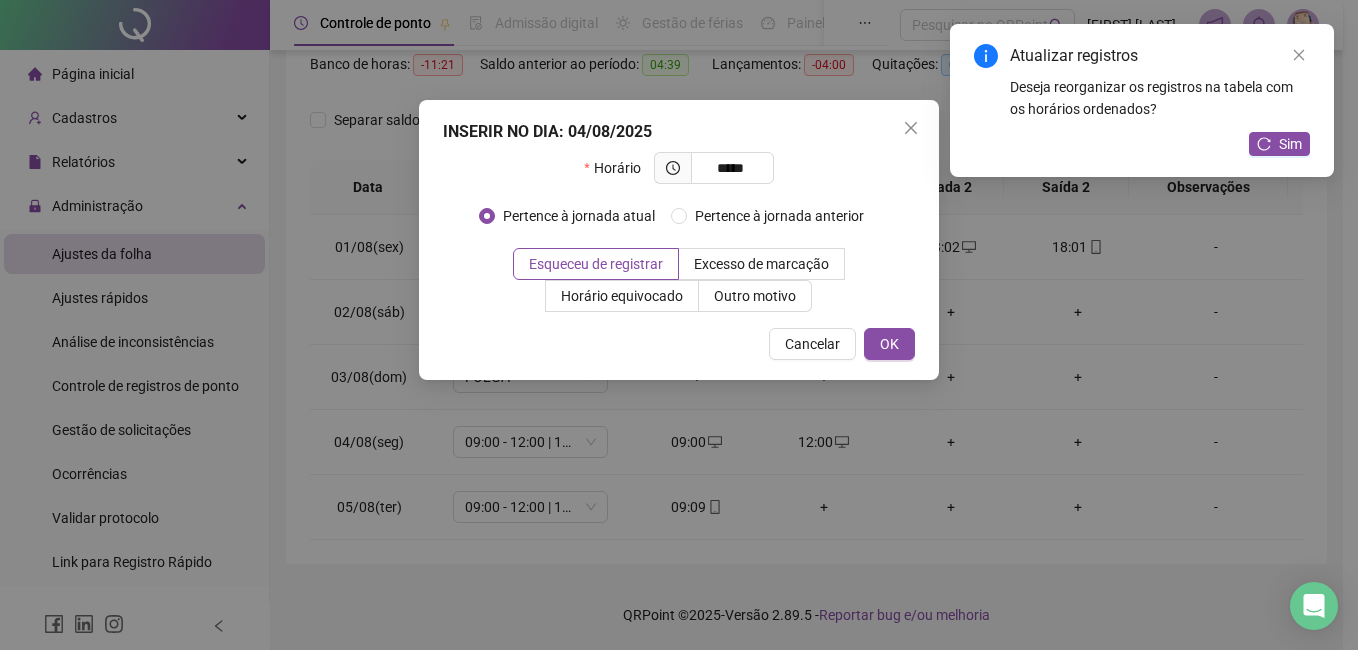 type on "*****" 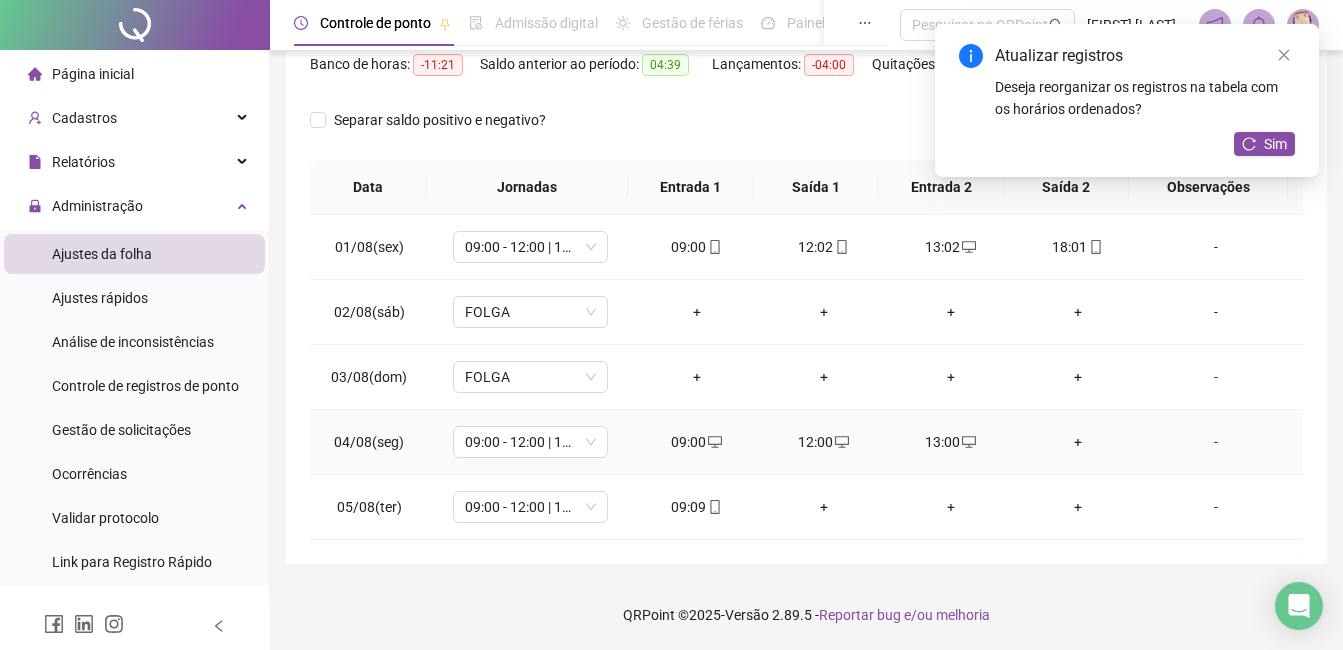 click on "+" at bounding box center [1077, 442] 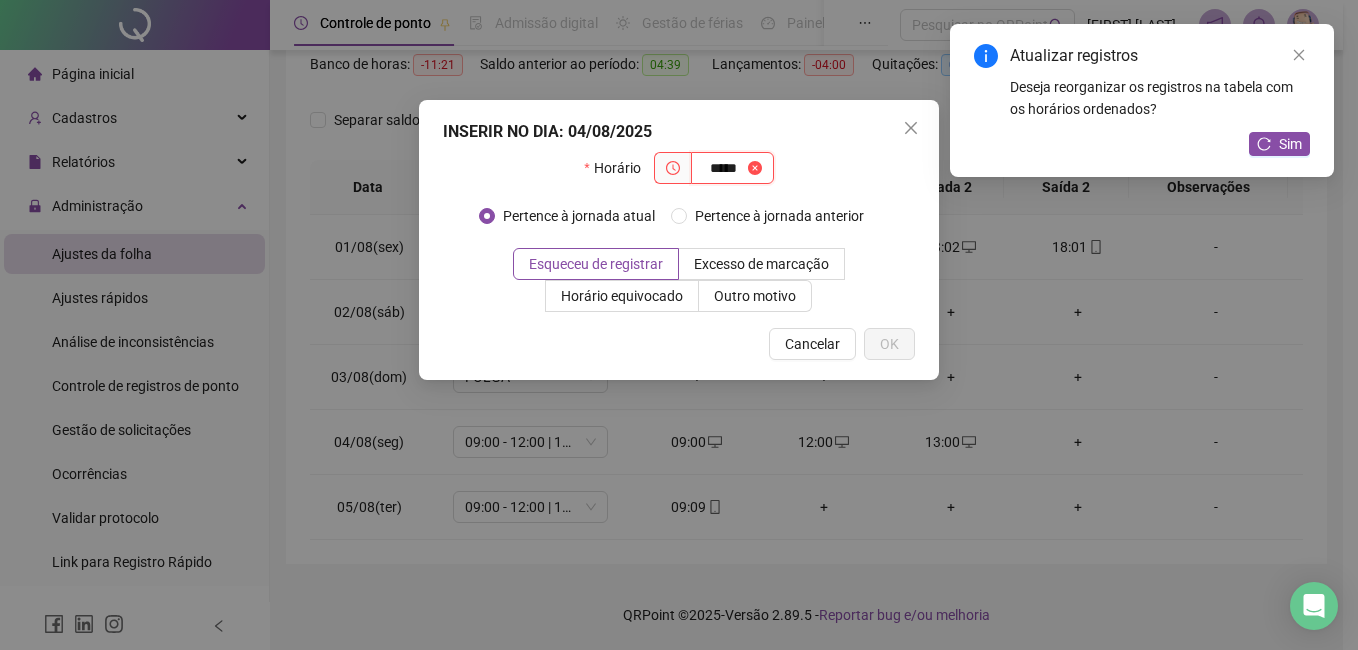 type on "*****" 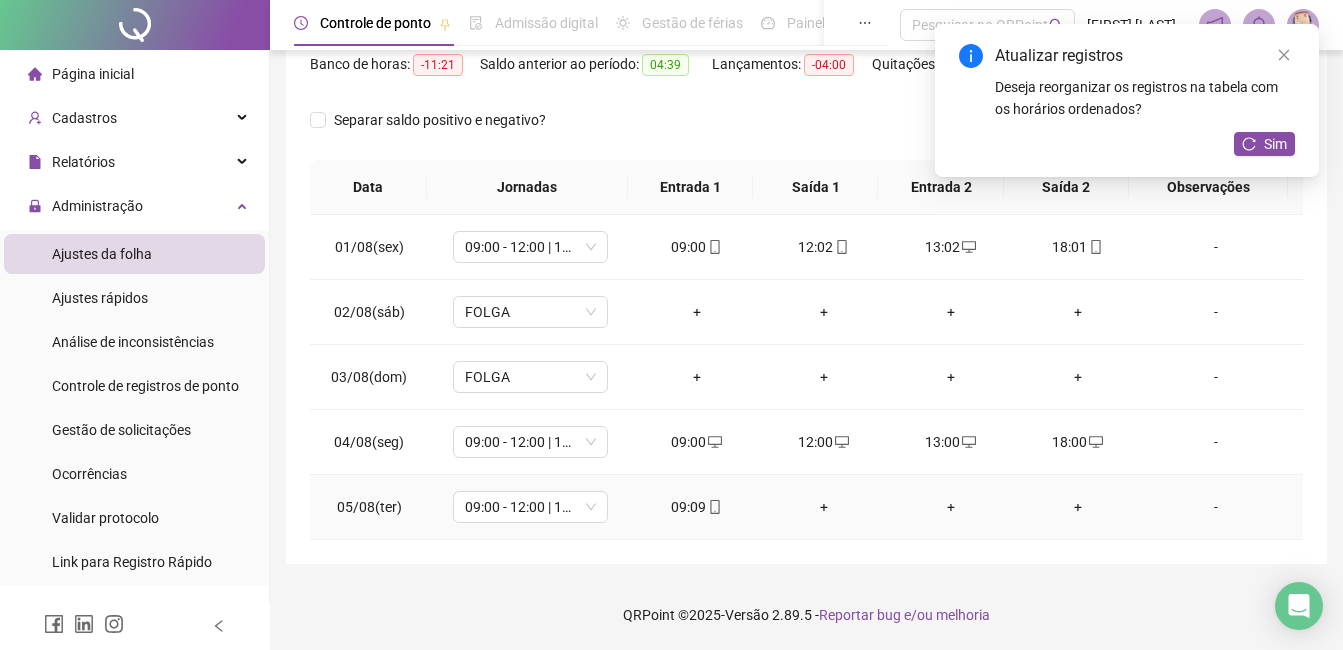 click on "+" at bounding box center (823, 507) 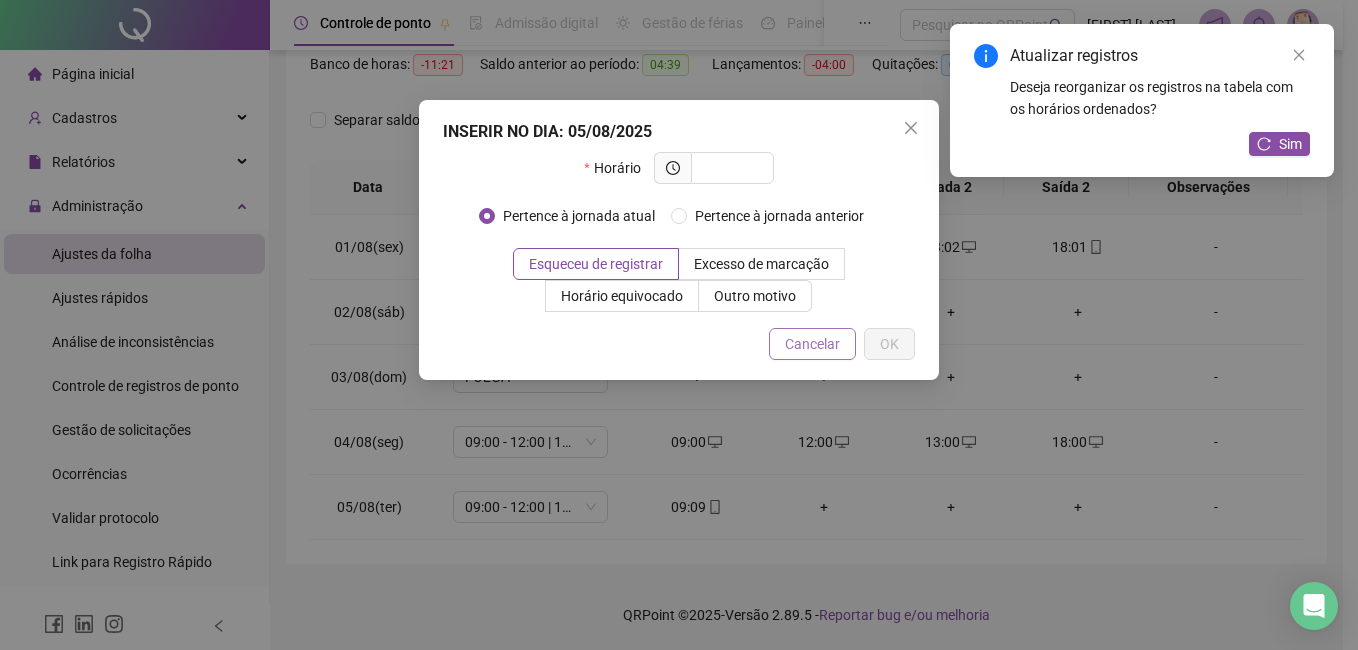click on "Cancelar" at bounding box center [812, 344] 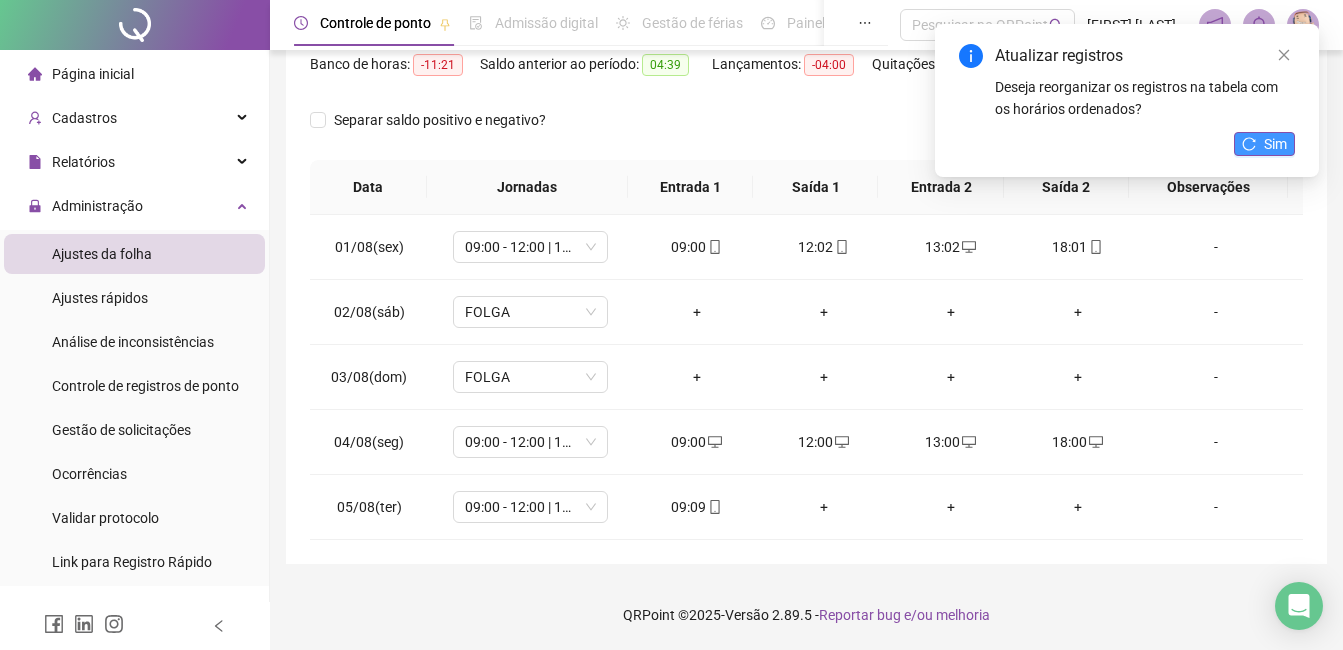 click on "Sim" at bounding box center [1264, 144] 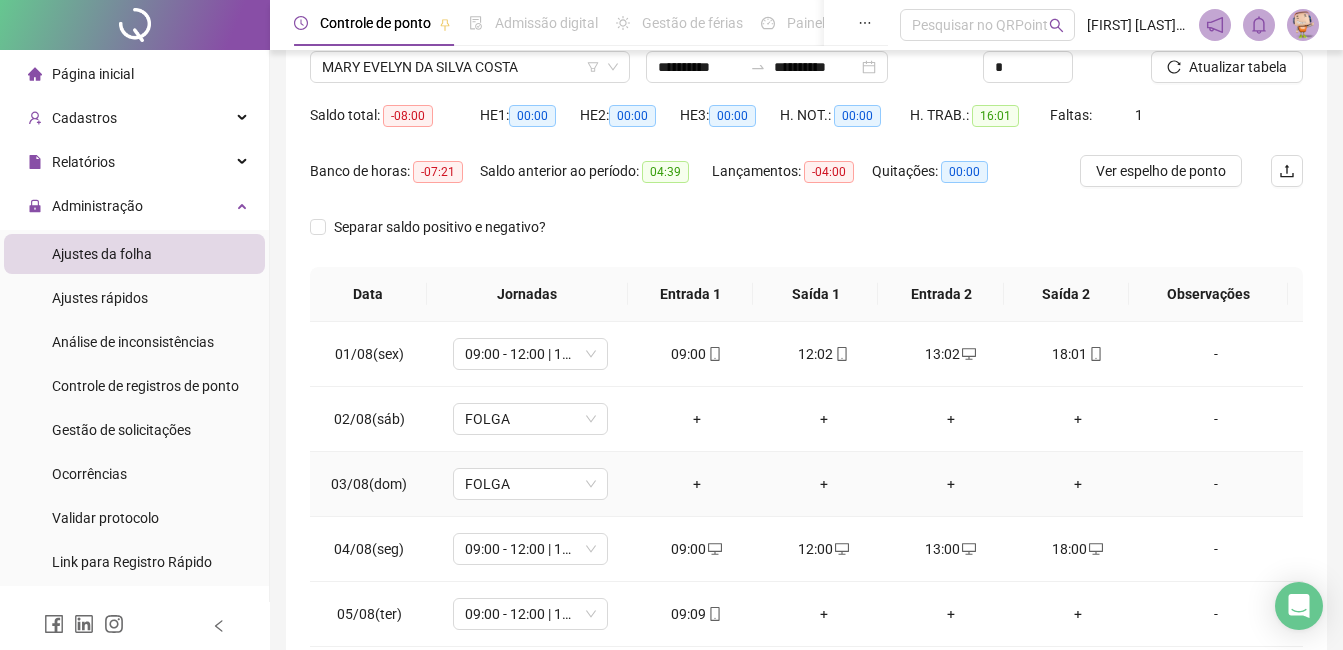 scroll, scrollTop: 0, scrollLeft: 0, axis: both 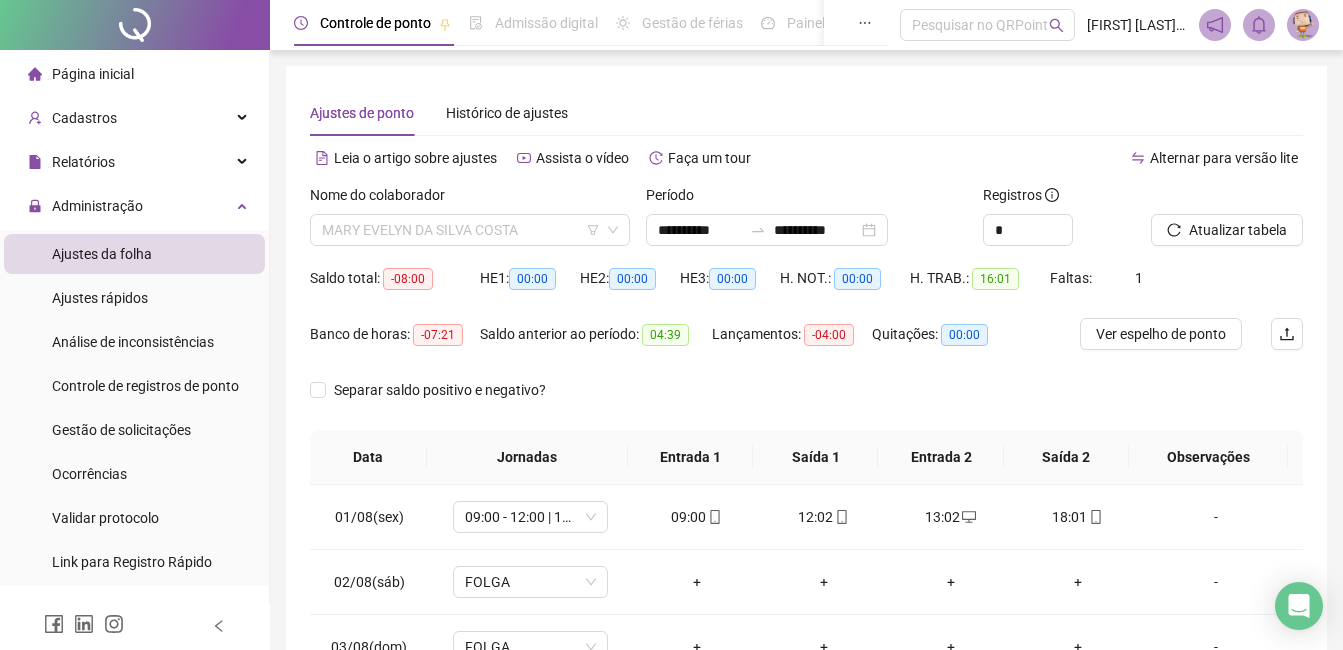drag, startPoint x: 553, startPoint y: 239, endPoint x: 566, endPoint y: 211, distance: 30.870699 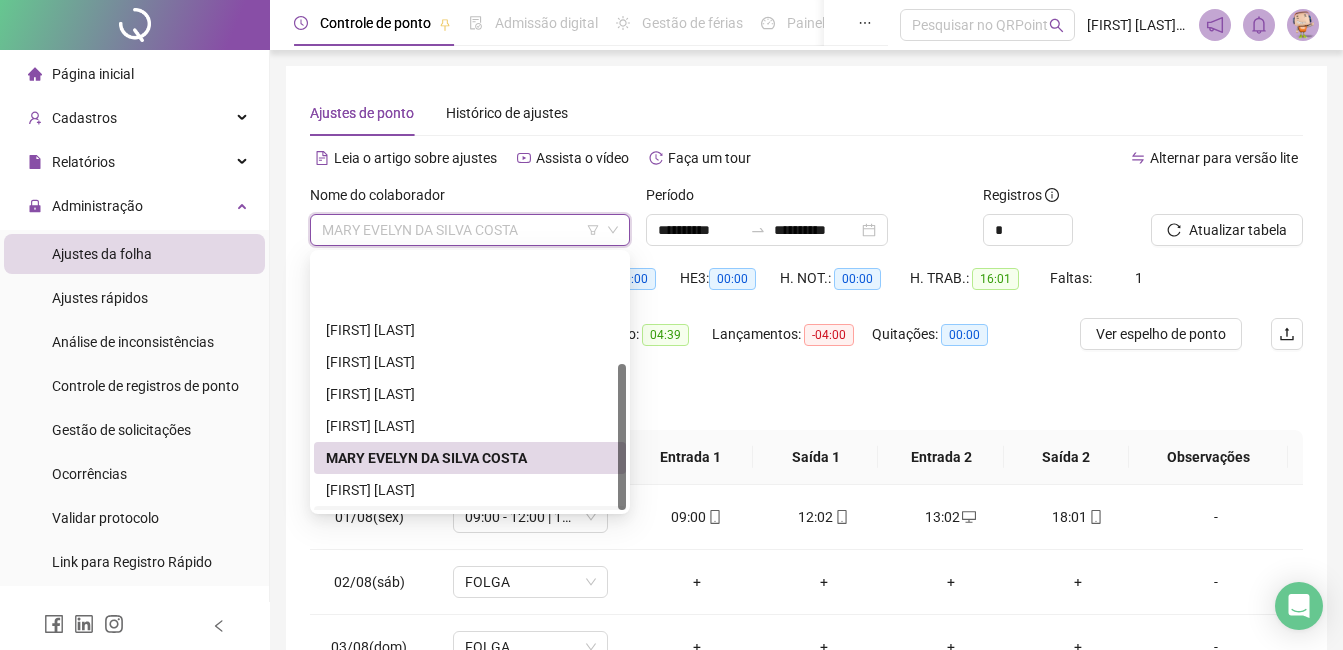 scroll, scrollTop: 192, scrollLeft: 0, axis: vertical 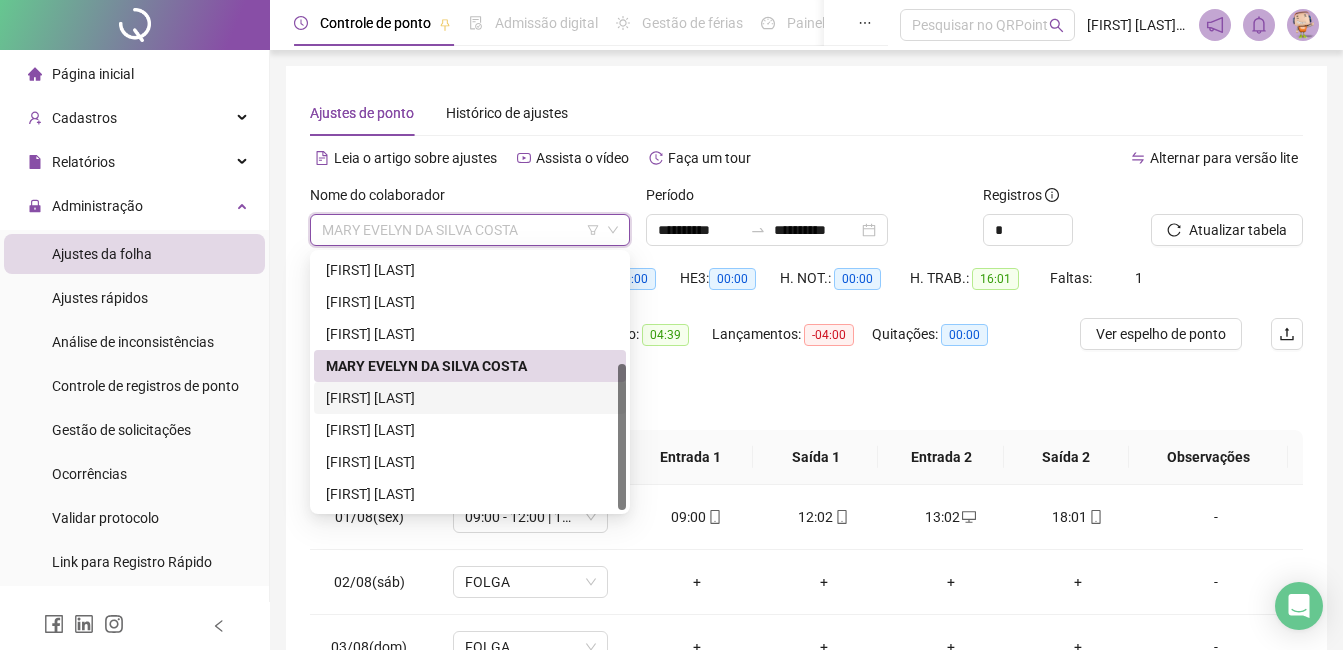 click on "[FIRST] [LAST]" at bounding box center [470, 398] 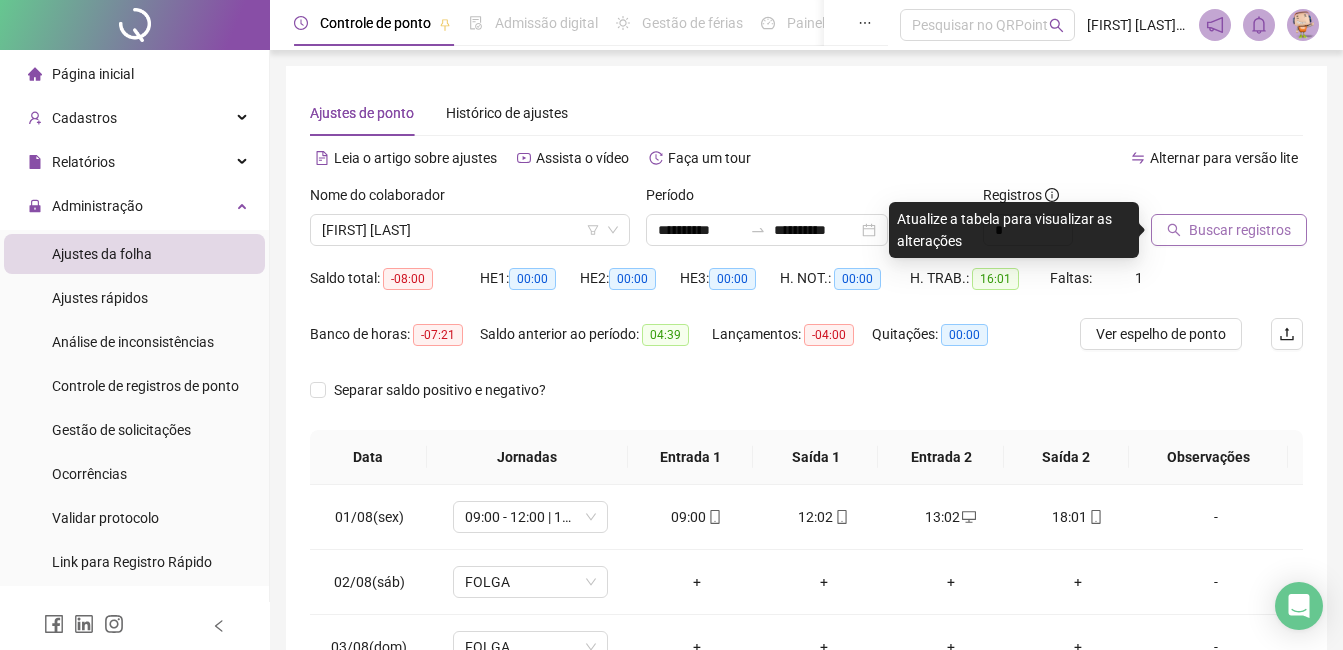 click on "Buscar registros" at bounding box center (1240, 230) 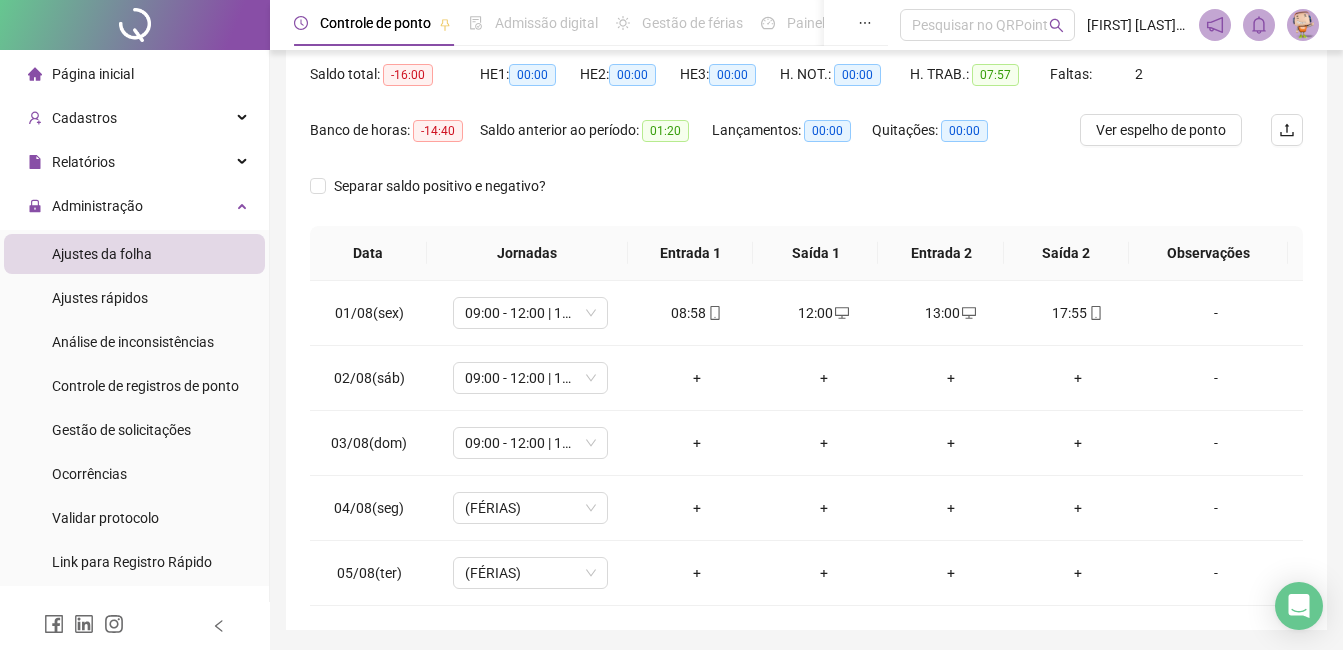 scroll, scrollTop: 170, scrollLeft: 0, axis: vertical 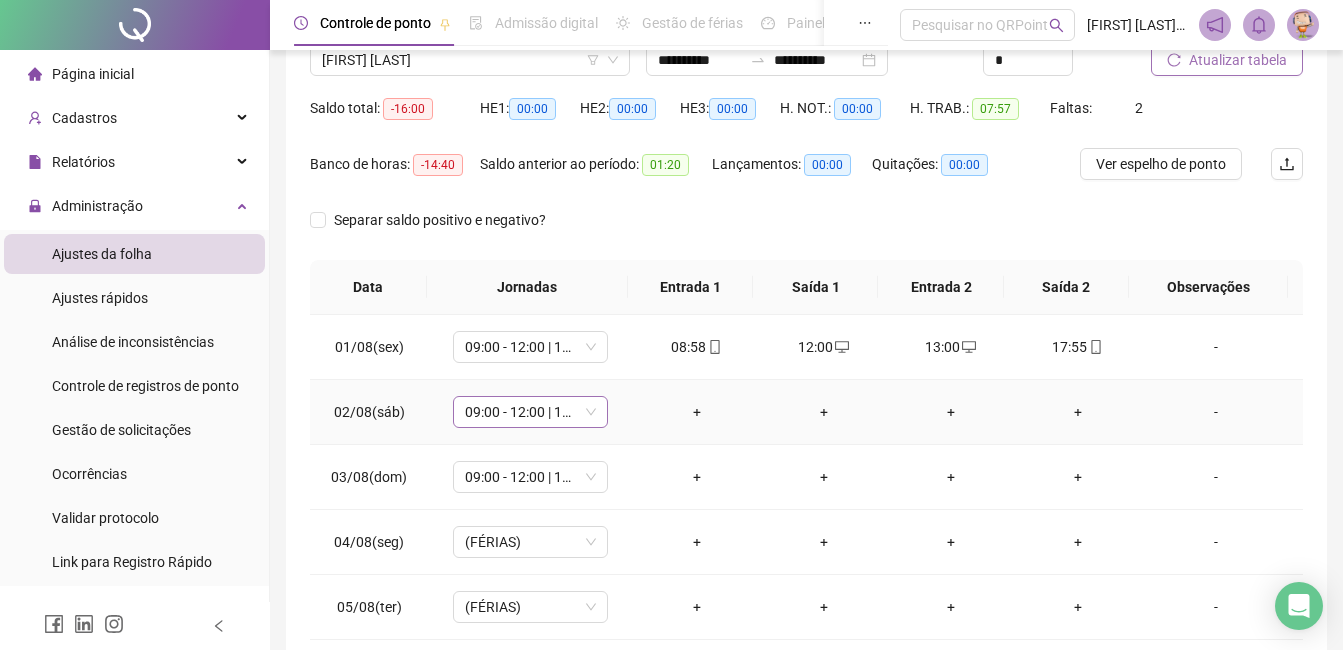 click on "09:00 - 12:00 | 13:00 - 18:00" at bounding box center (530, 412) 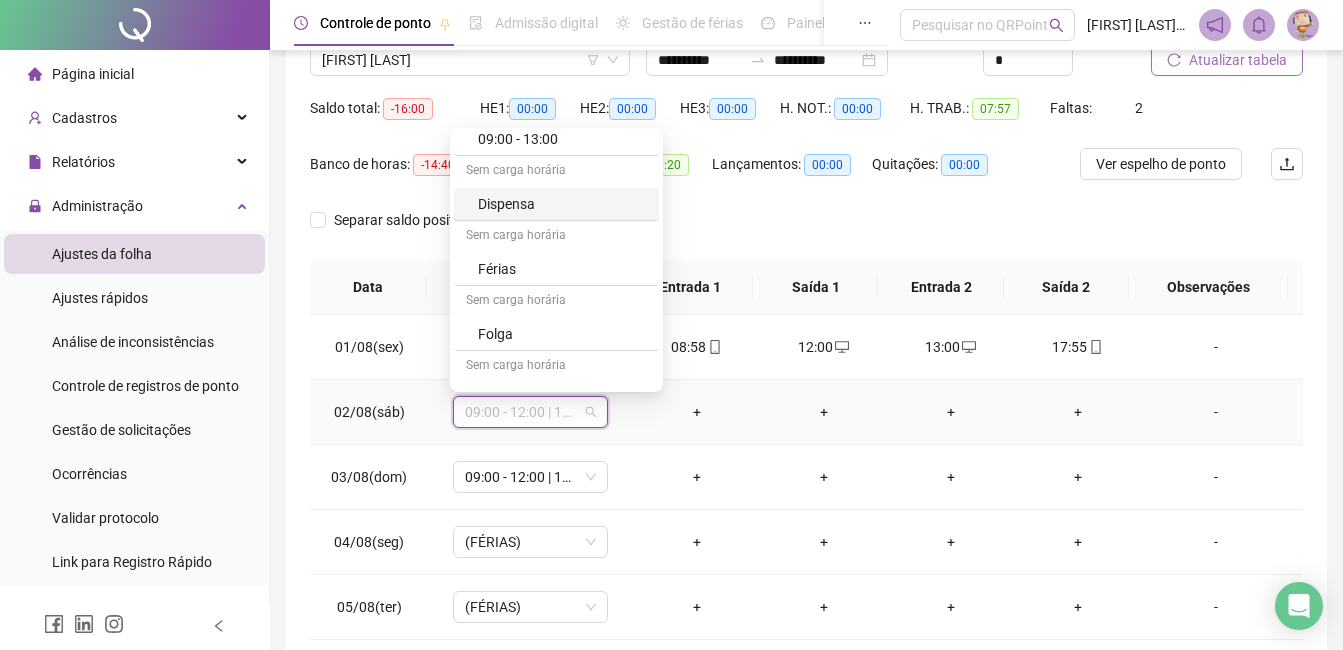 scroll, scrollTop: 200, scrollLeft: 0, axis: vertical 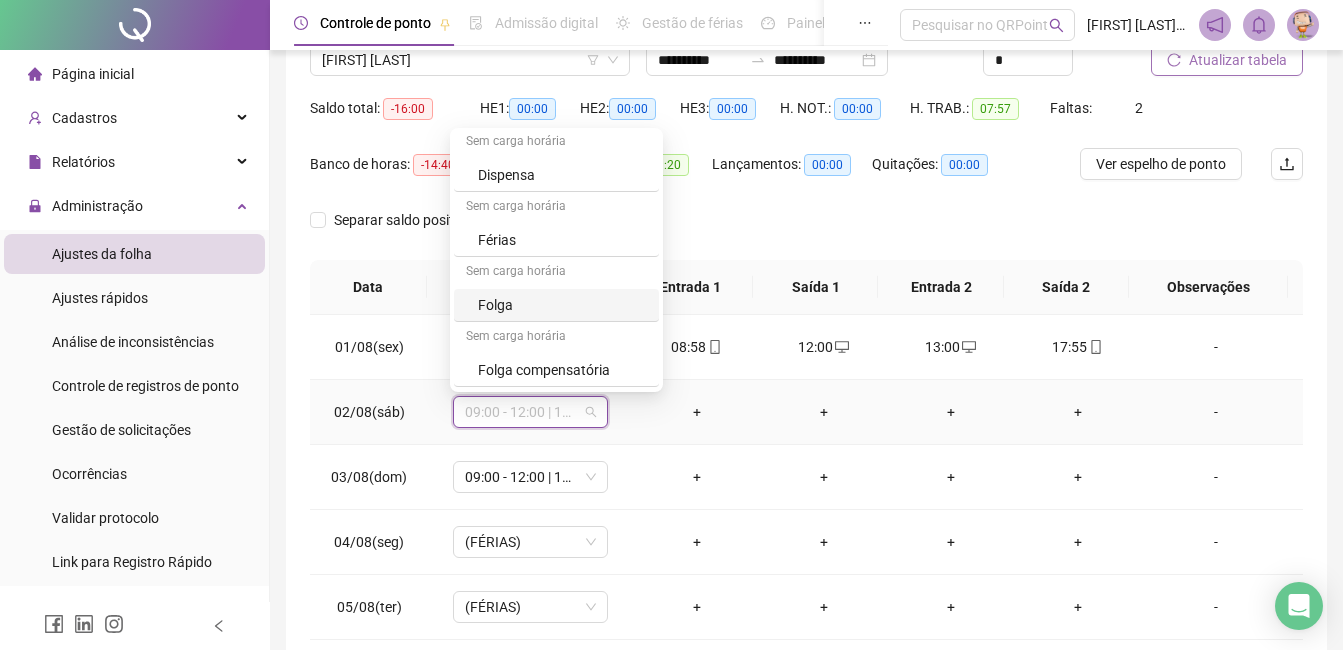 drag, startPoint x: 503, startPoint y: 298, endPoint x: 571, endPoint y: 328, distance: 74.323616 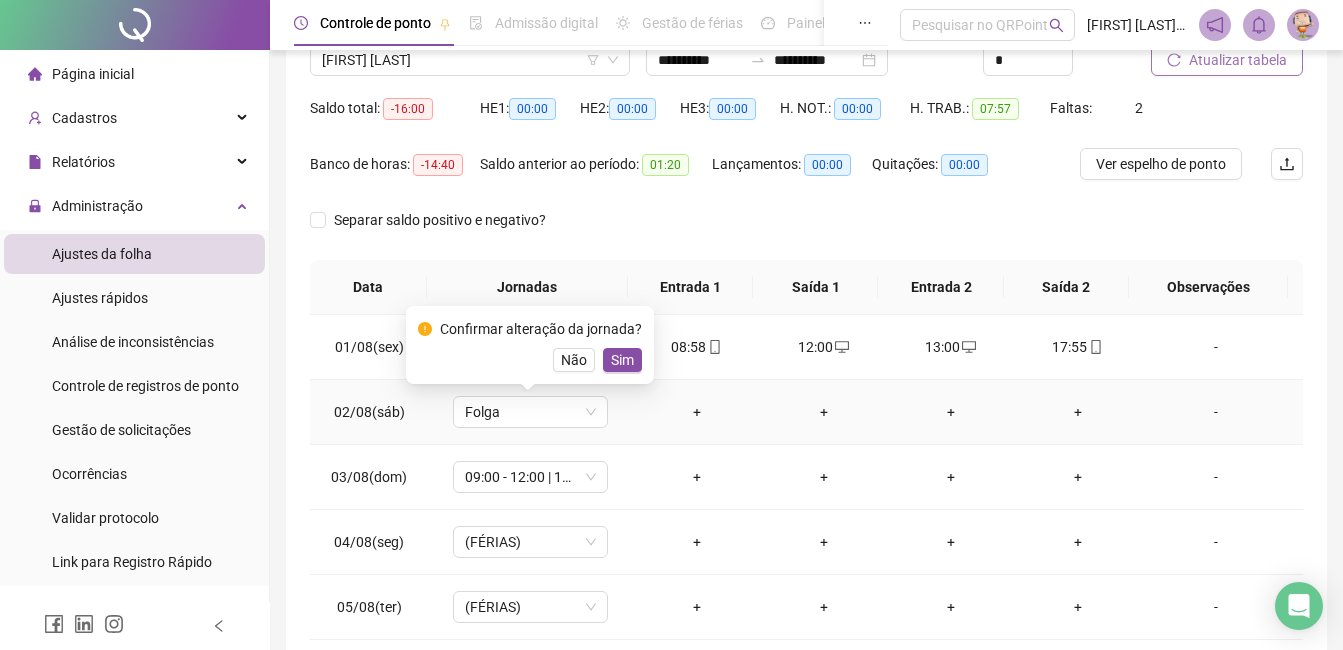 drag, startPoint x: 616, startPoint y: 359, endPoint x: 584, endPoint y: 437, distance: 84.30895 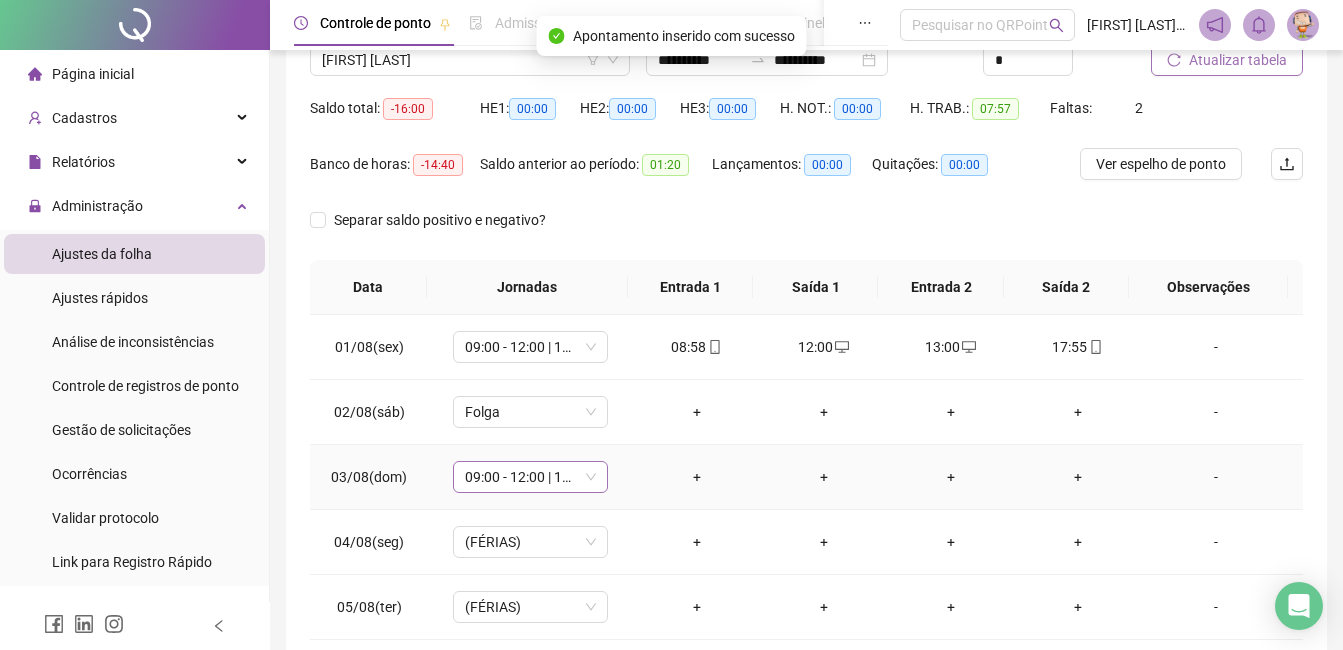 click on "09:00 - 12:00 | 13:00 - 18:00" at bounding box center (530, 477) 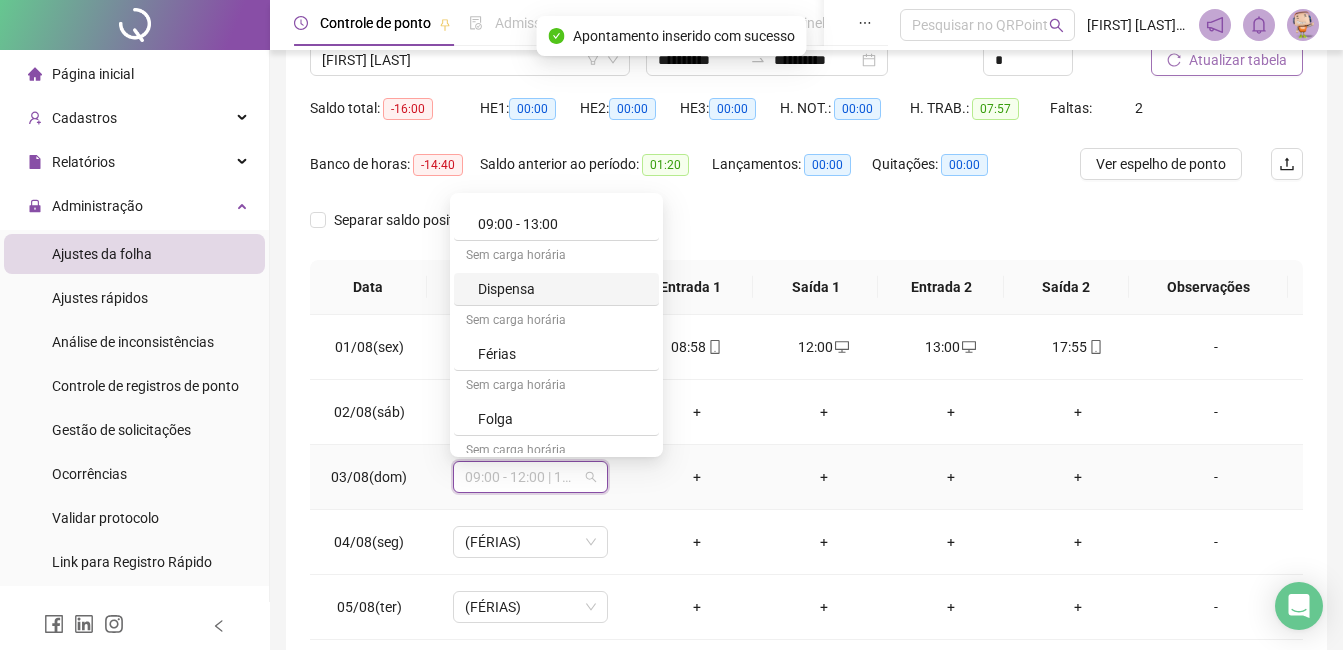 scroll, scrollTop: 200, scrollLeft: 0, axis: vertical 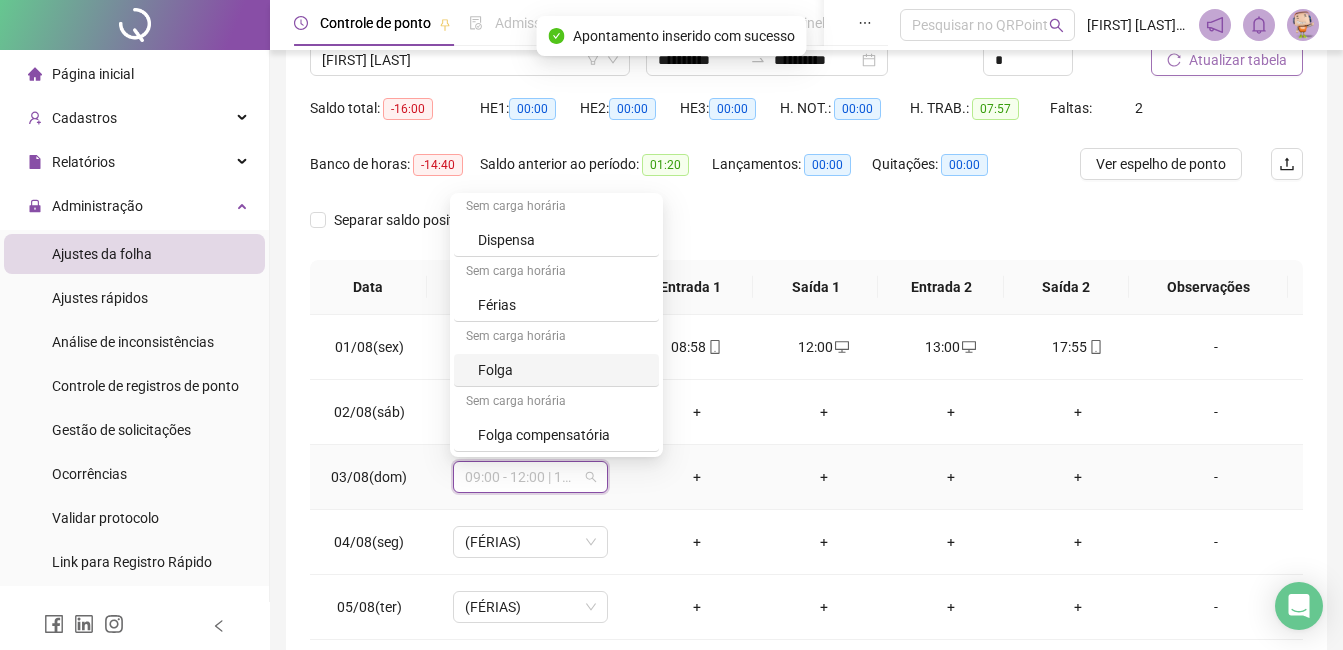 click on "Folga" at bounding box center (556, 370) 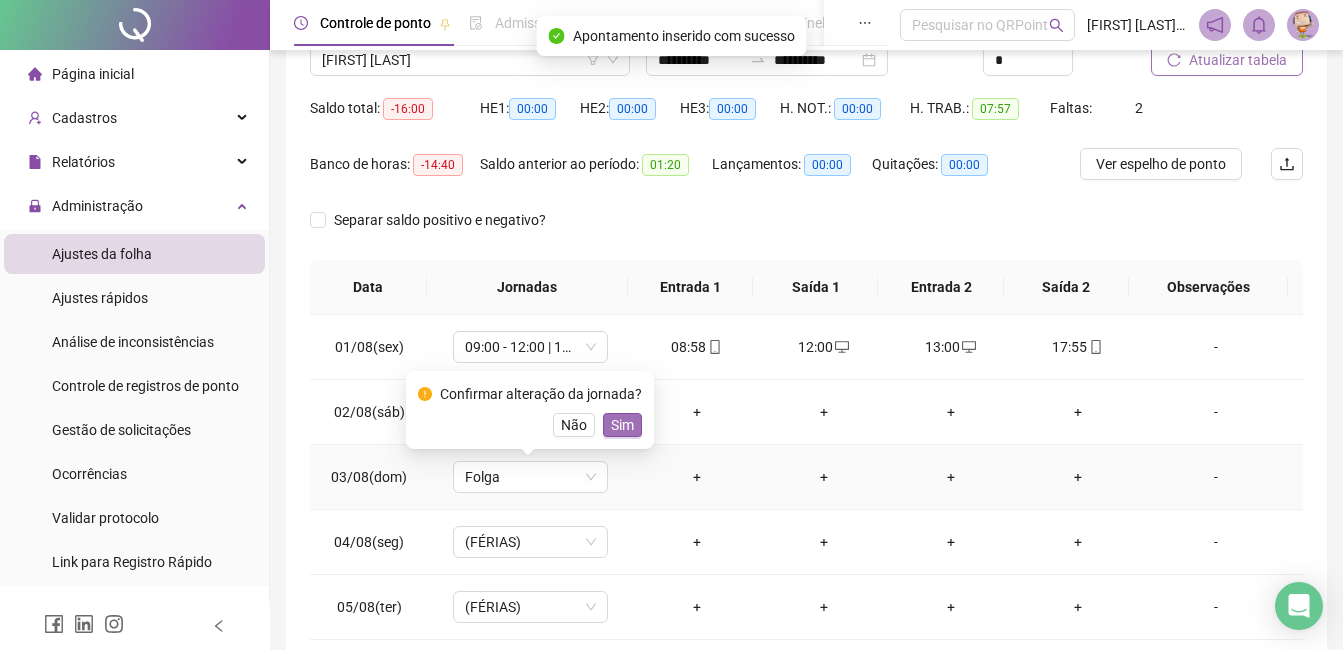 click on "Sim" at bounding box center (622, 425) 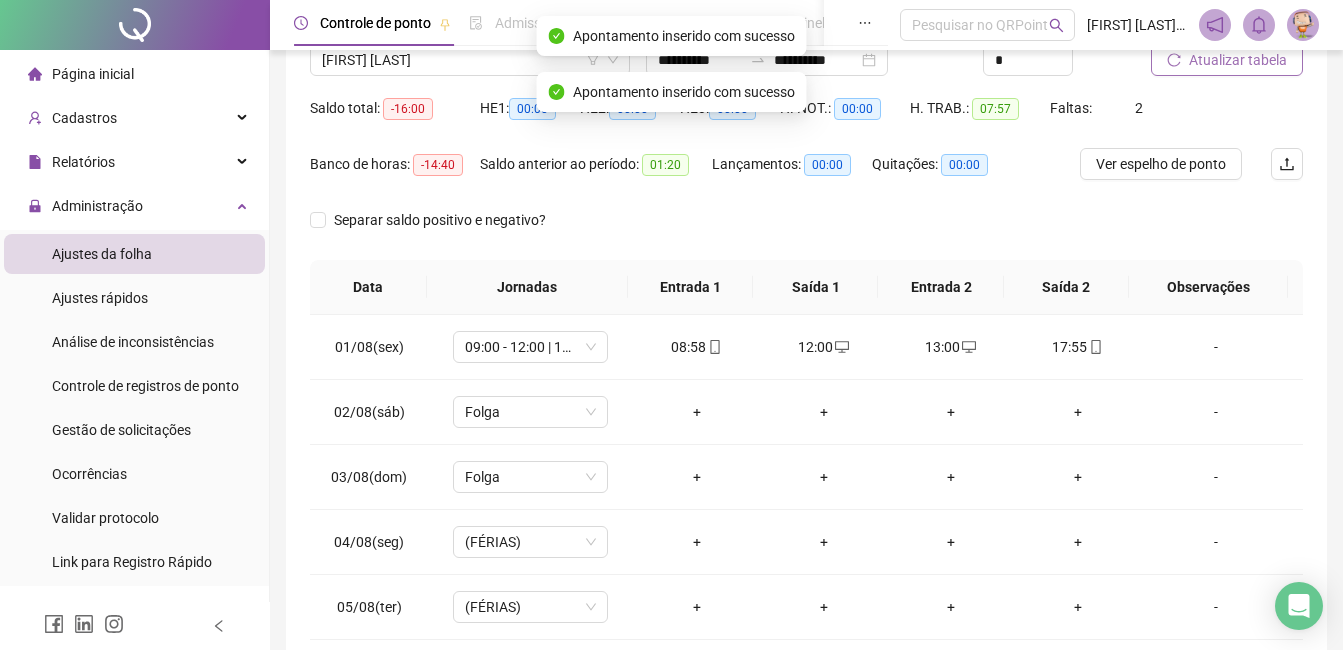 scroll, scrollTop: 0, scrollLeft: 0, axis: both 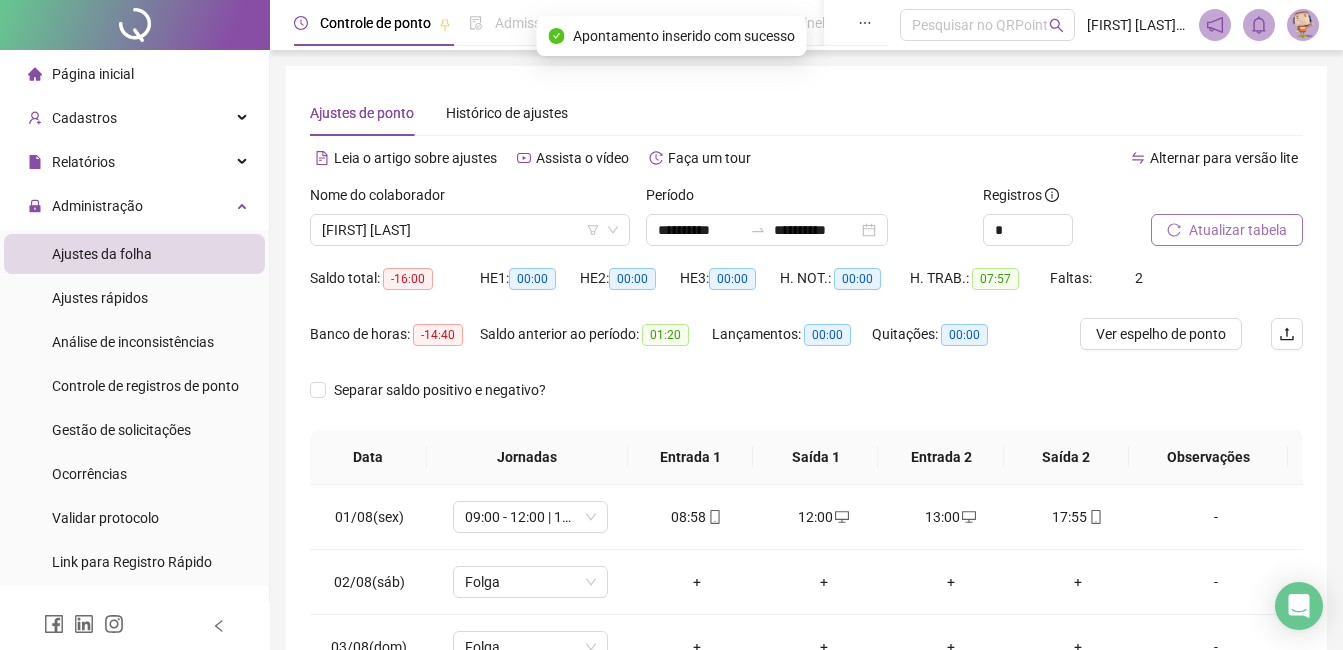 click on "Atualizar tabela" at bounding box center [1202, 215] 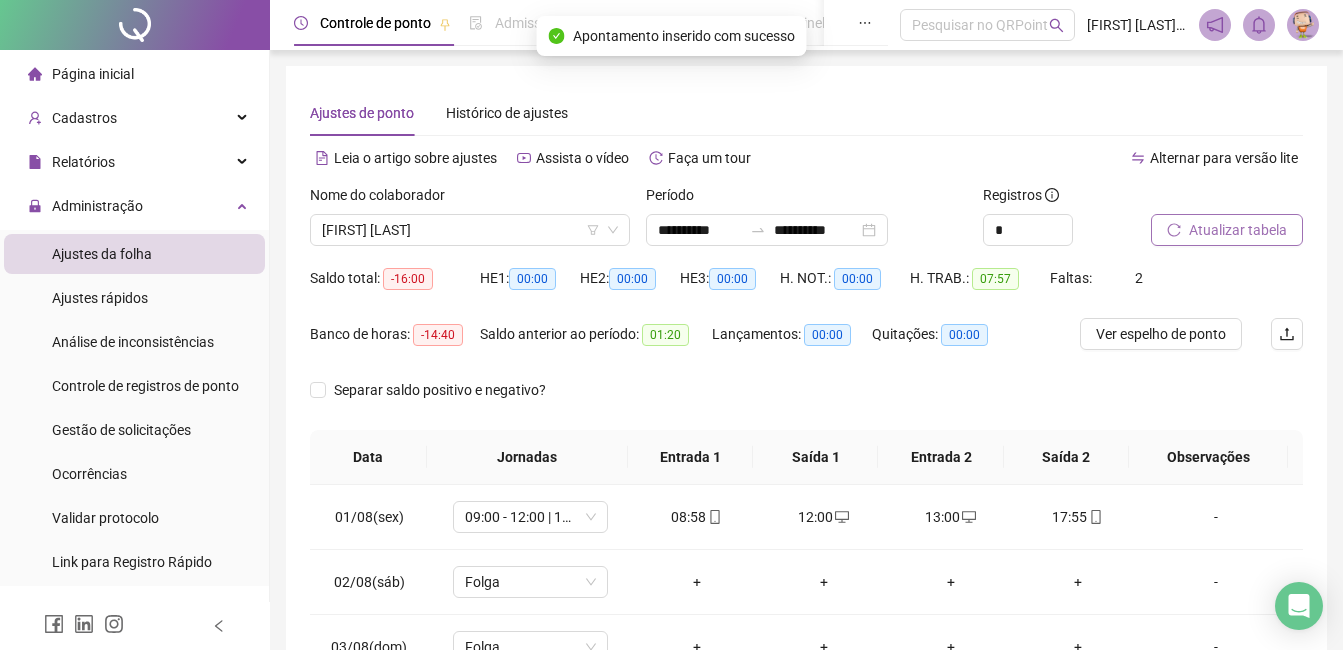 click on "Atualizar tabela" at bounding box center (1227, 230) 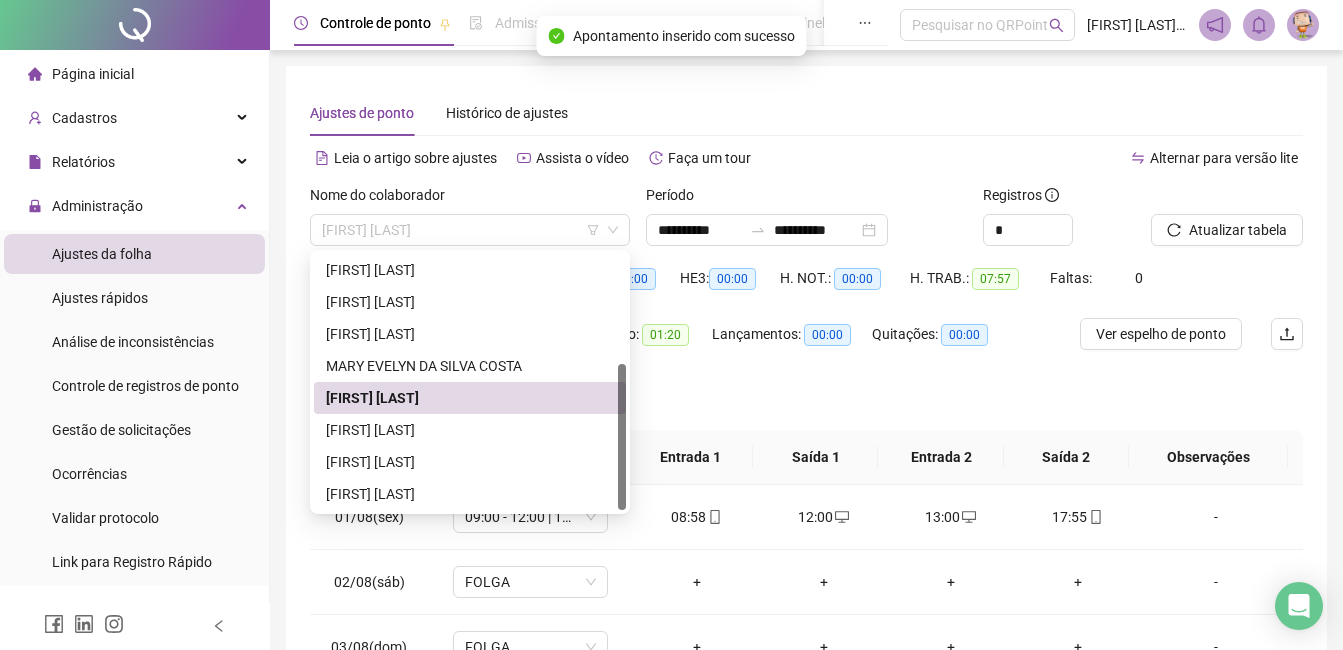 click on "[FIRST] [LAST]" at bounding box center (470, 230) 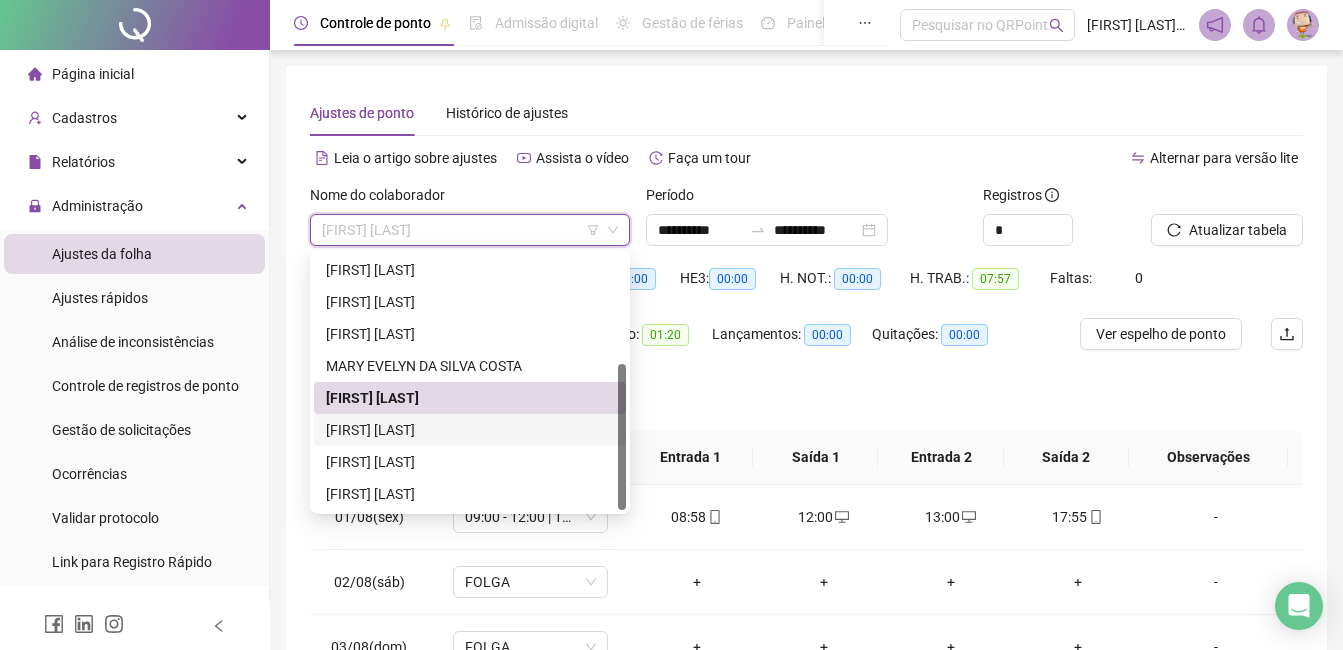 click on "[FIRST] [LAST]" at bounding box center (470, 430) 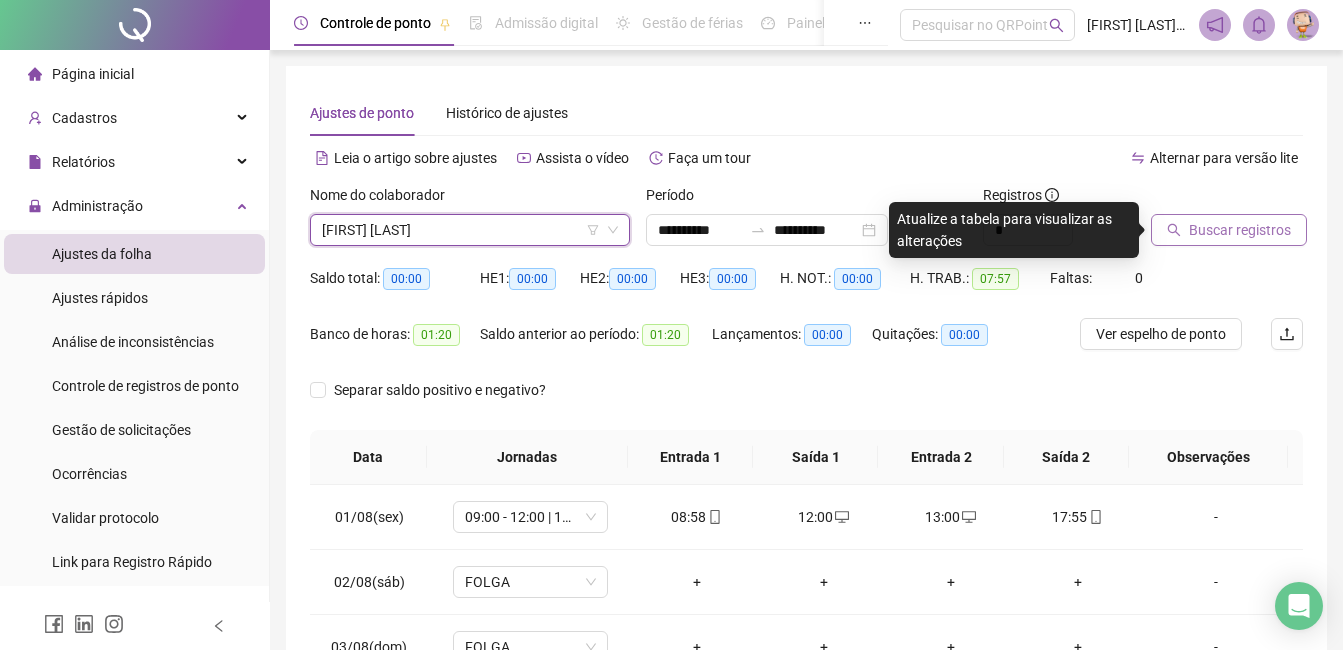 click on "Buscar registros" at bounding box center [1240, 230] 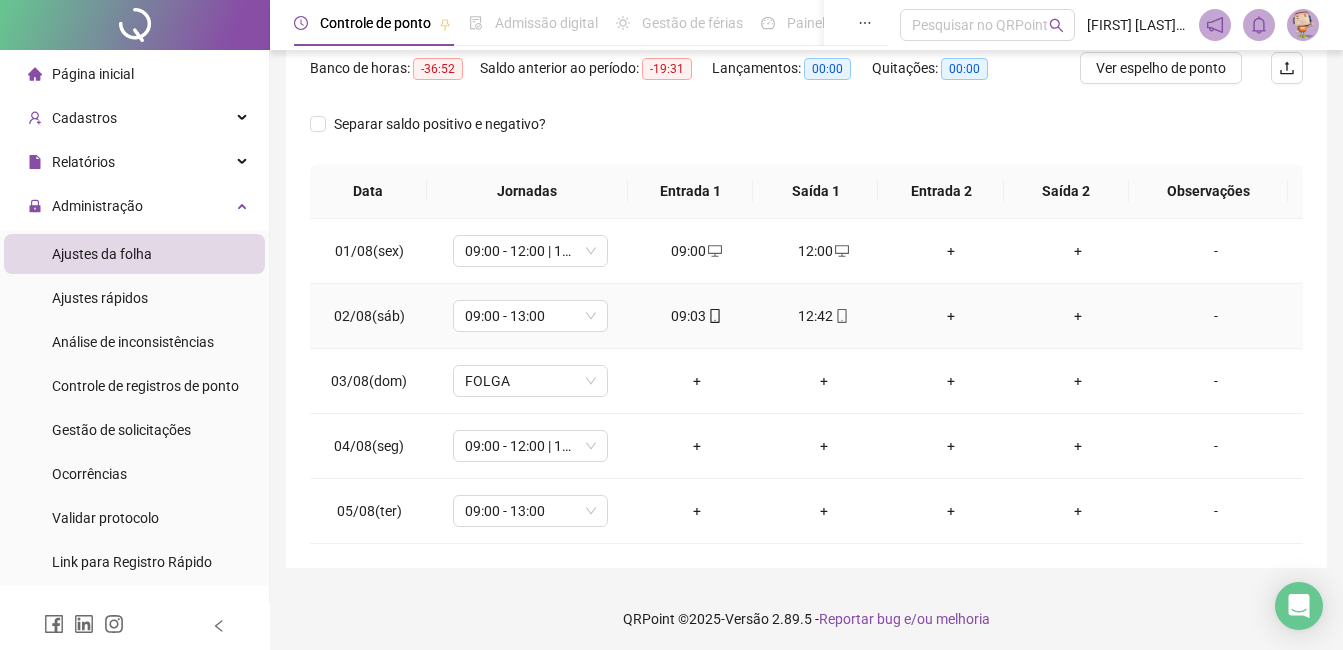 scroll, scrollTop: 270, scrollLeft: 0, axis: vertical 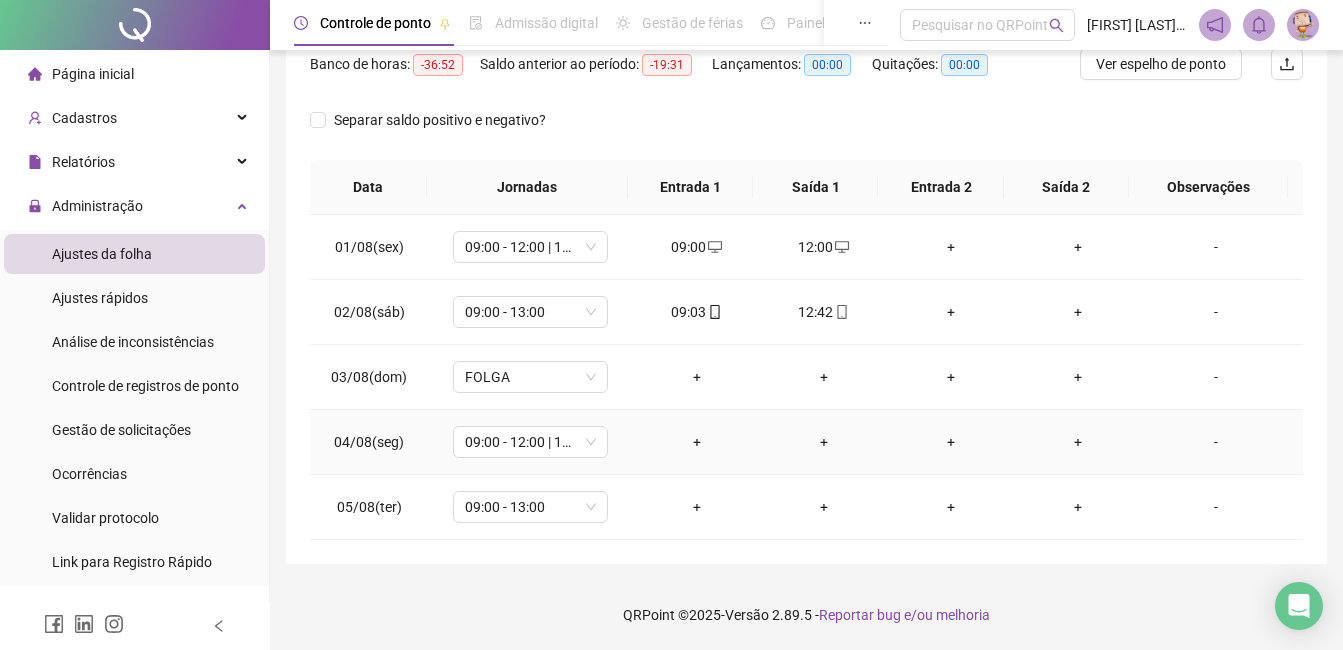 click on "-" at bounding box center (1216, 442) 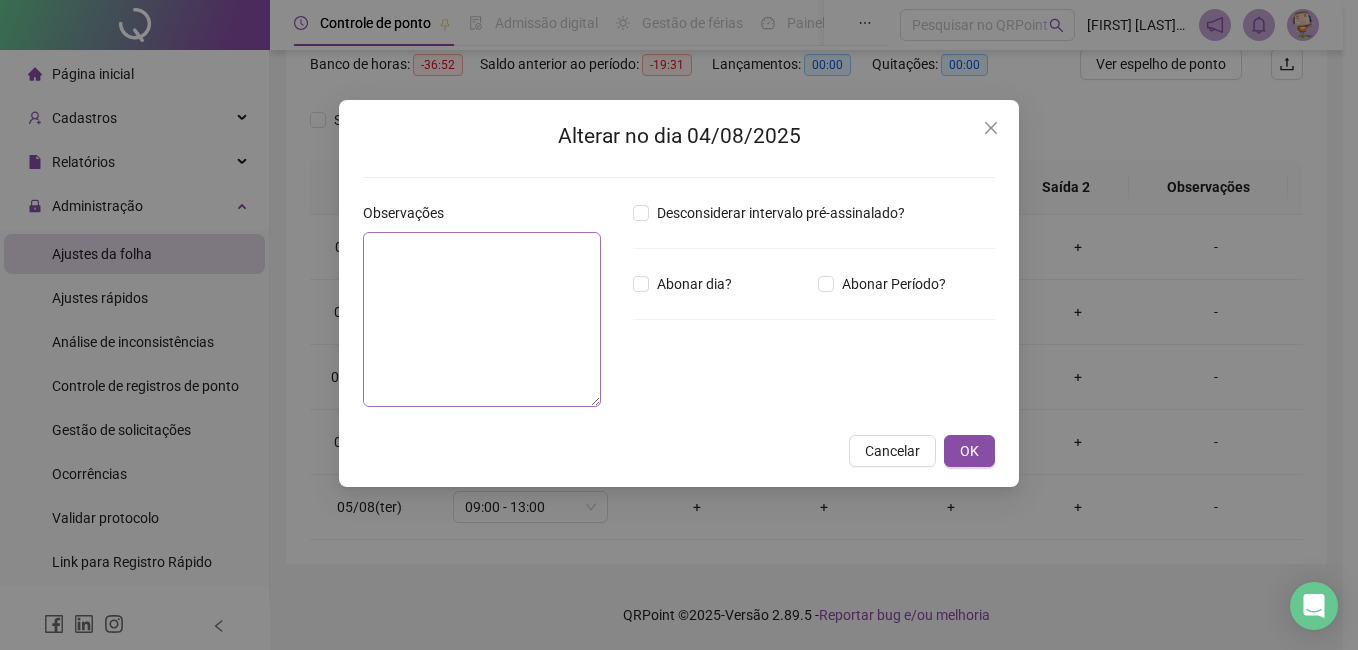 drag, startPoint x: 681, startPoint y: 287, endPoint x: 616, endPoint y: 311, distance: 69.289246 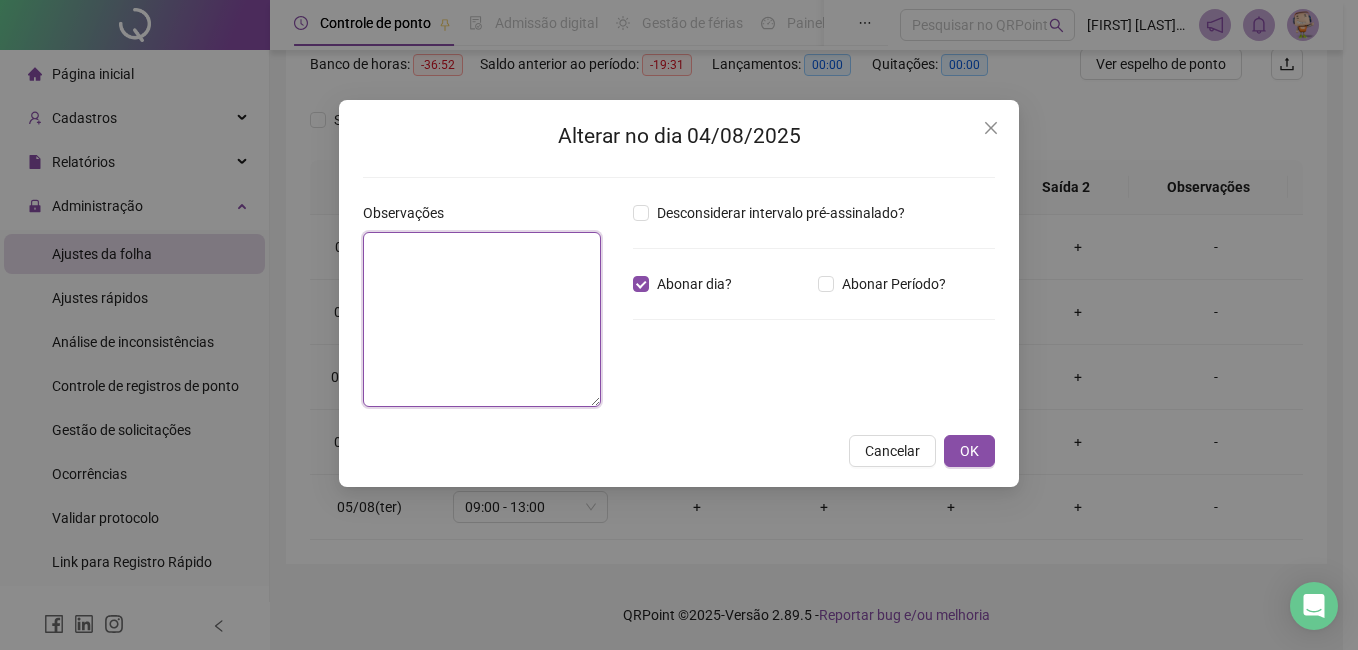 click at bounding box center (482, 319) 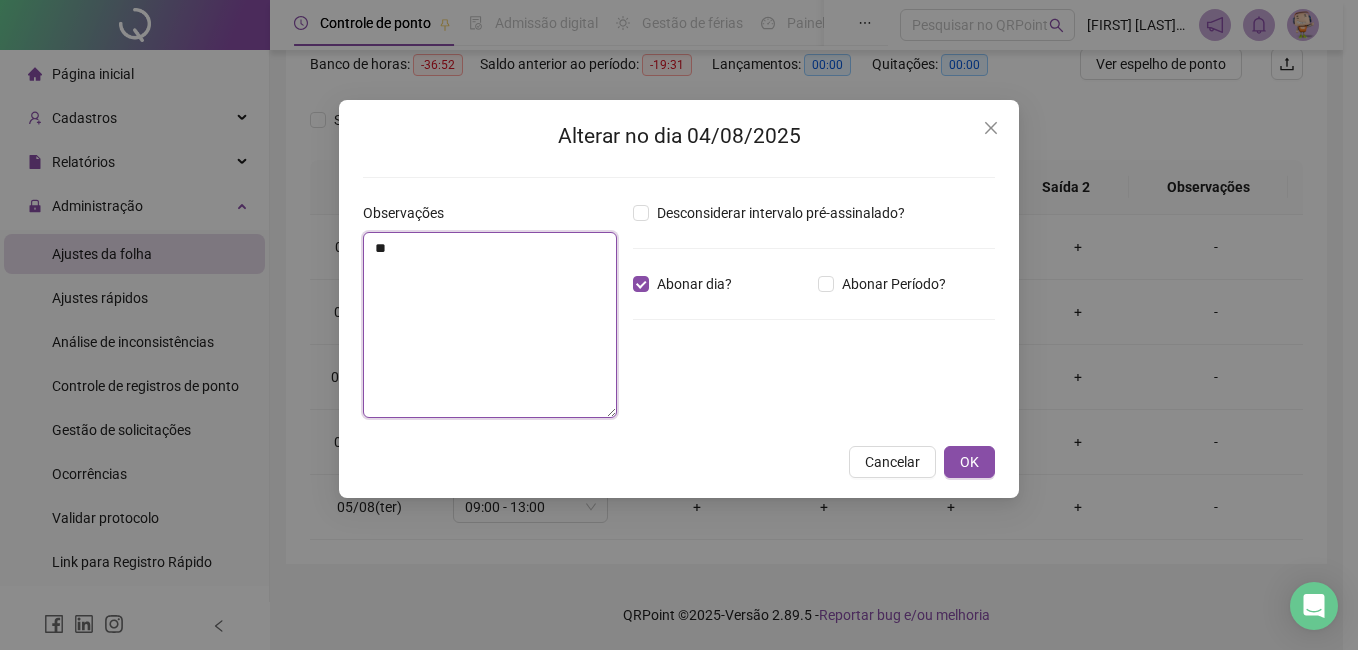 type on "*" 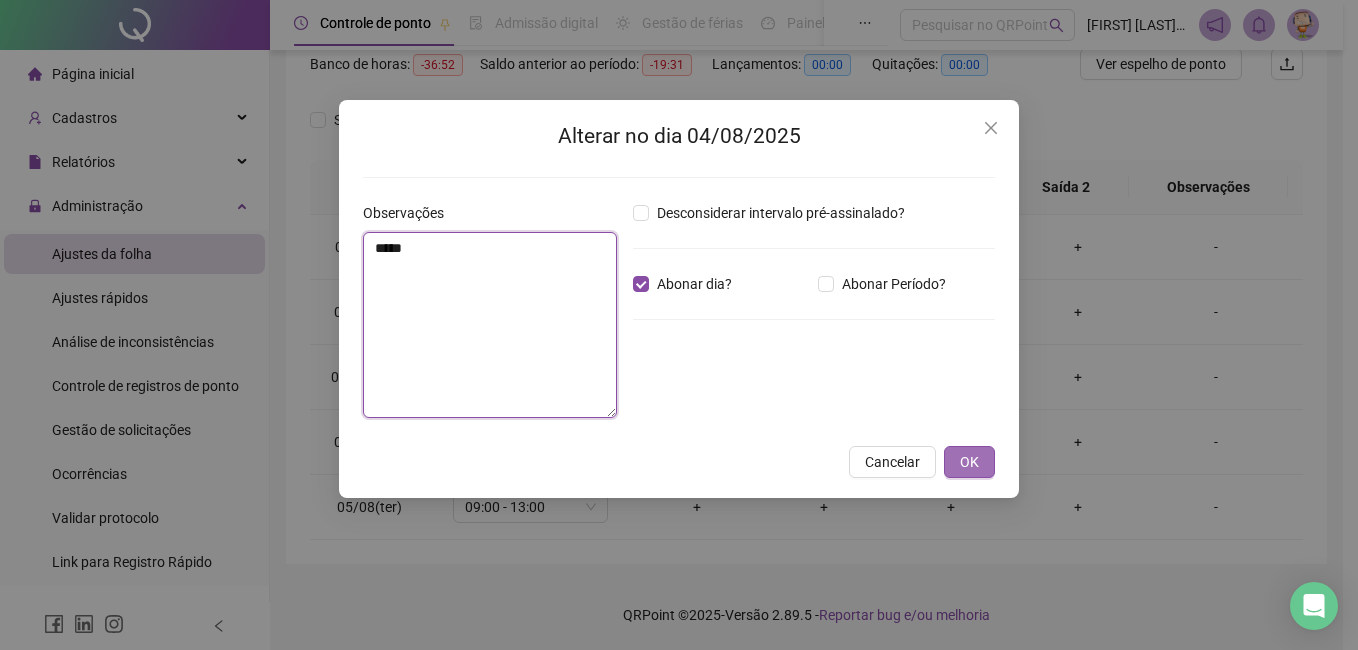 type on "*****" 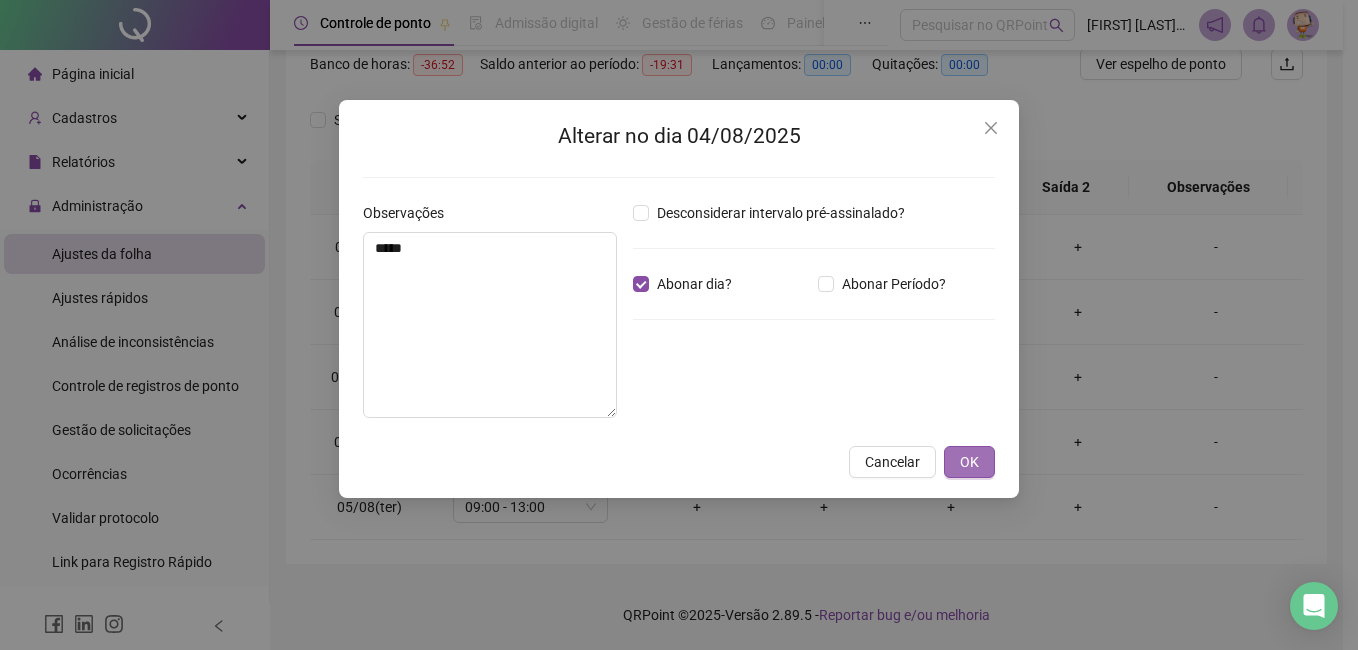 click on "OK" at bounding box center (969, 462) 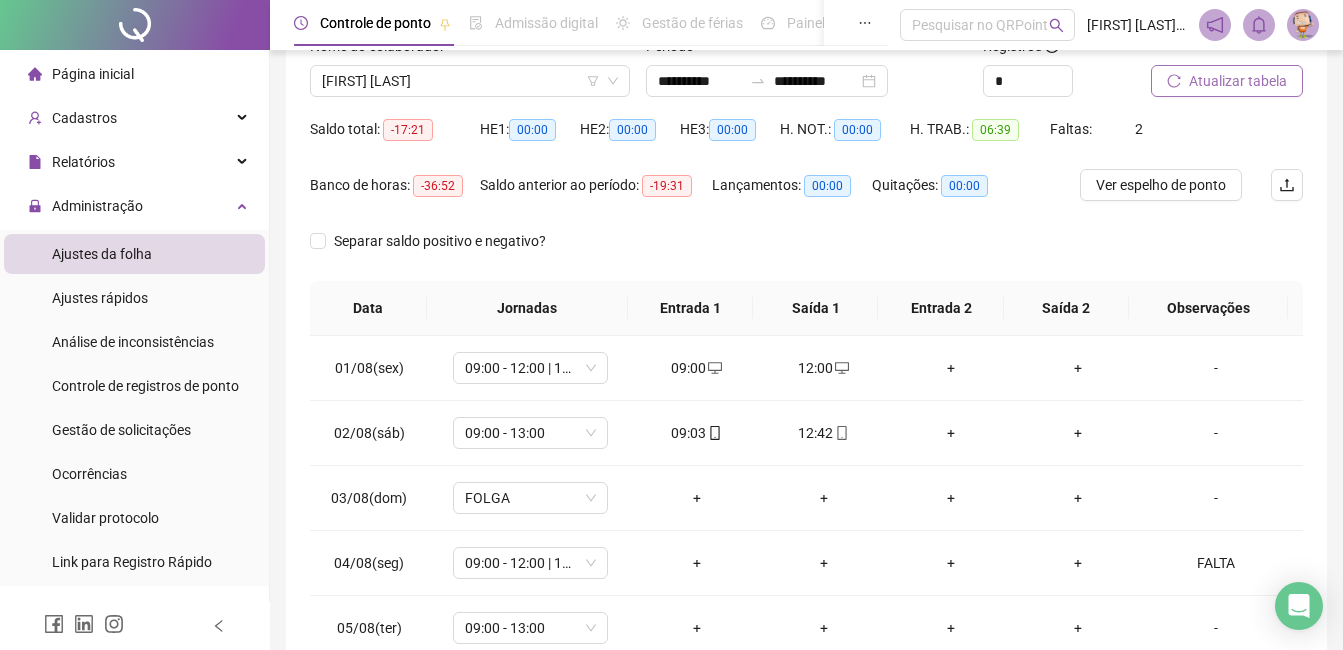 scroll, scrollTop: 270, scrollLeft: 0, axis: vertical 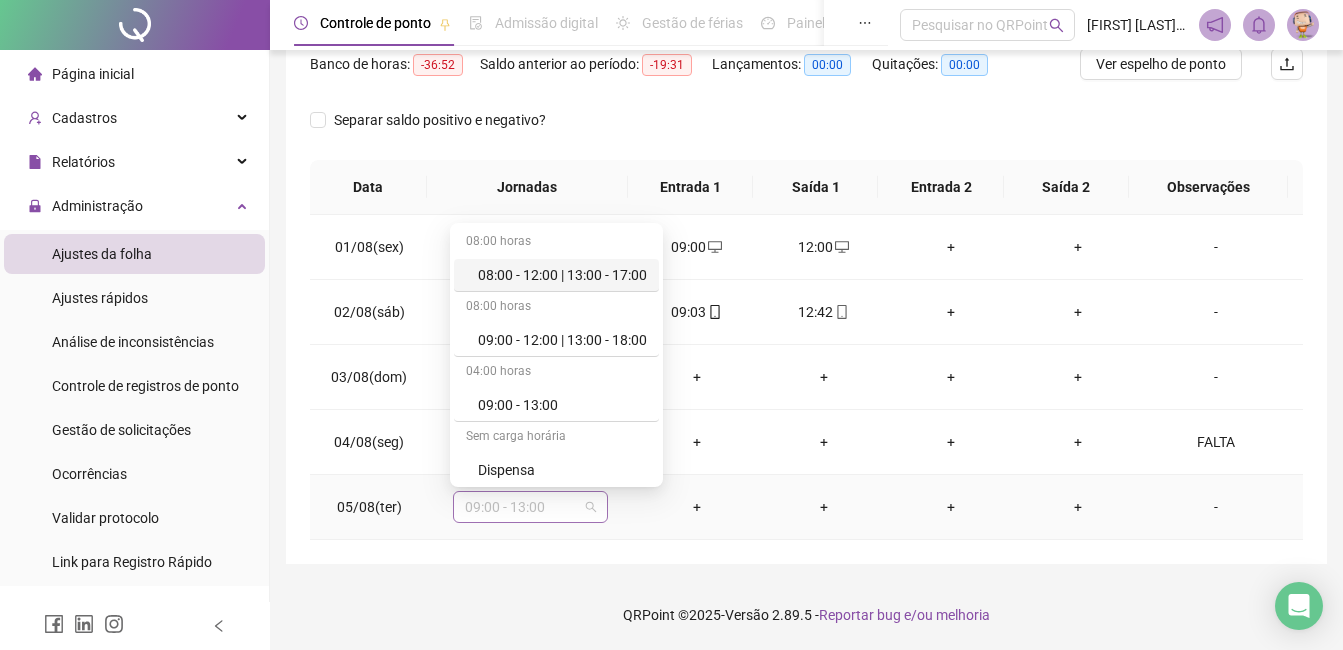 click on "09:00 - 13:00" at bounding box center (530, 507) 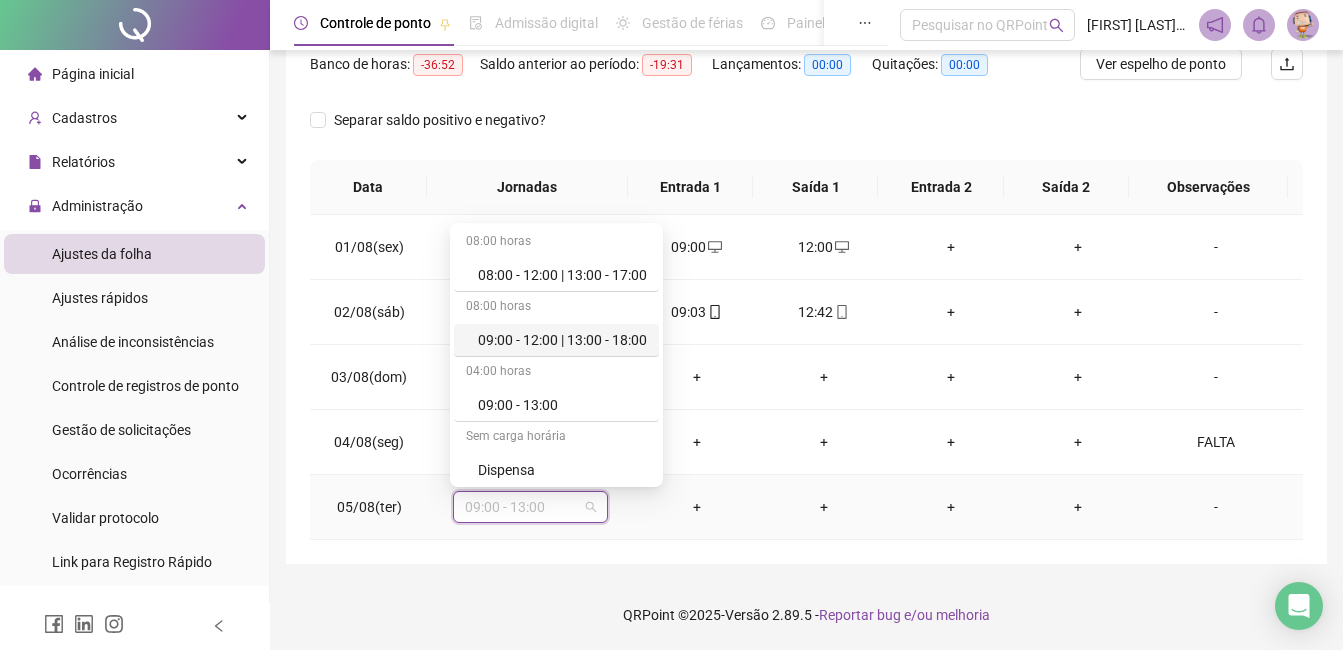 drag, startPoint x: 547, startPoint y: 343, endPoint x: 557, endPoint y: 363, distance: 22.36068 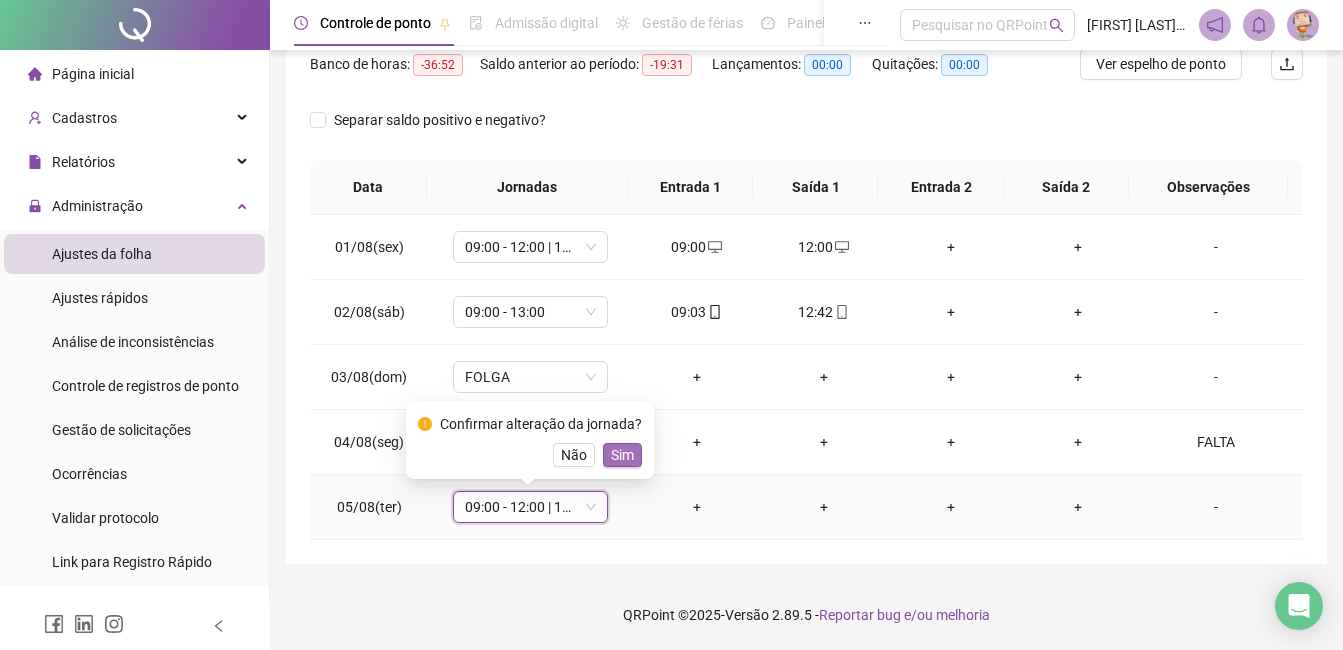 click on "Sim" at bounding box center [622, 455] 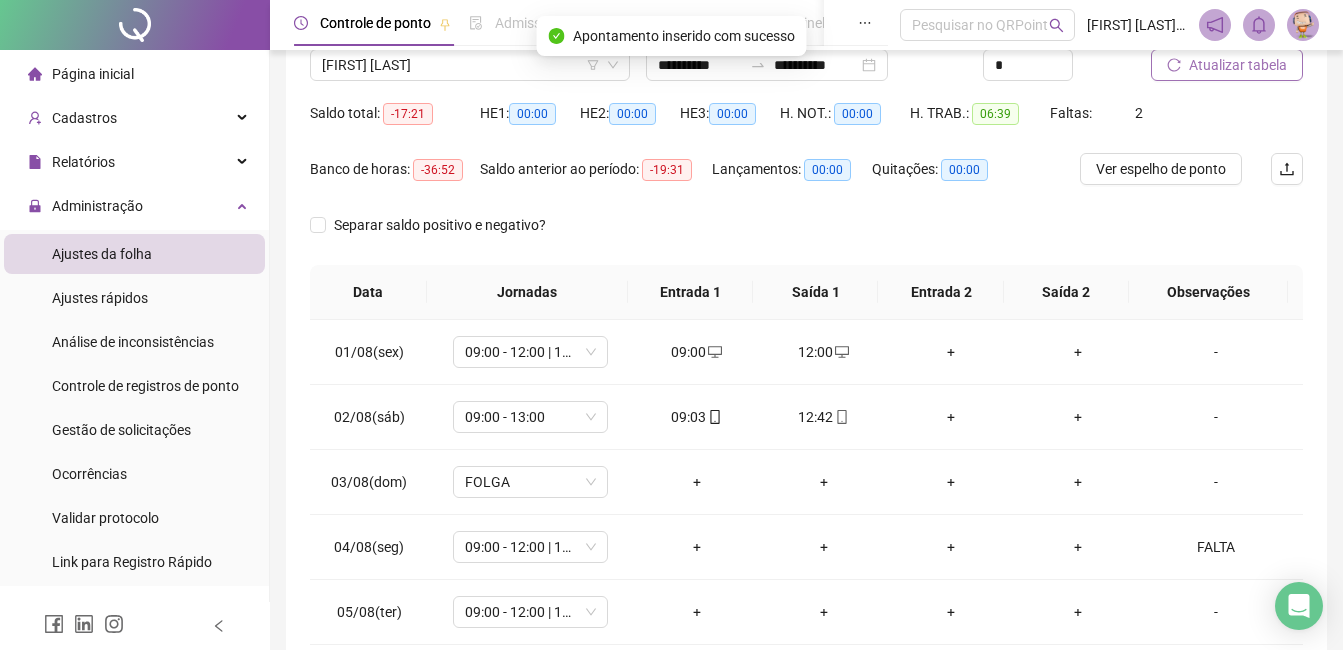 scroll, scrollTop: 70, scrollLeft: 0, axis: vertical 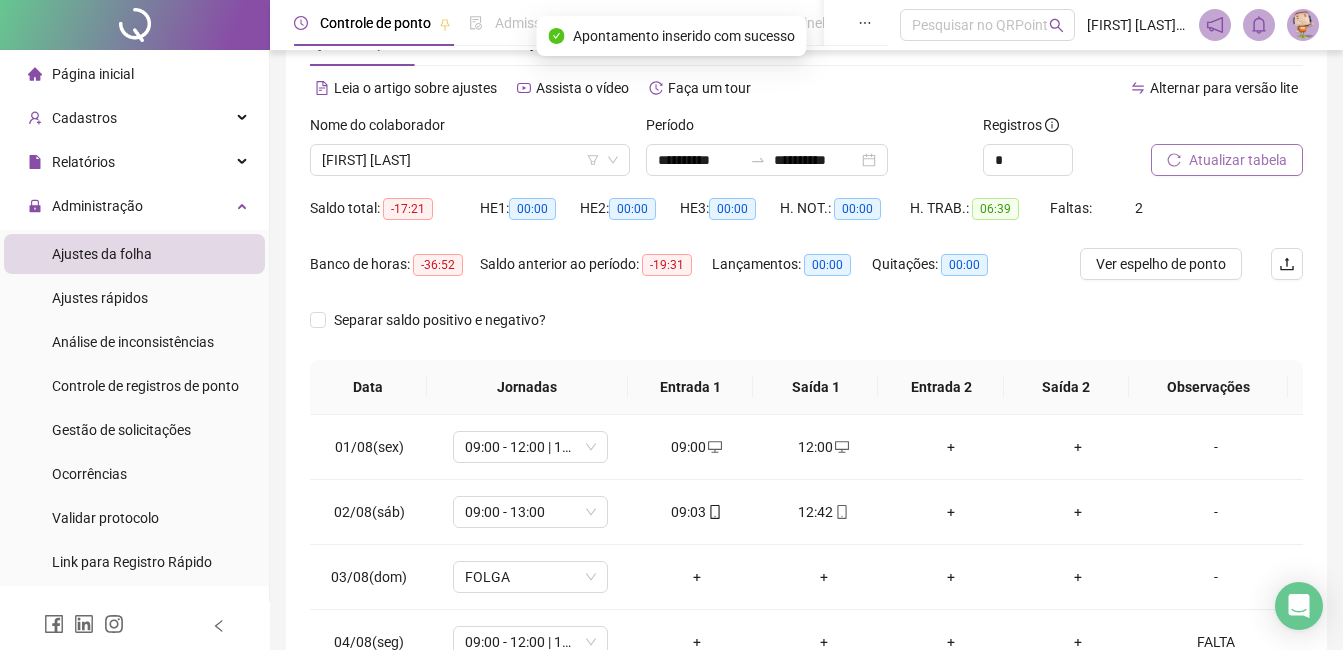 click on "Atualizar tabela" at bounding box center (1227, 160) 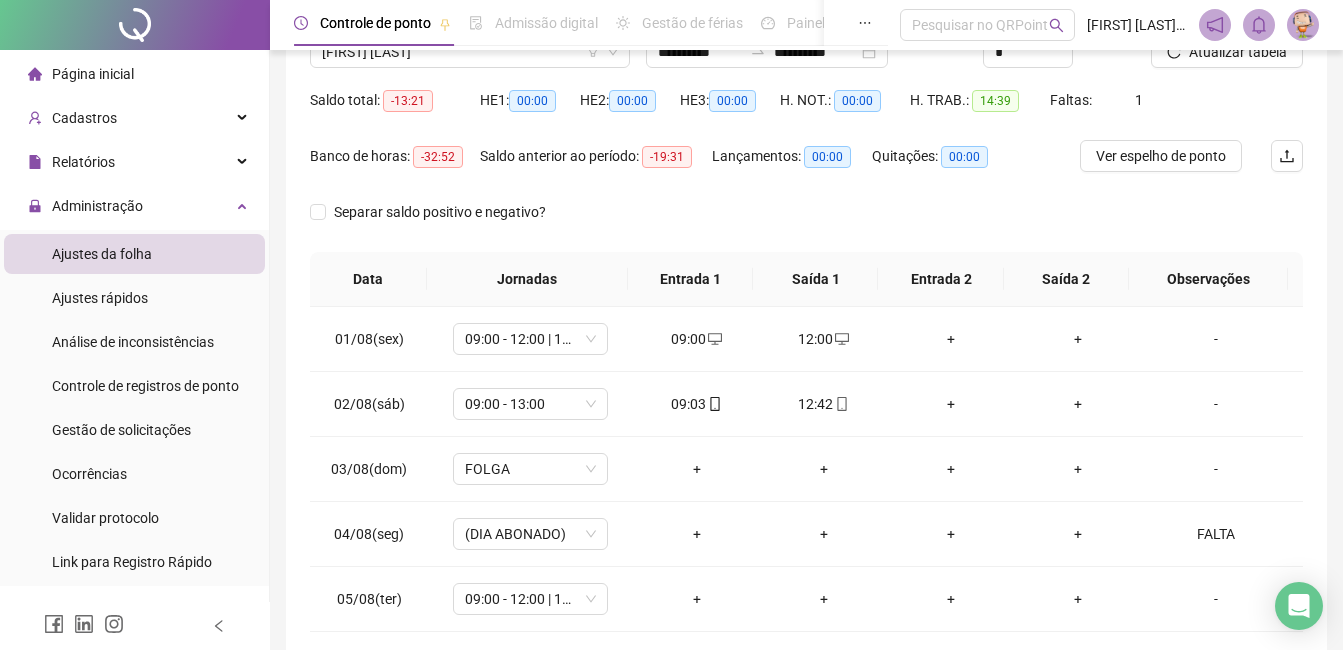 scroll, scrollTop: 0, scrollLeft: 0, axis: both 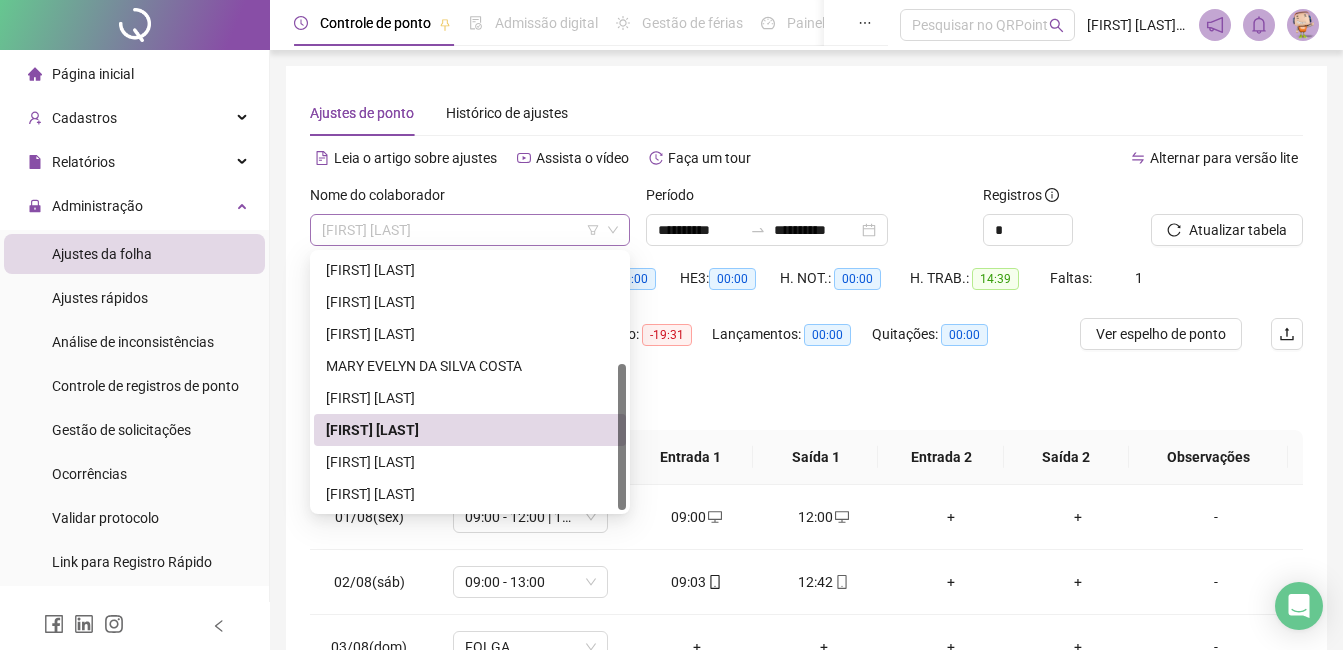click on "[FIRST] [LAST]" at bounding box center [470, 230] 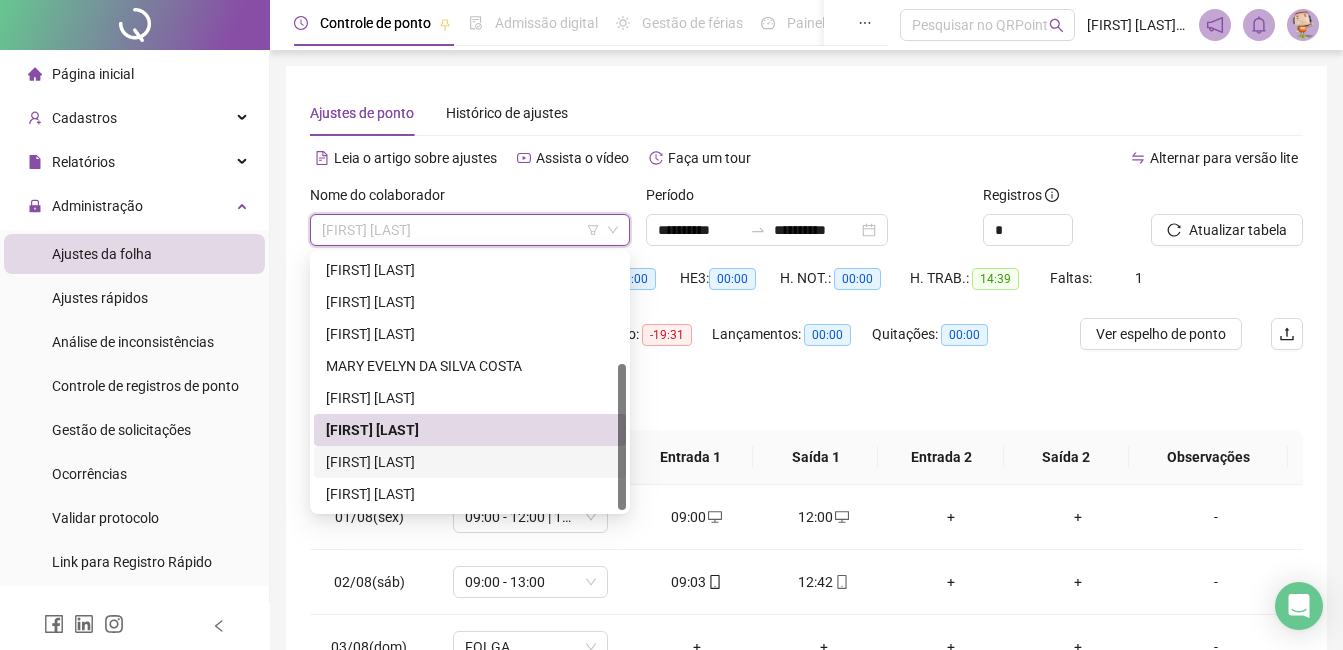 click on "[FIRST] [LAST]" at bounding box center (470, 462) 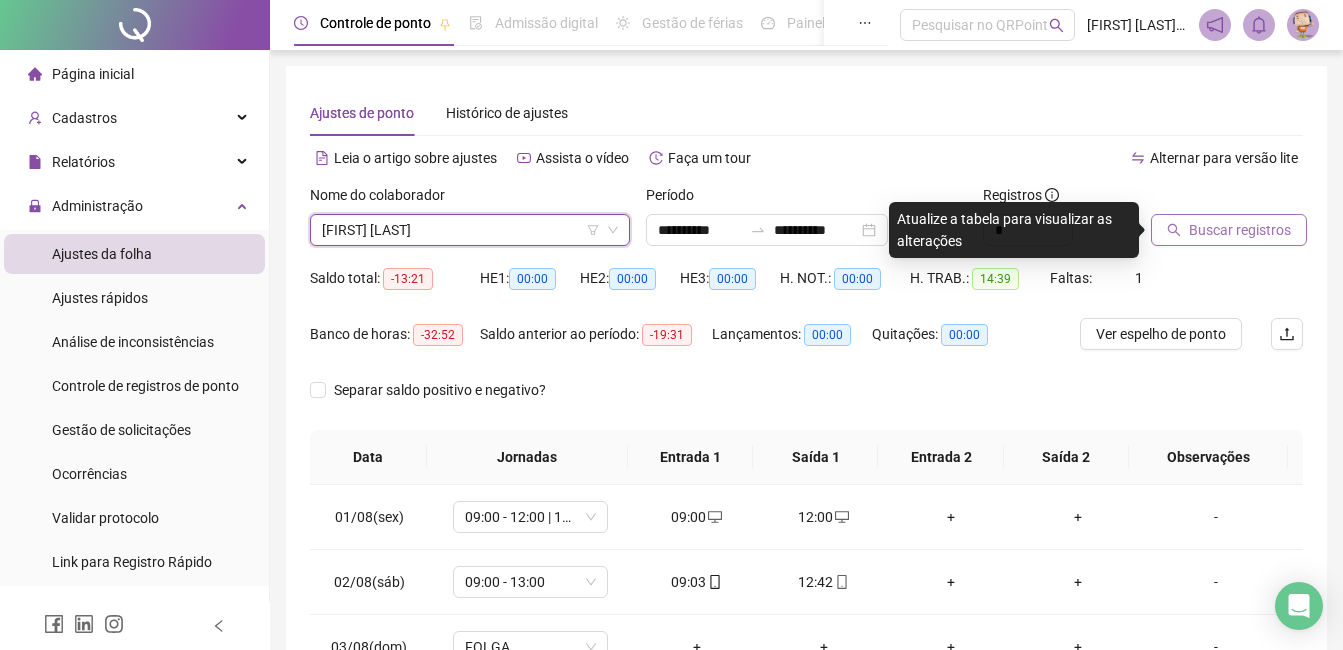 click on "Buscar registros" at bounding box center (1240, 230) 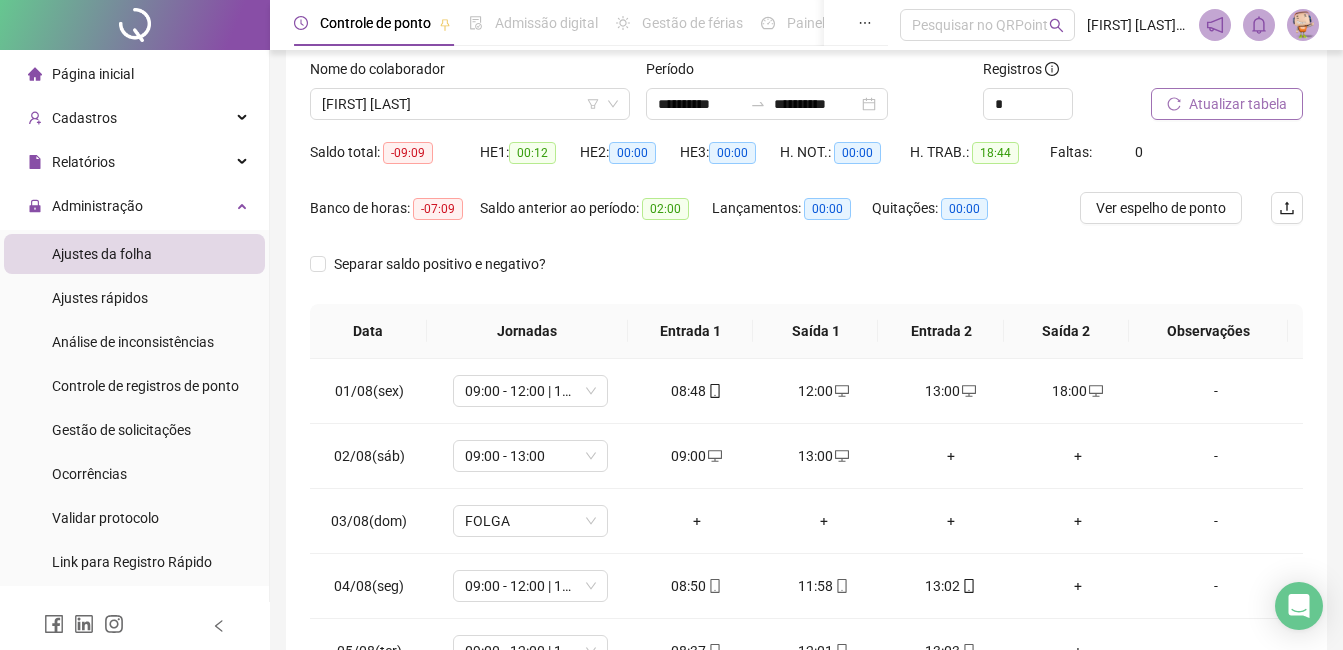 scroll, scrollTop: 270, scrollLeft: 0, axis: vertical 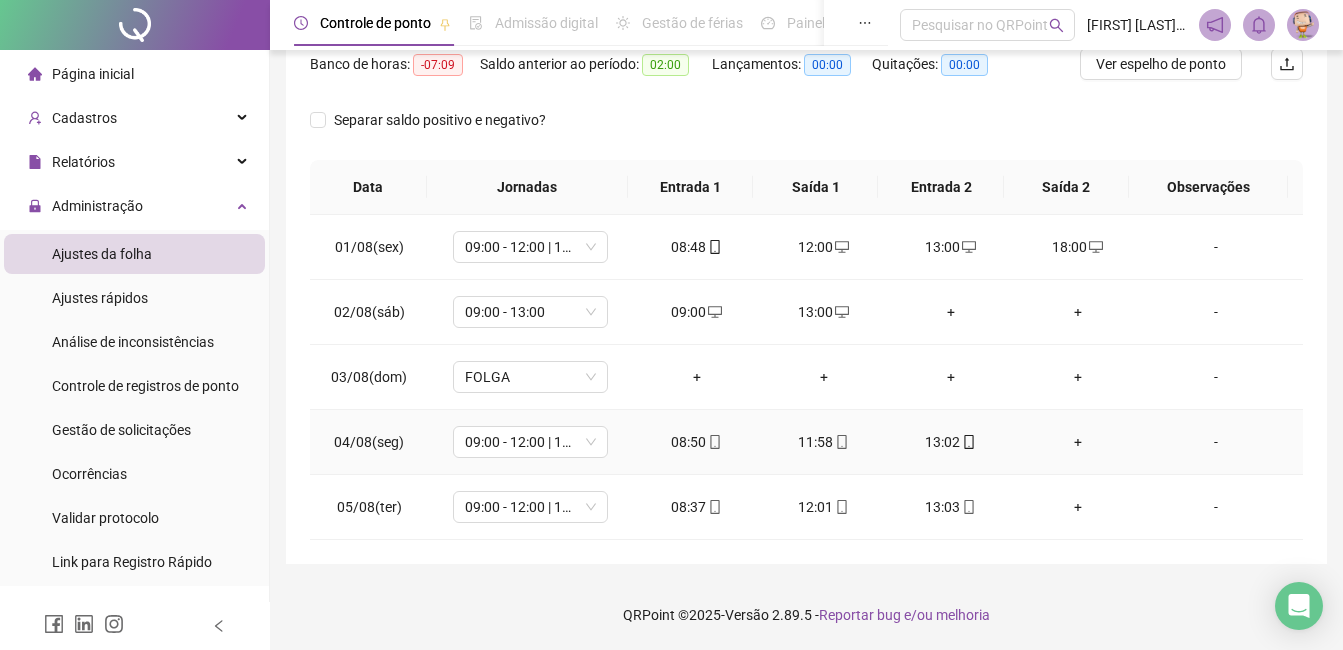 click on "+" at bounding box center [1077, 442] 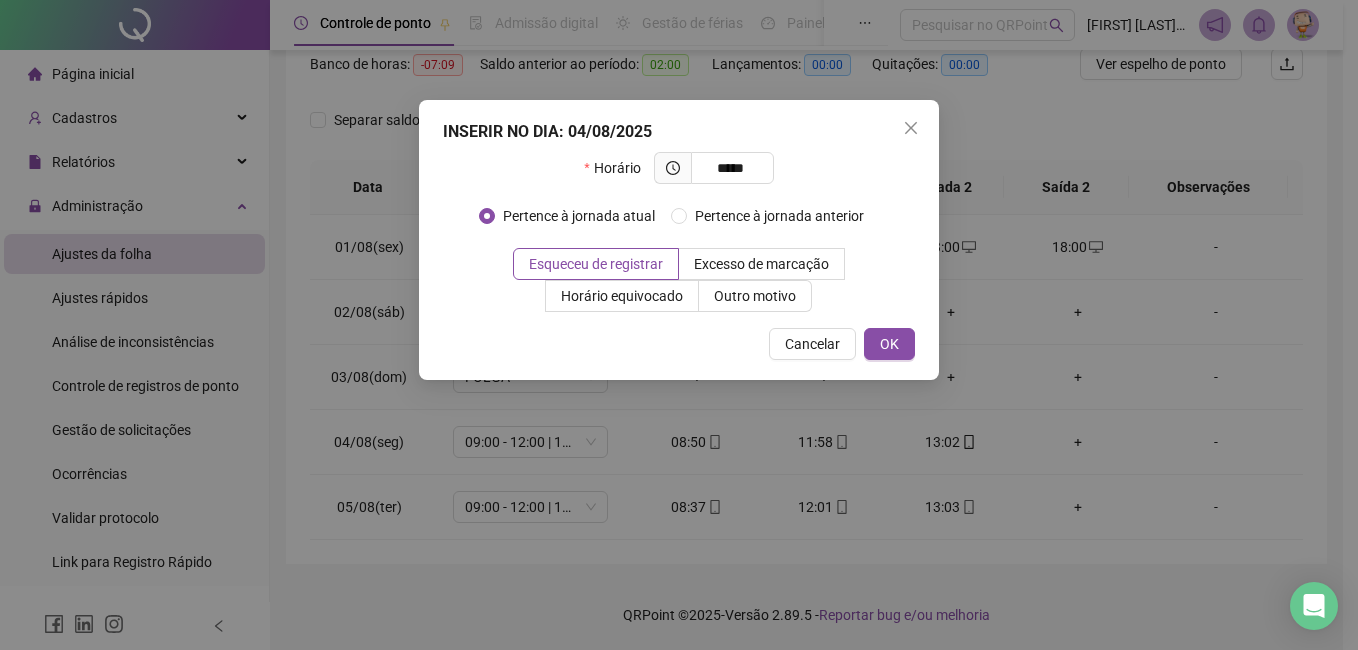 type on "*****" 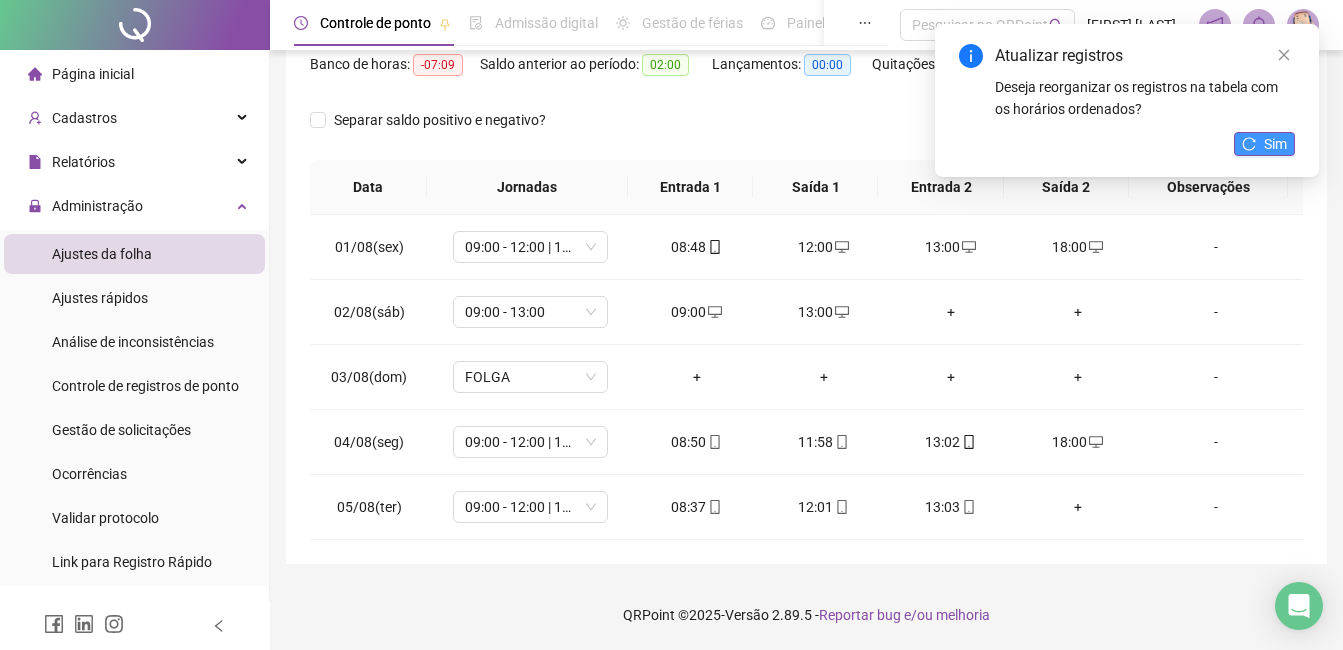 click on "Sim" at bounding box center (1275, 144) 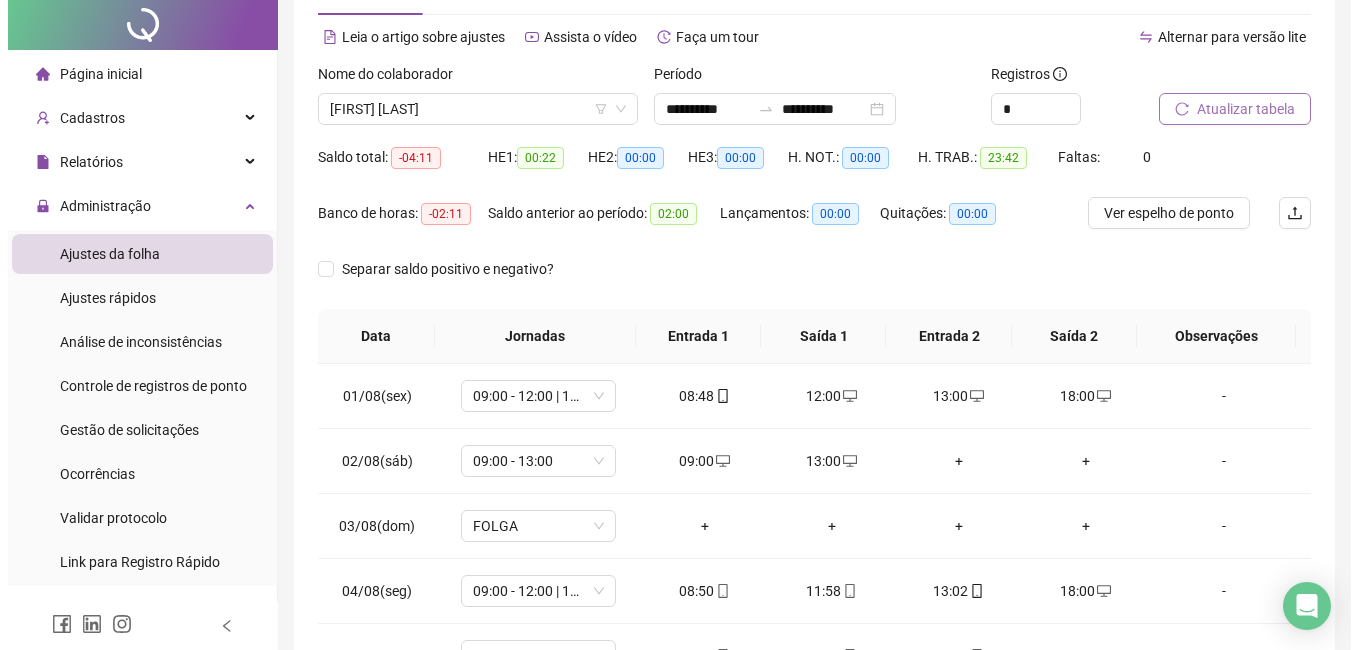 scroll, scrollTop: 0, scrollLeft: 0, axis: both 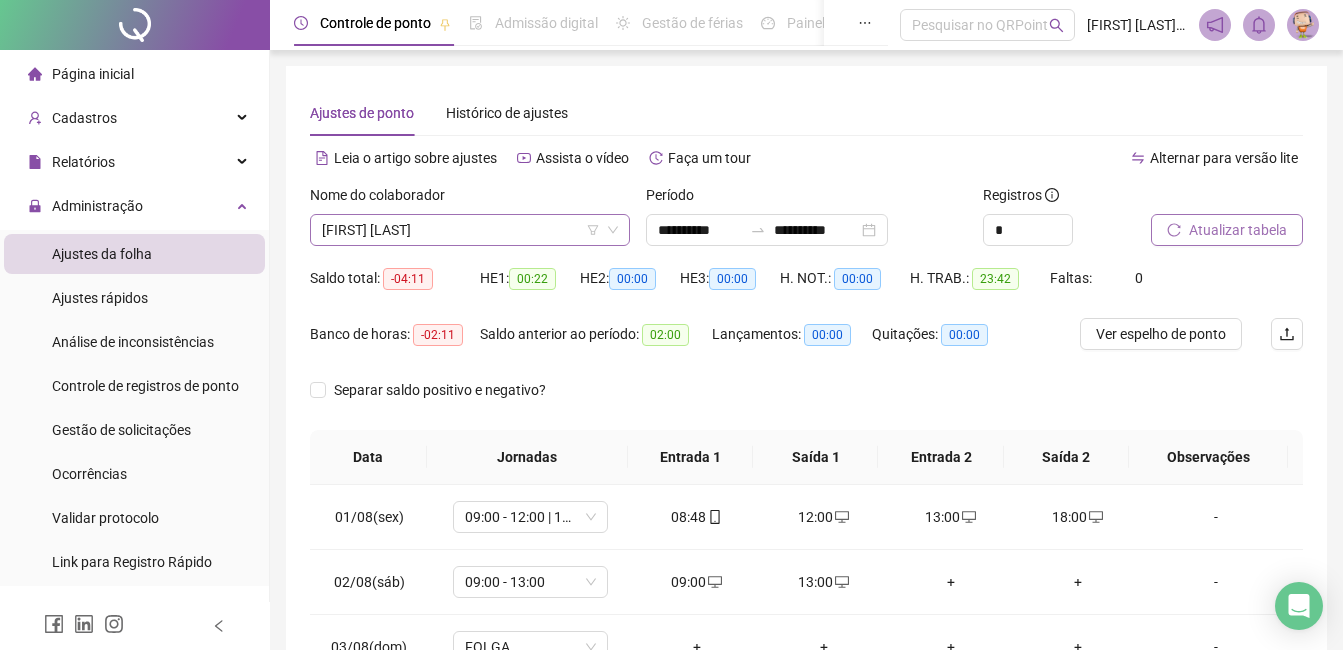 click on "[FIRST] [LAST]" at bounding box center [470, 230] 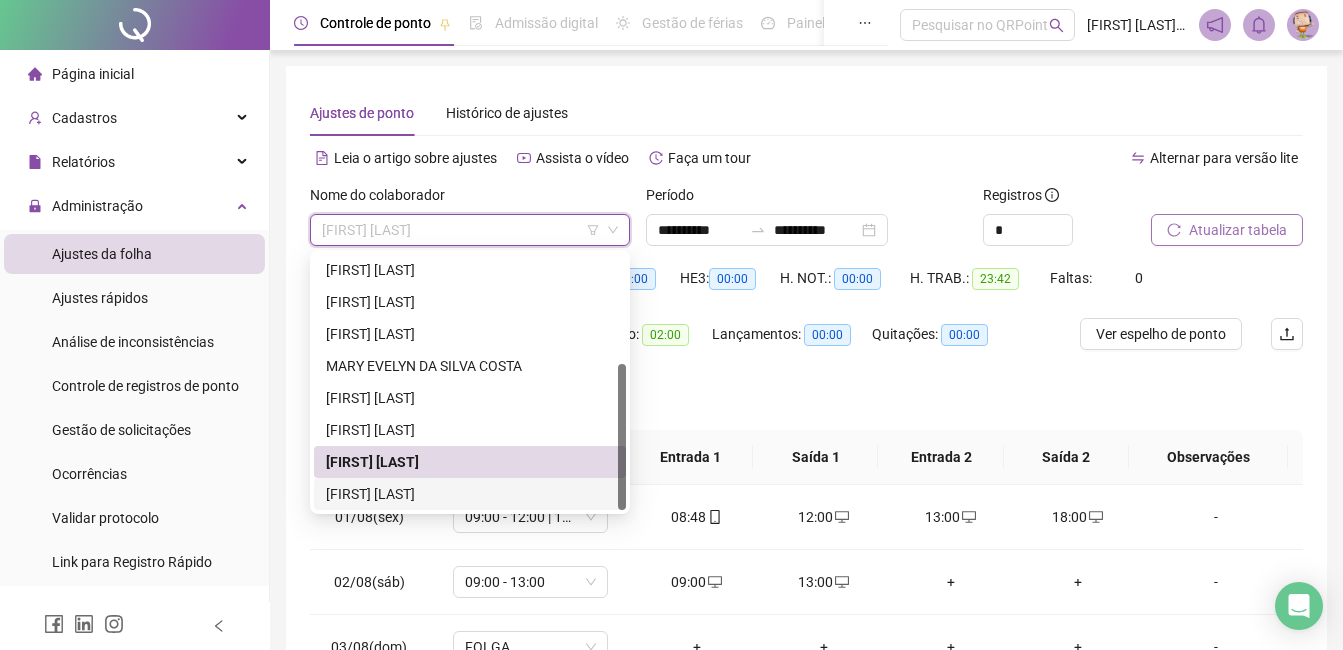 click on "[FIRST] [LAST]" at bounding box center [470, 494] 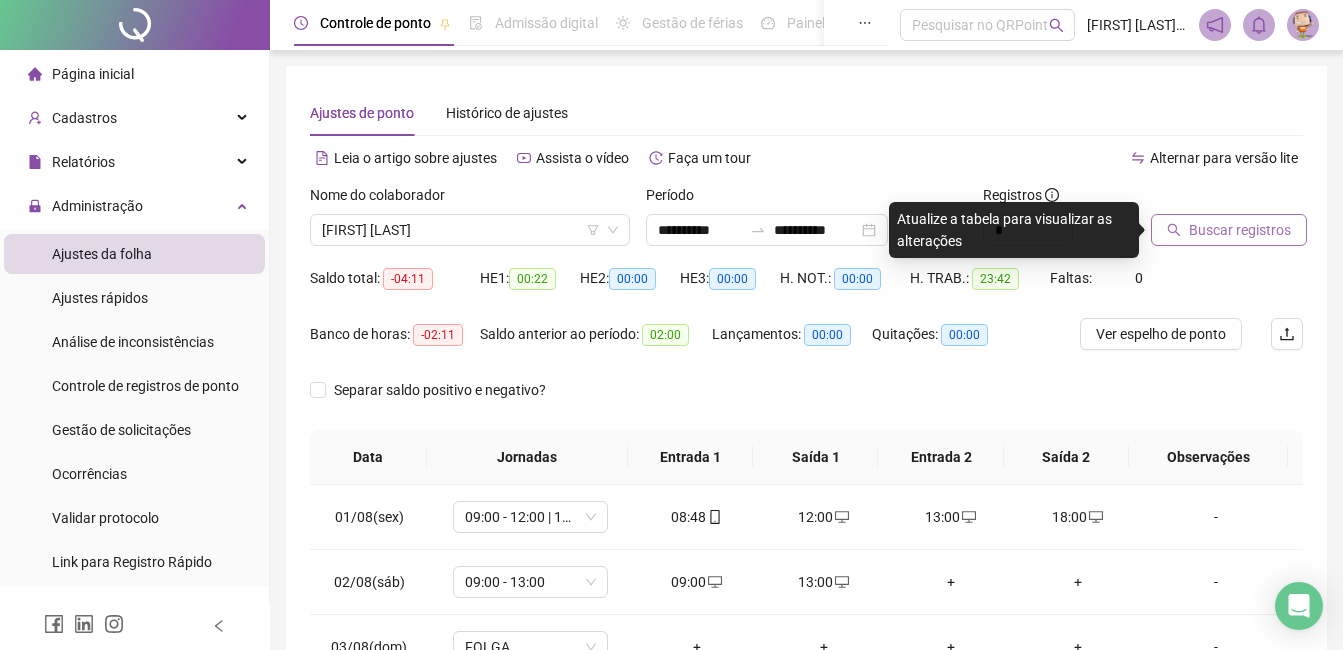 click on "Buscar registros" at bounding box center [1240, 230] 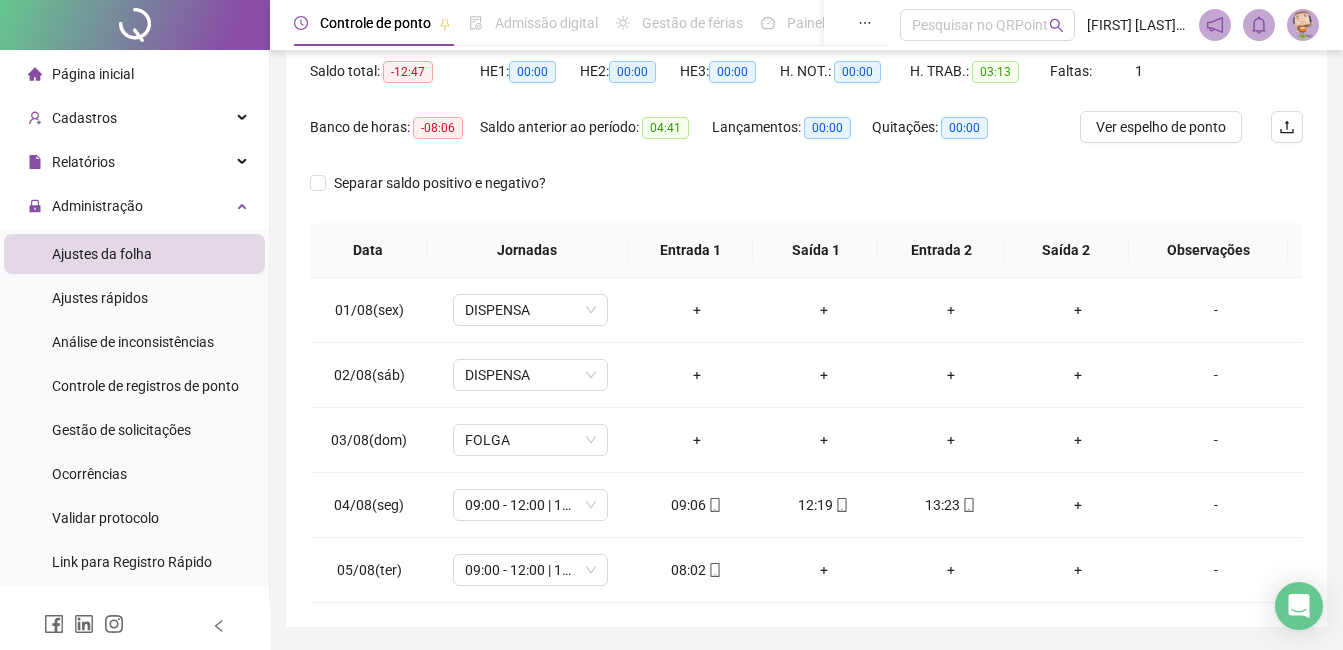 scroll, scrollTop: 270, scrollLeft: 0, axis: vertical 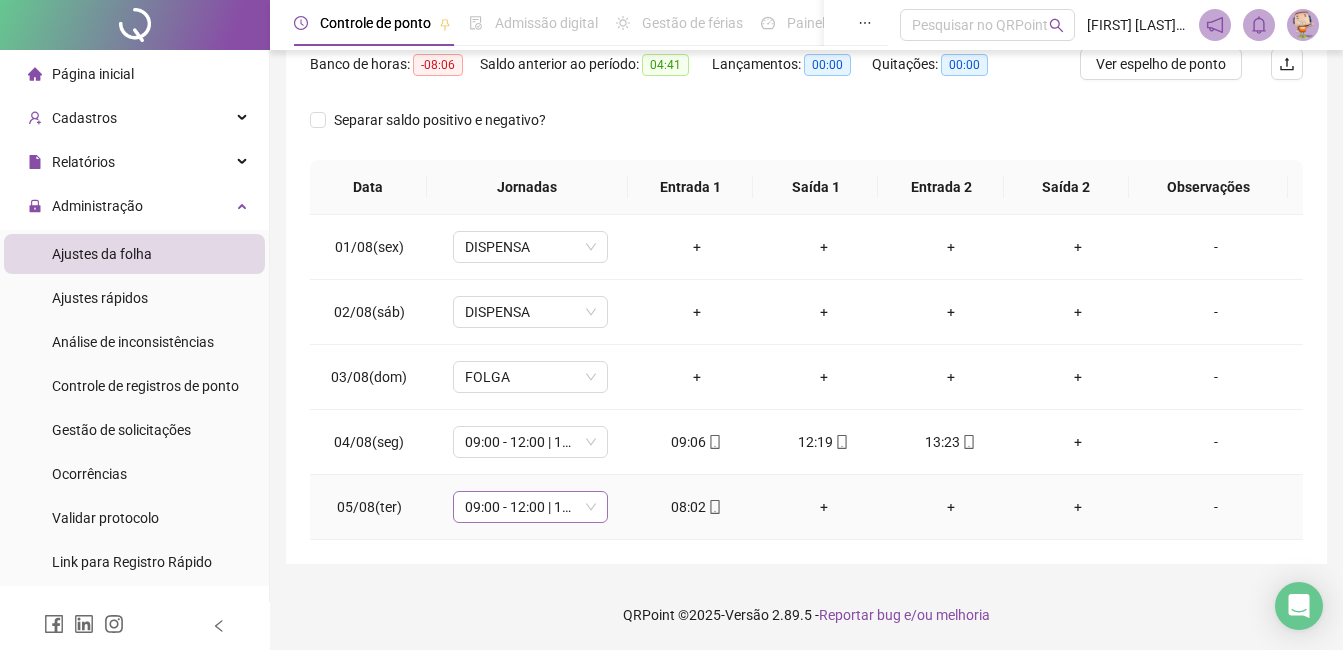 click on "09:00 - 12:00 | 13:00 - 18:00" at bounding box center (530, 507) 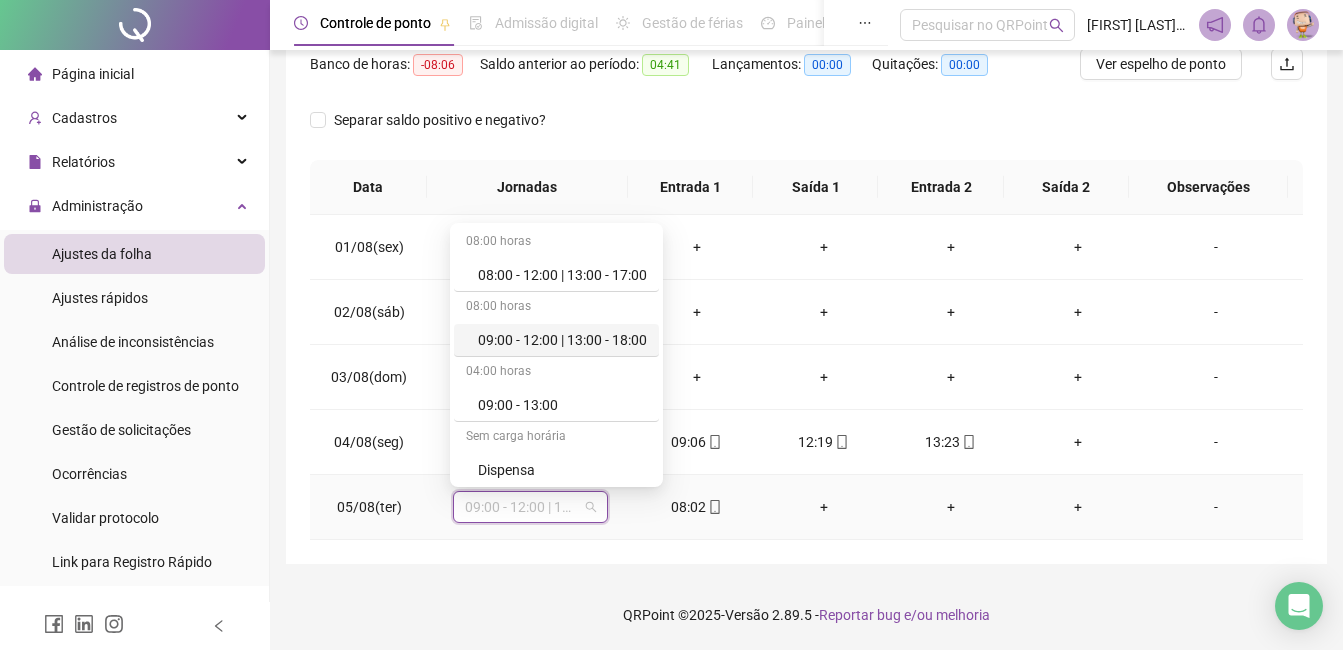 click on "09:00 - 12:00 | 13:00 - 18:00" at bounding box center (556, 340) 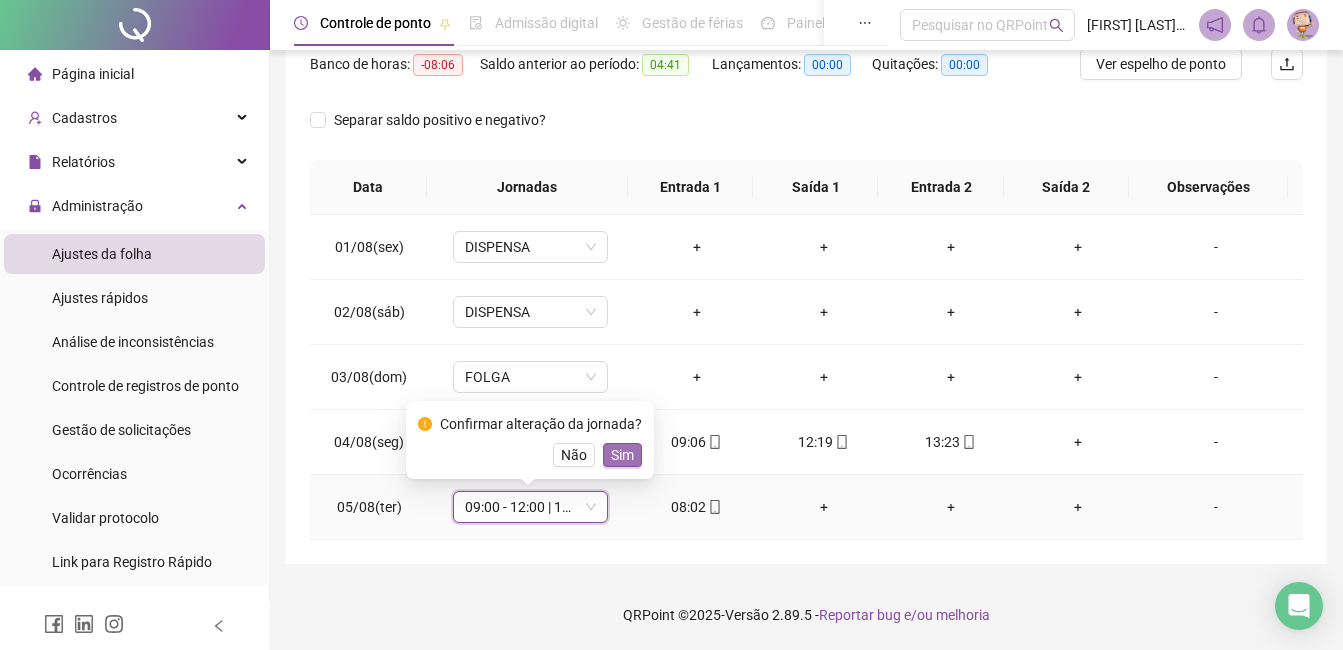 click on "Sim" at bounding box center [622, 455] 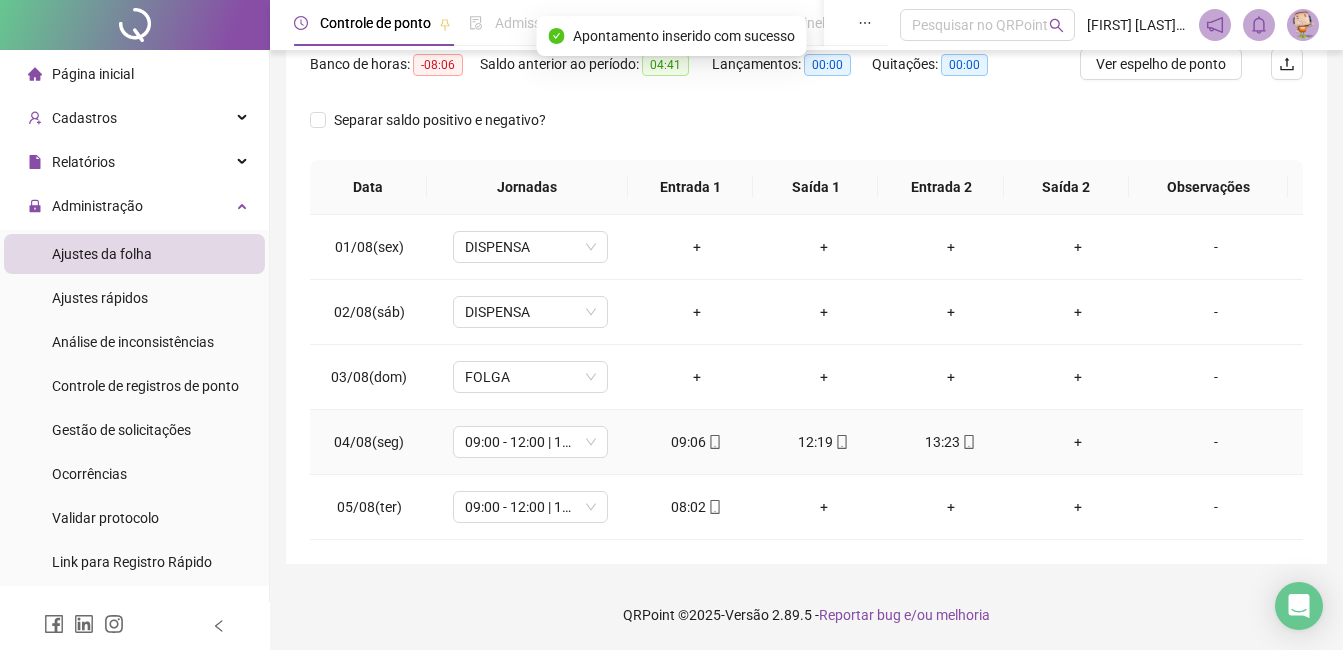 click on "+" at bounding box center (1077, 442) 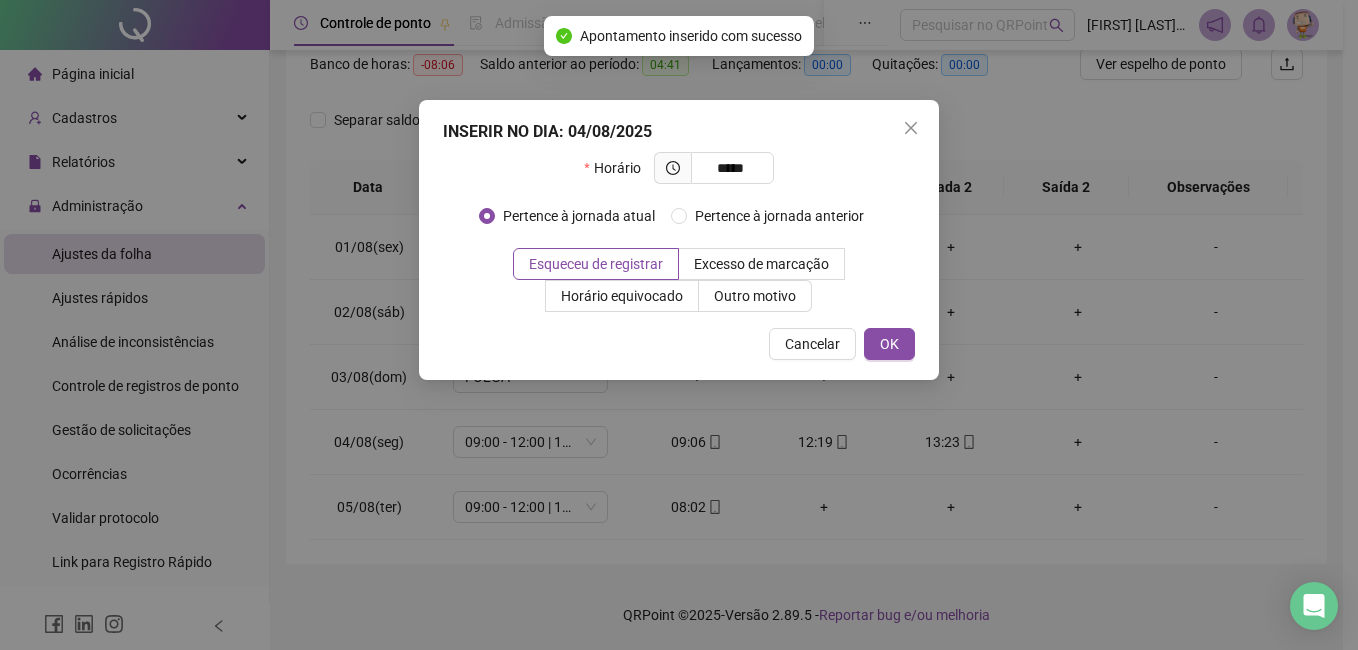 type on "*****" 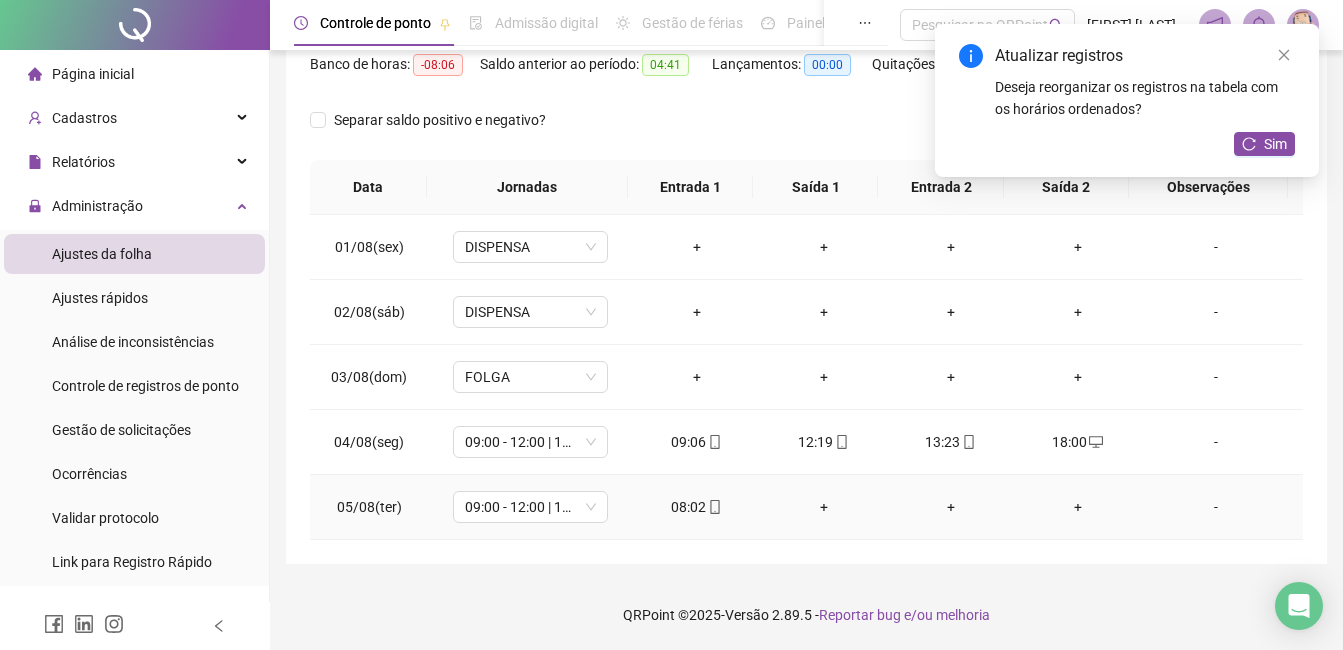 click on "+" at bounding box center (823, 507) 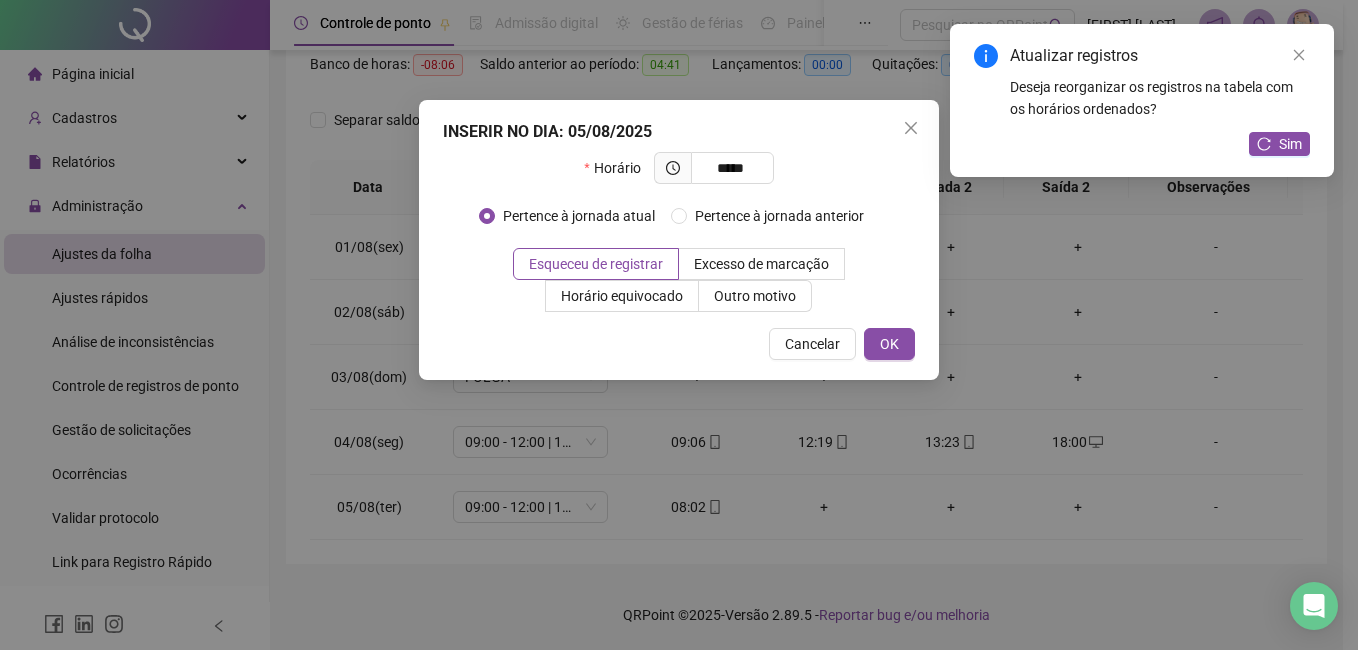 type on "*****" 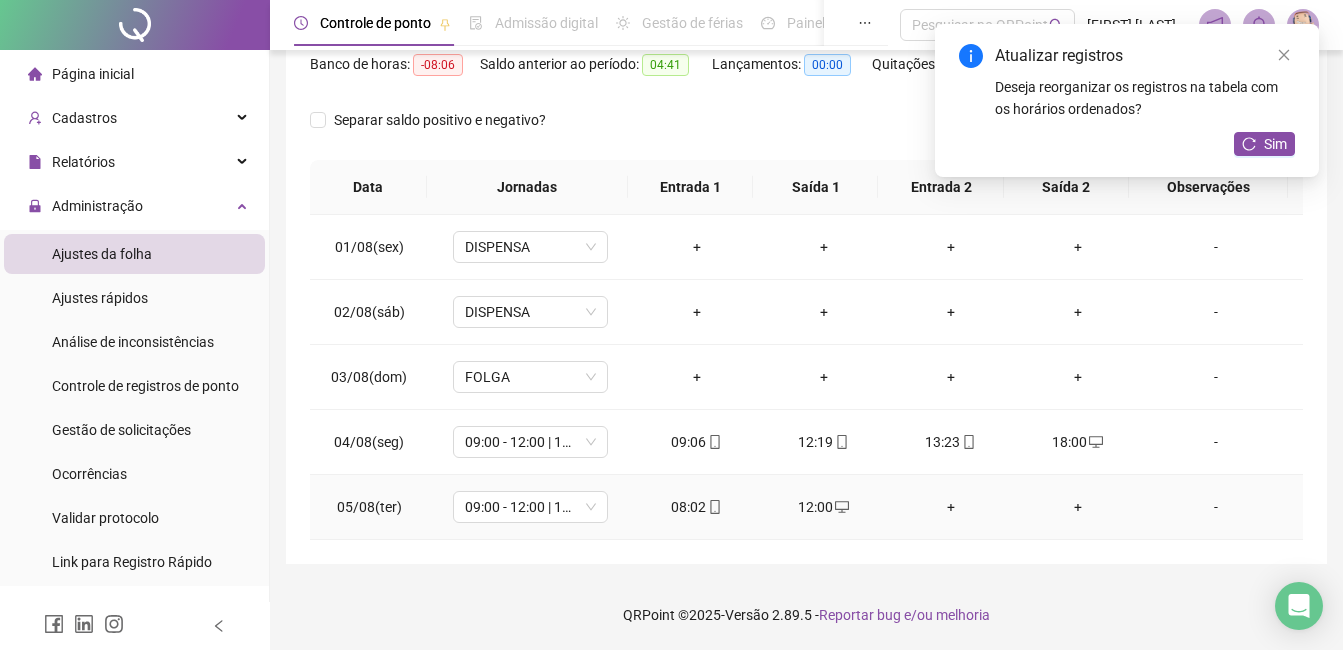 click on "+" at bounding box center [950, 507] 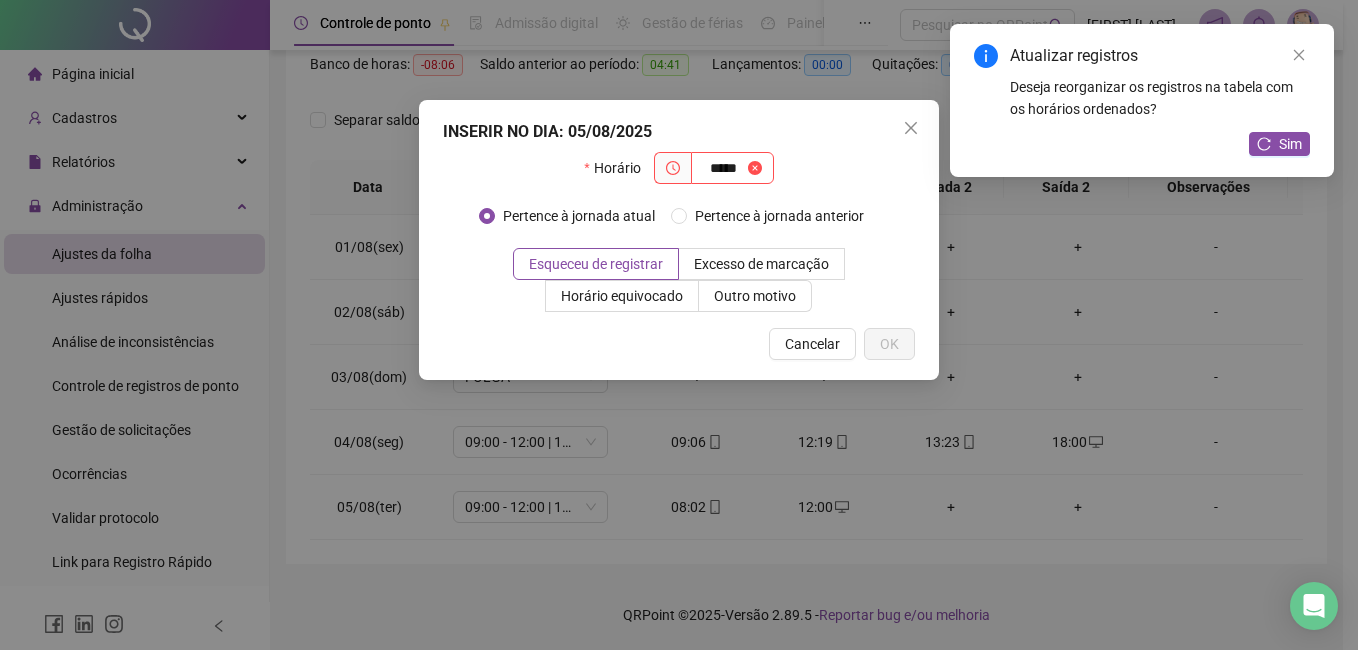type on "*****" 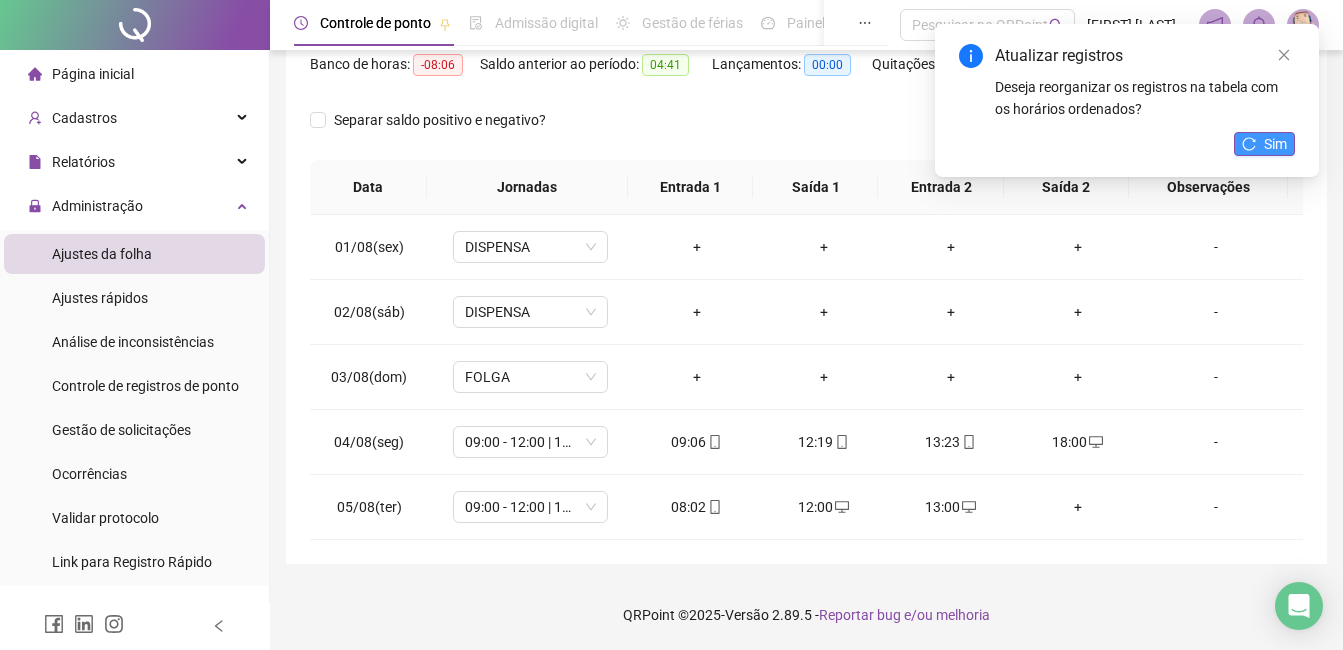 click on "Sim" at bounding box center (1275, 144) 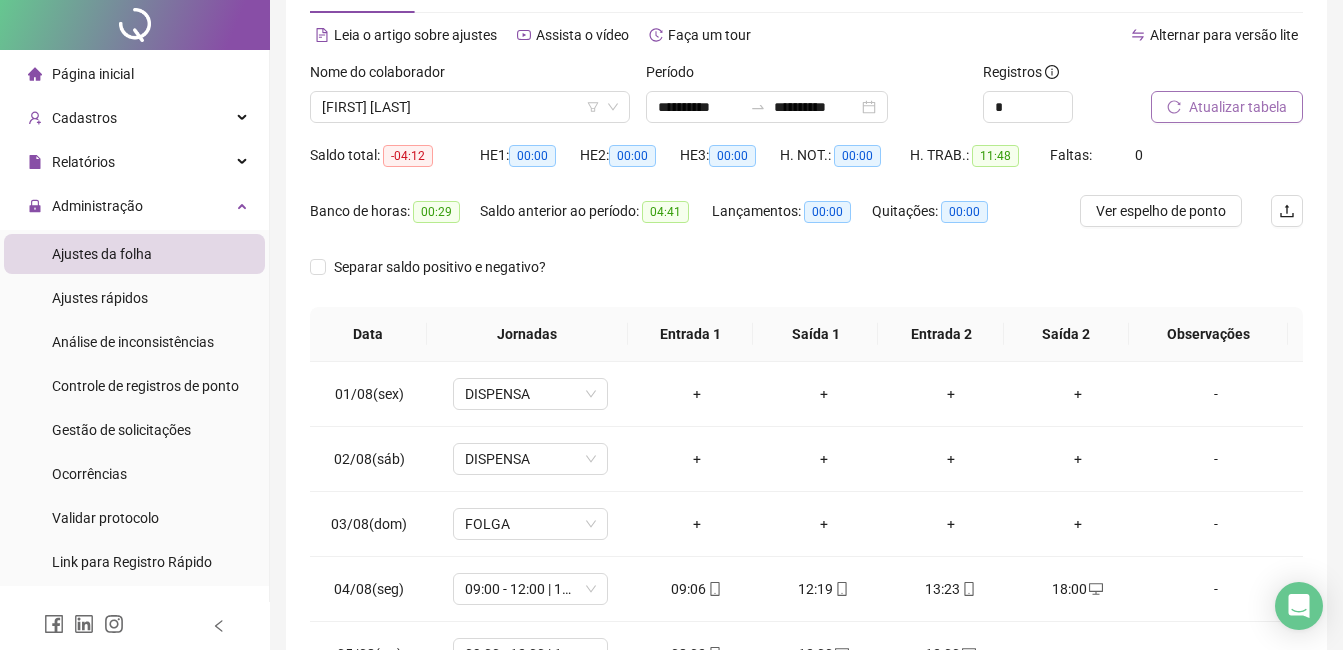 scroll, scrollTop: 0, scrollLeft: 0, axis: both 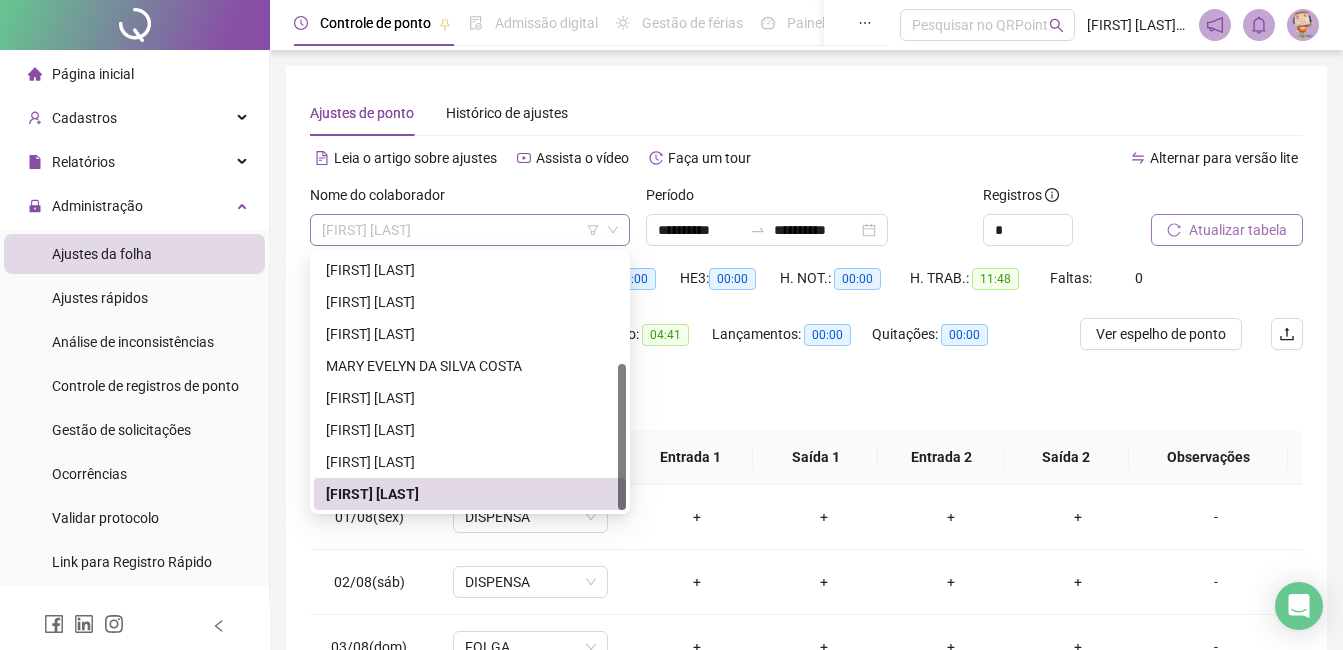 click on "[FIRST] [LAST]" at bounding box center [470, 230] 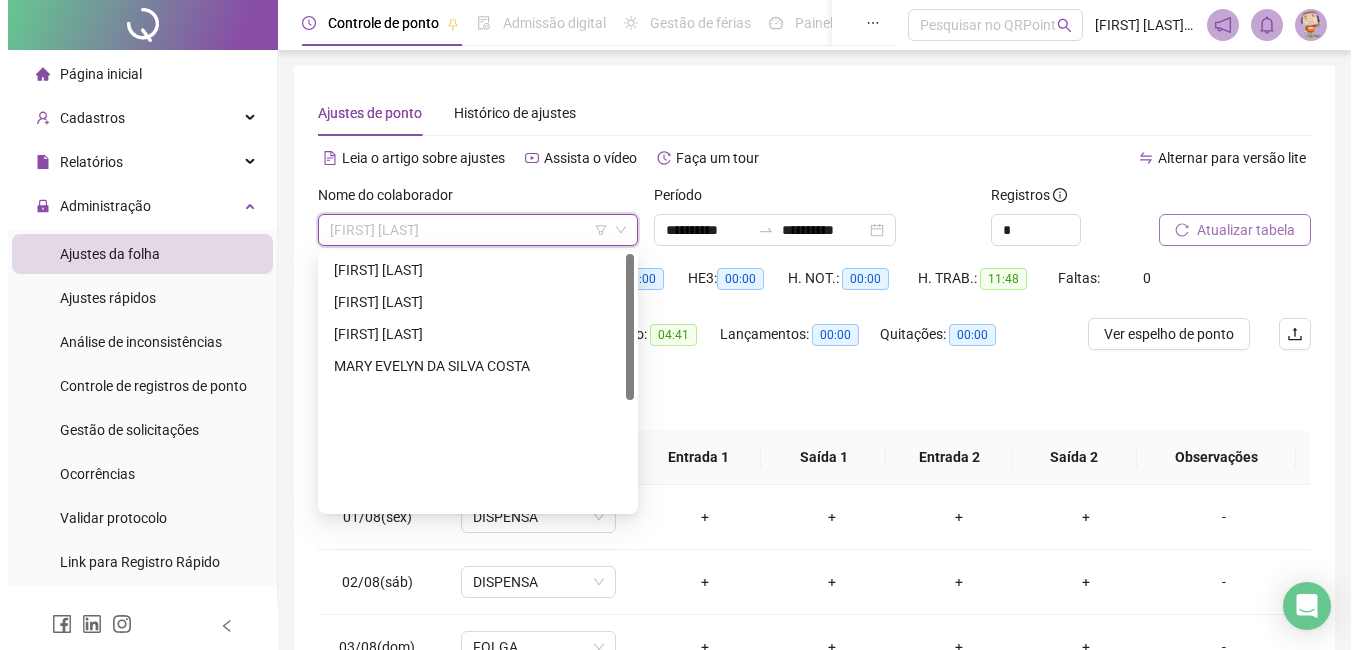 scroll, scrollTop: 0, scrollLeft: 0, axis: both 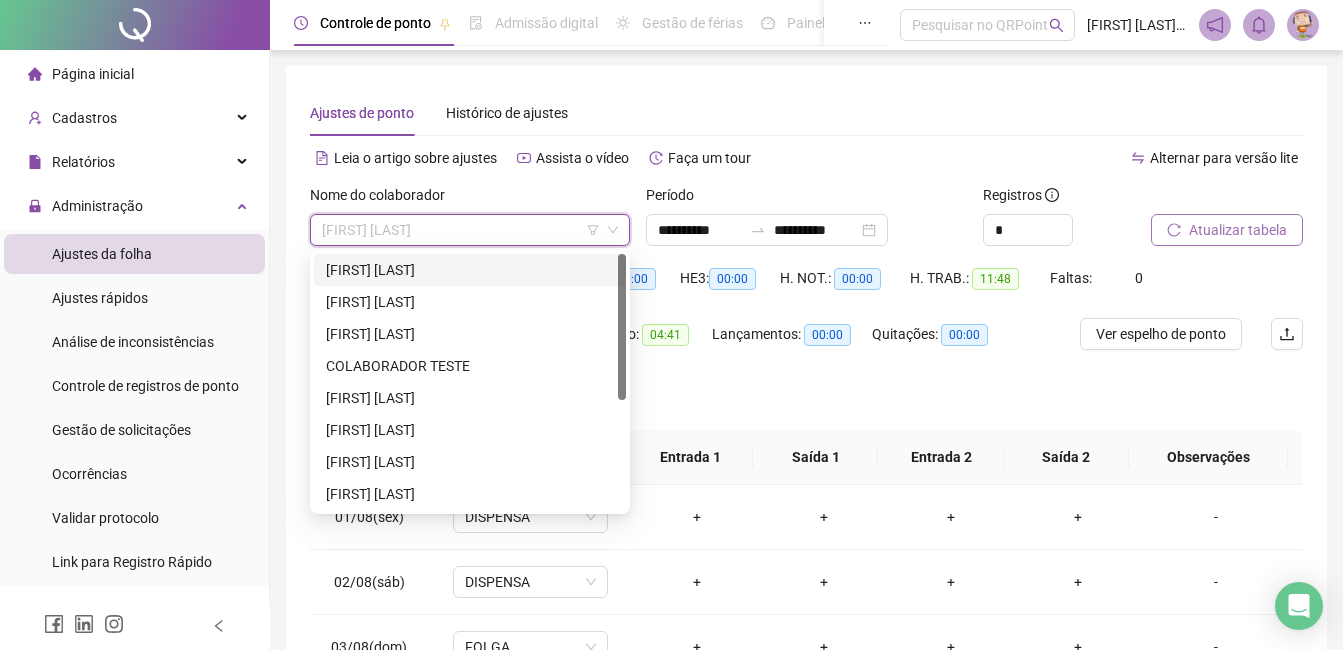 click on "[FIRST] [LAST]" at bounding box center [470, 270] 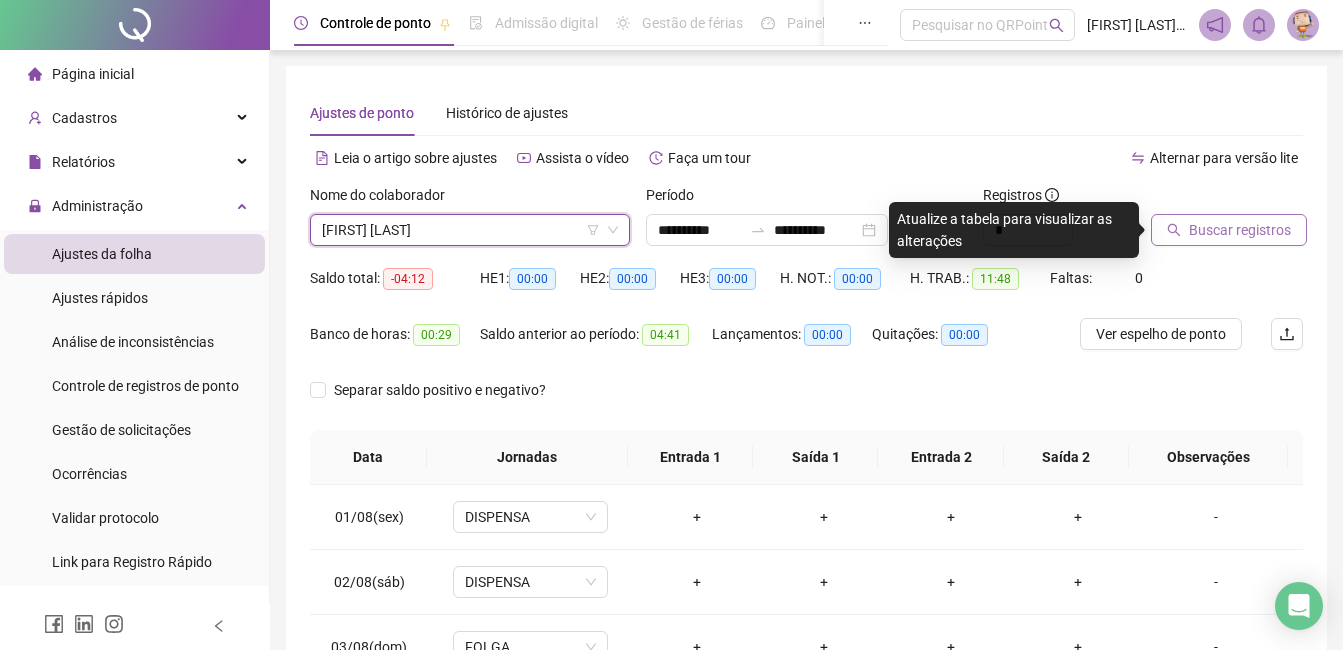 click on "Buscar registros" at bounding box center [1240, 230] 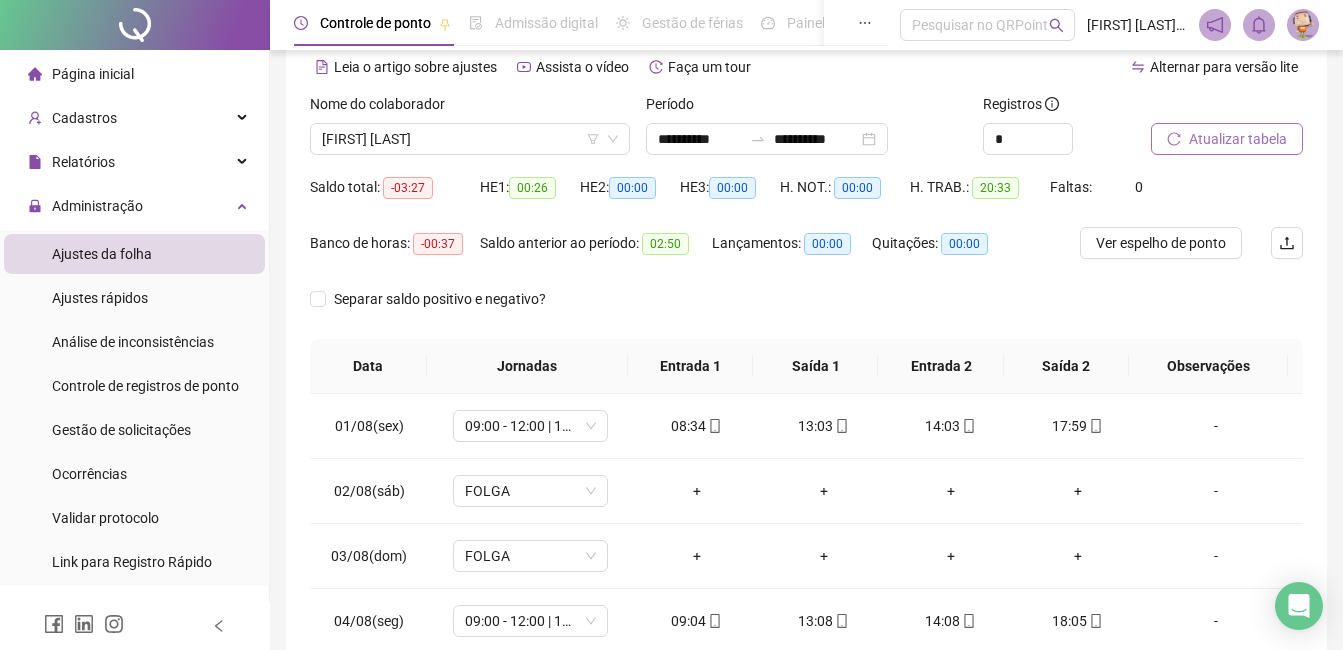 scroll, scrollTop: 270, scrollLeft: 0, axis: vertical 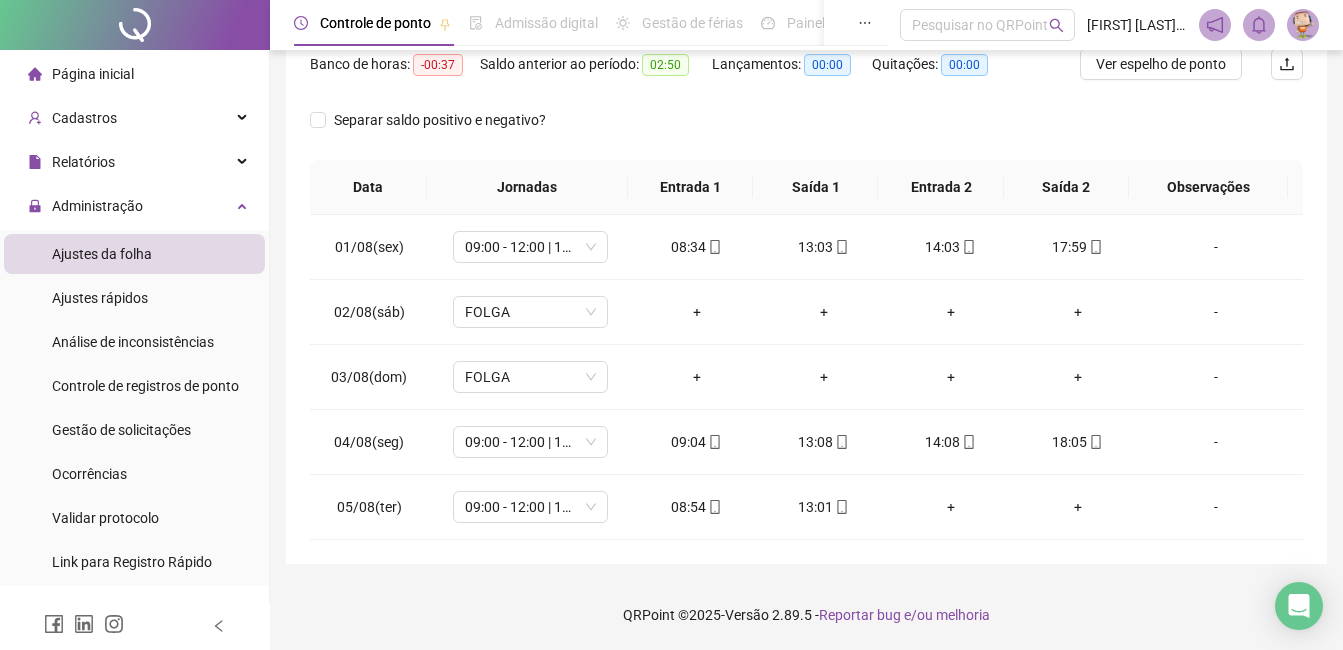 click on "Página inicial" at bounding box center (93, 74) 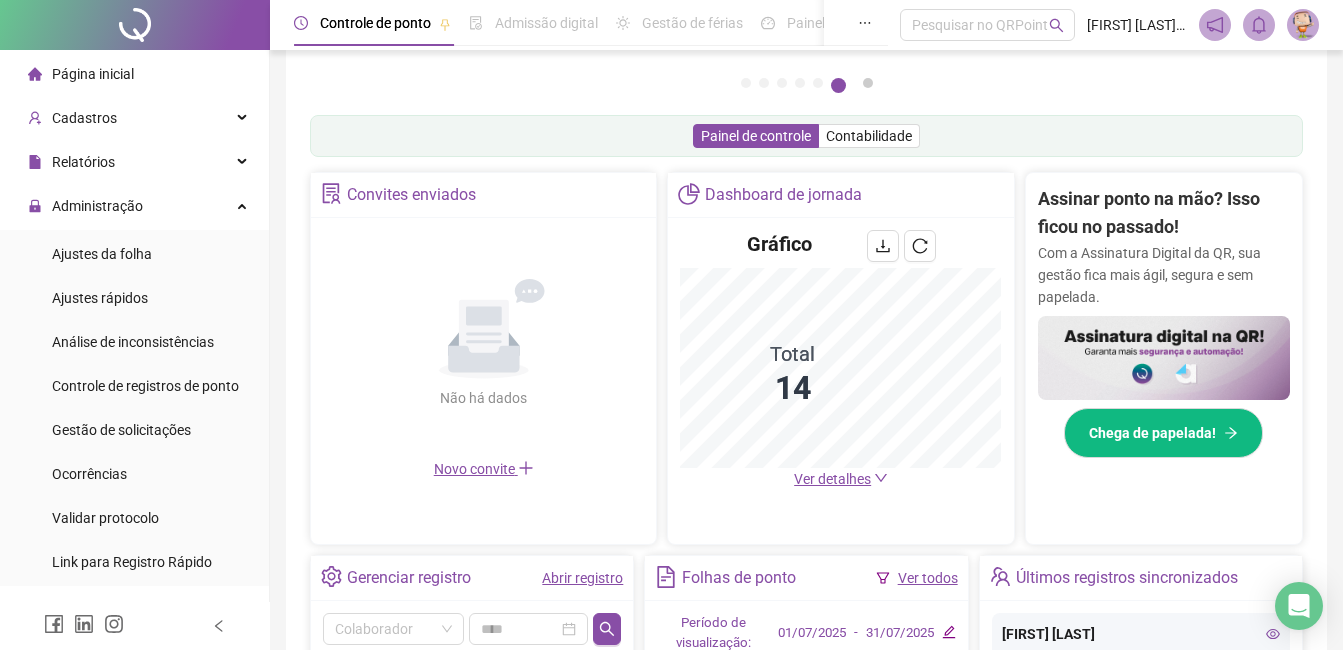 click on "7" at bounding box center [868, 83] 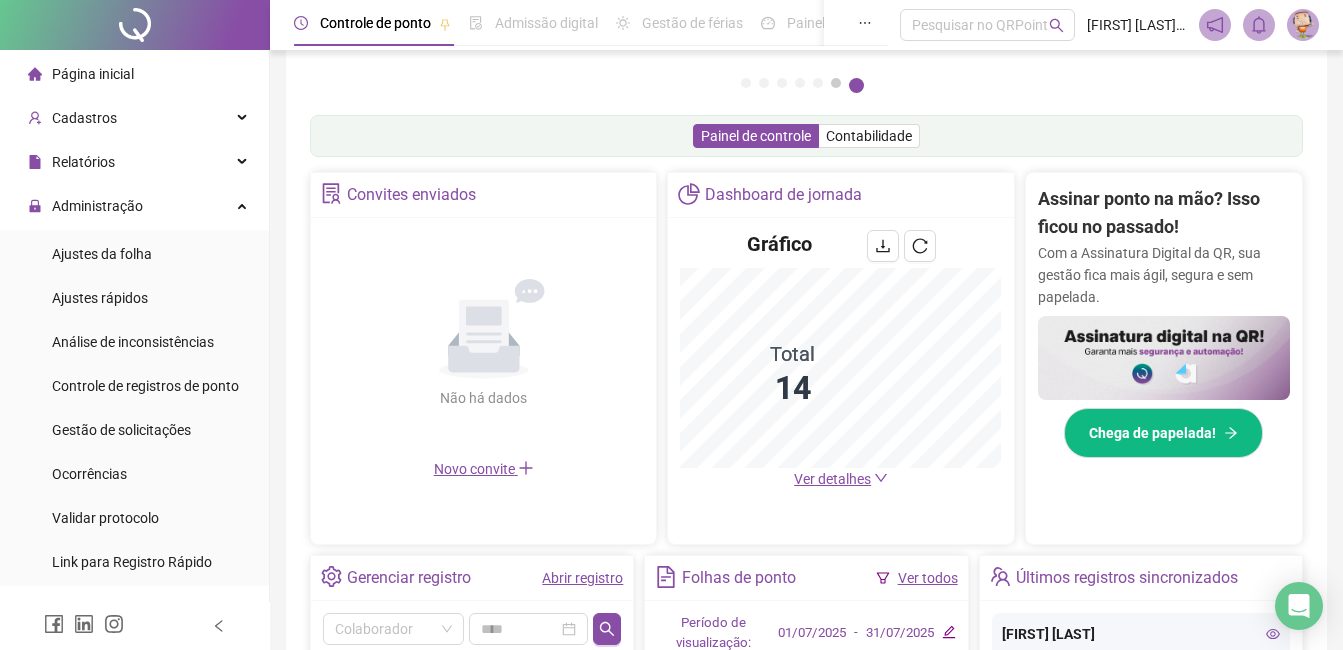 click on "6" at bounding box center [836, 83] 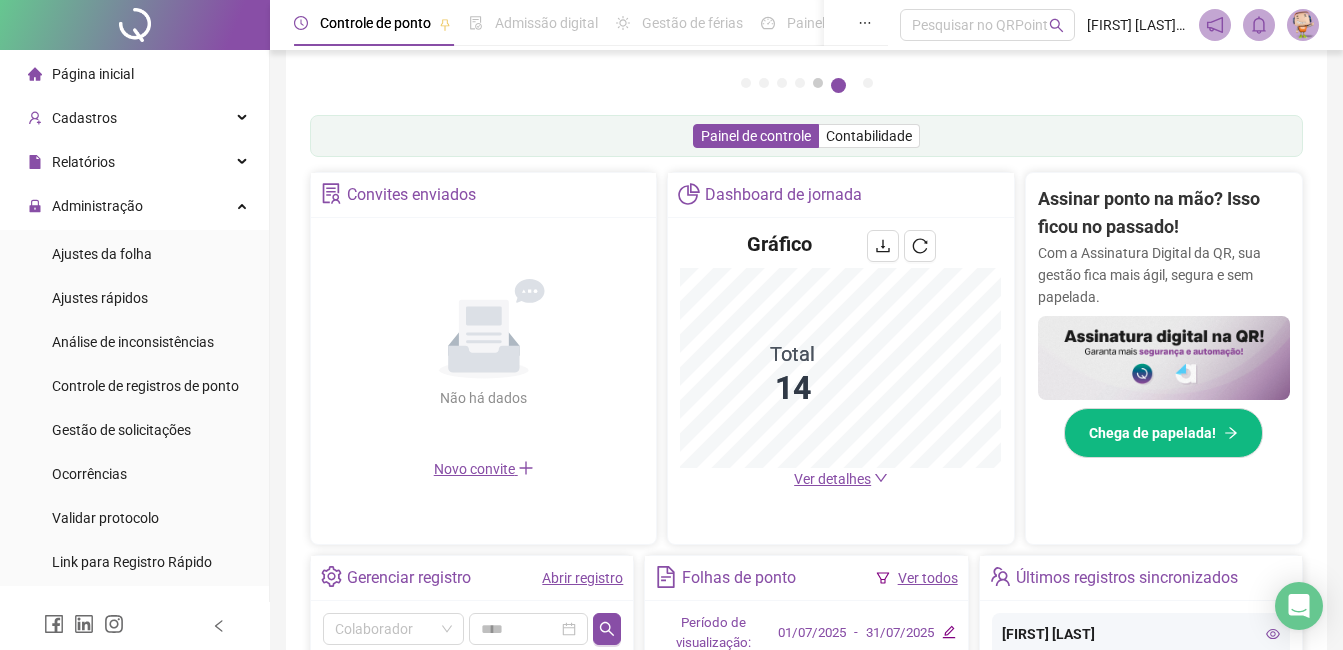 click on "5" at bounding box center [818, 83] 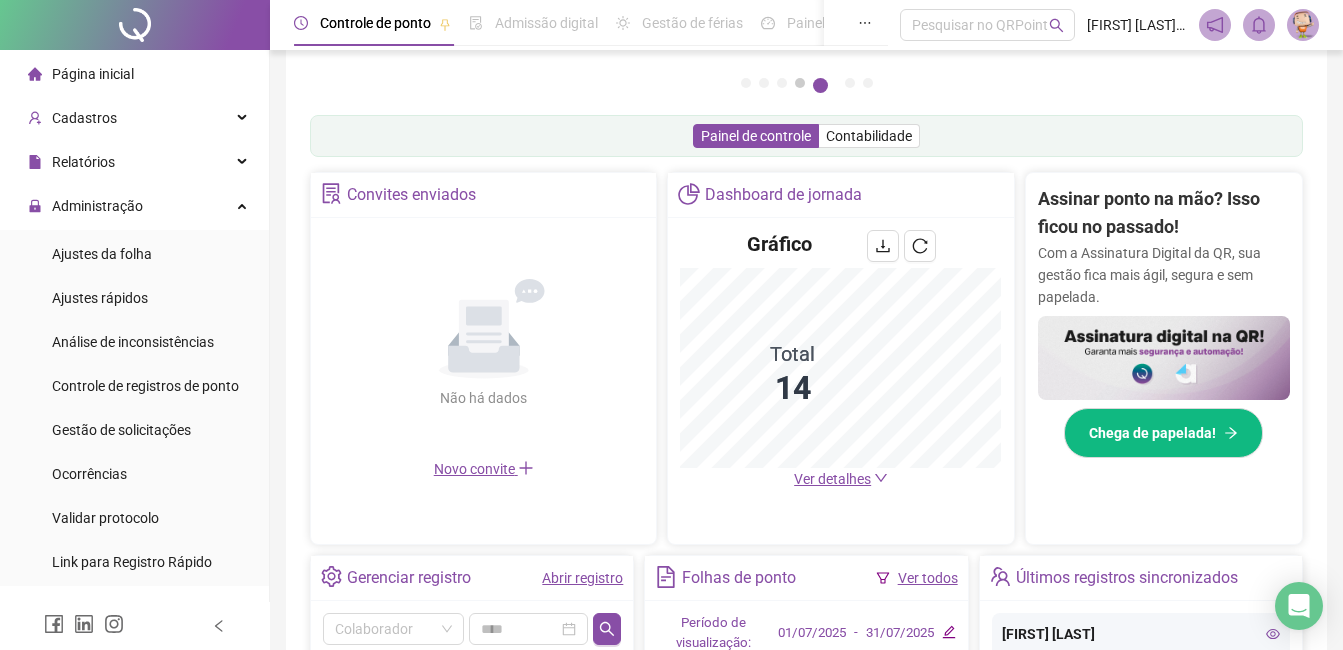 click on "4" at bounding box center [800, 83] 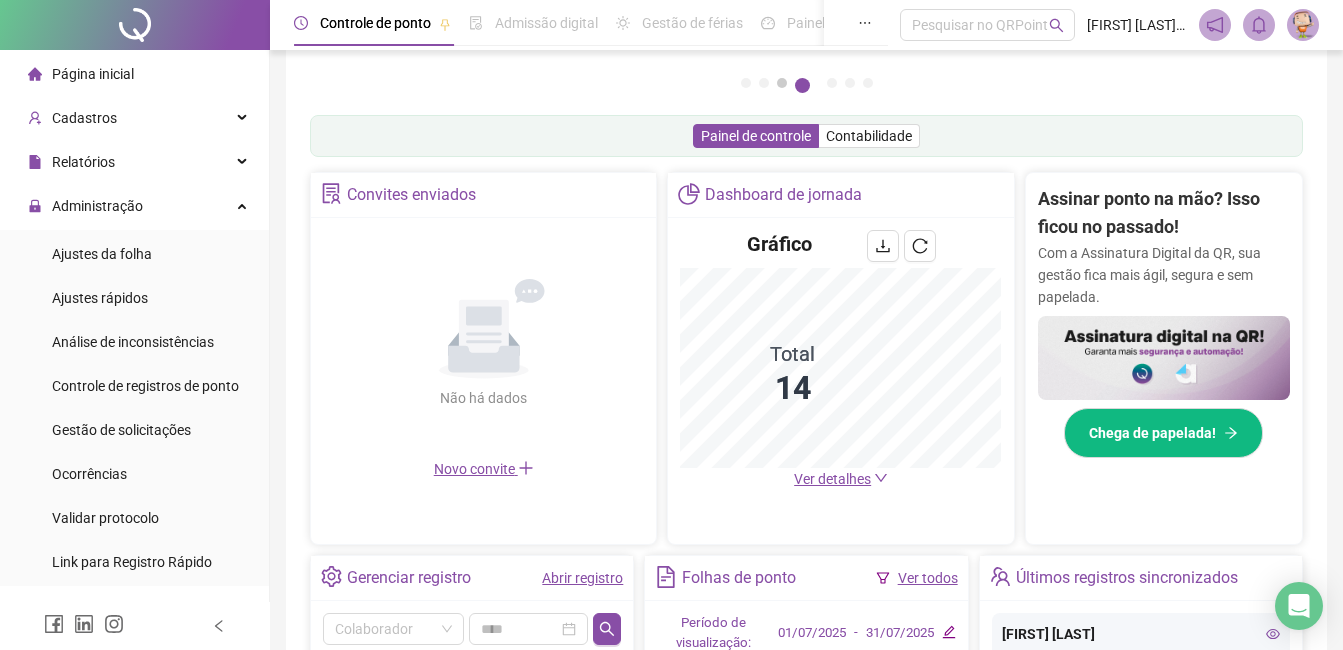 click on "3" at bounding box center [782, 83] 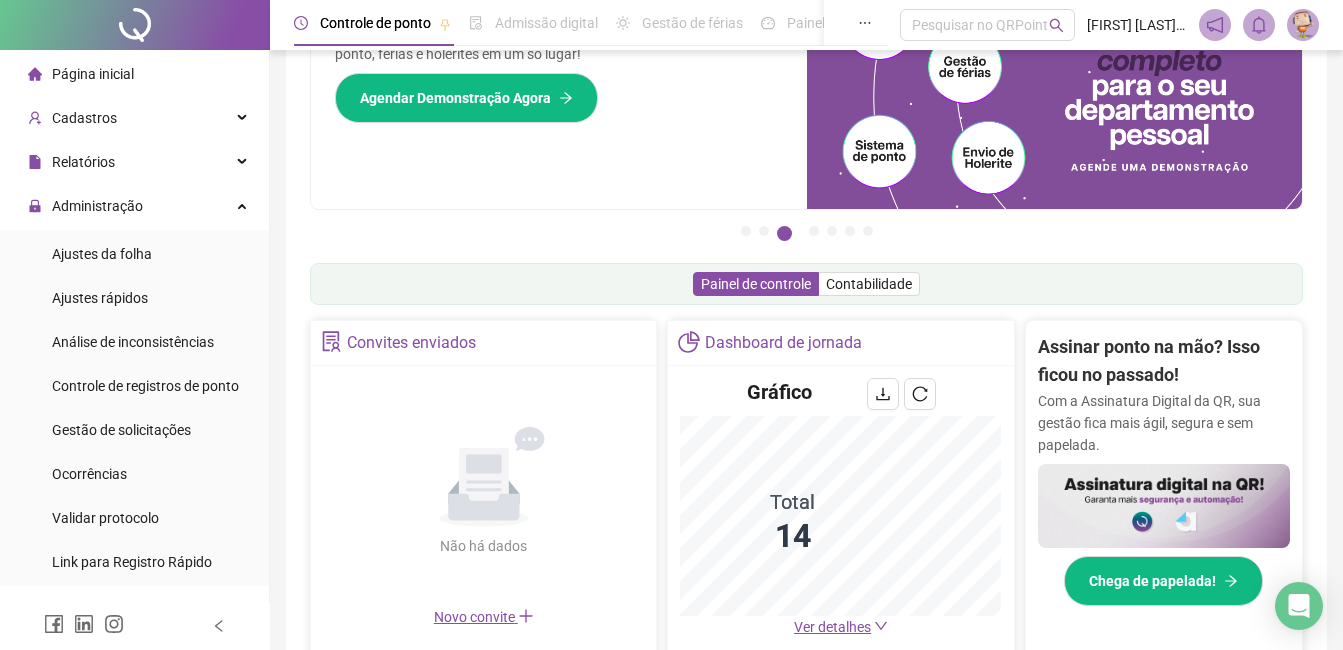 scroll, scrollTop: 0, scrollLeft: 0, axis: both 